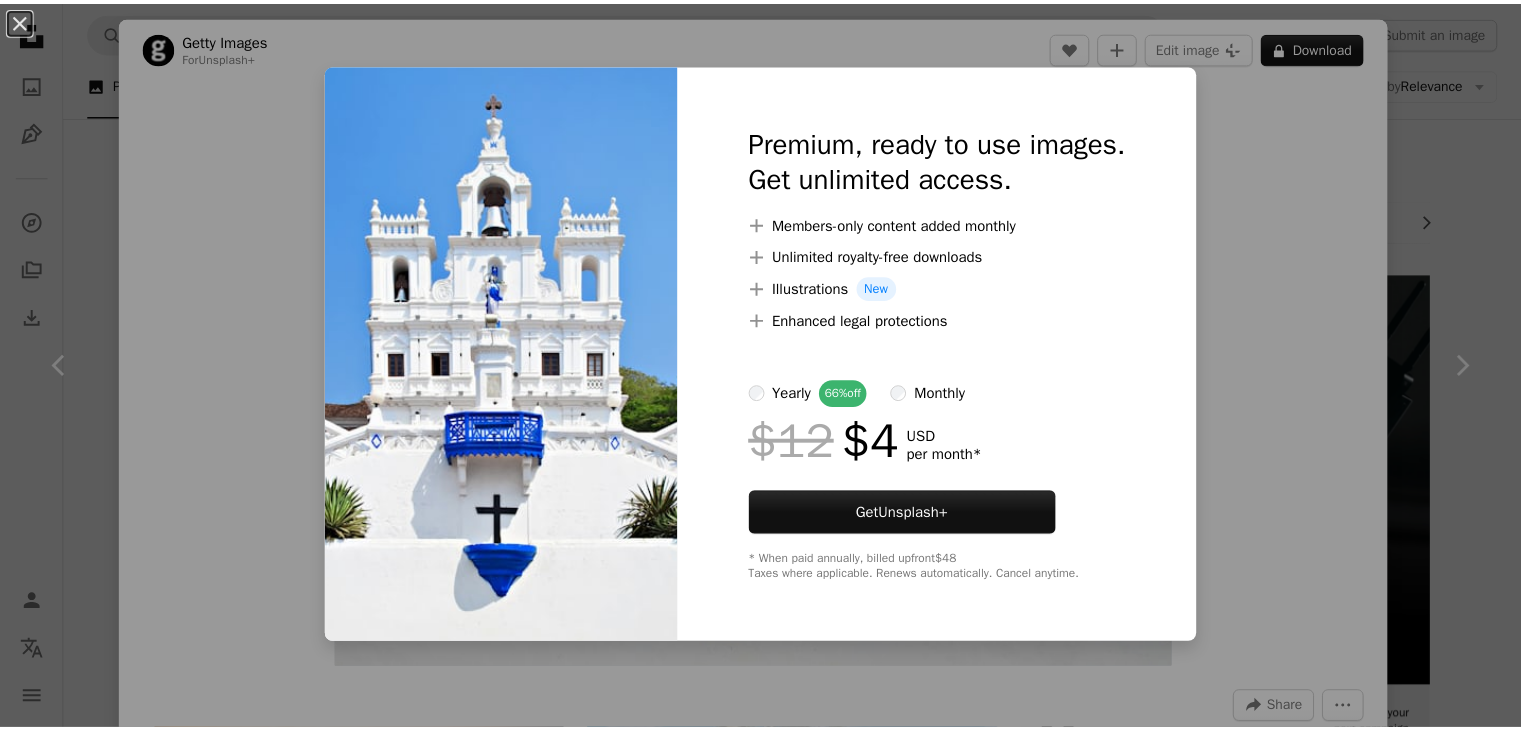 scroll, scrollTop: 2281, scrollLeft: 0, axis: vertical 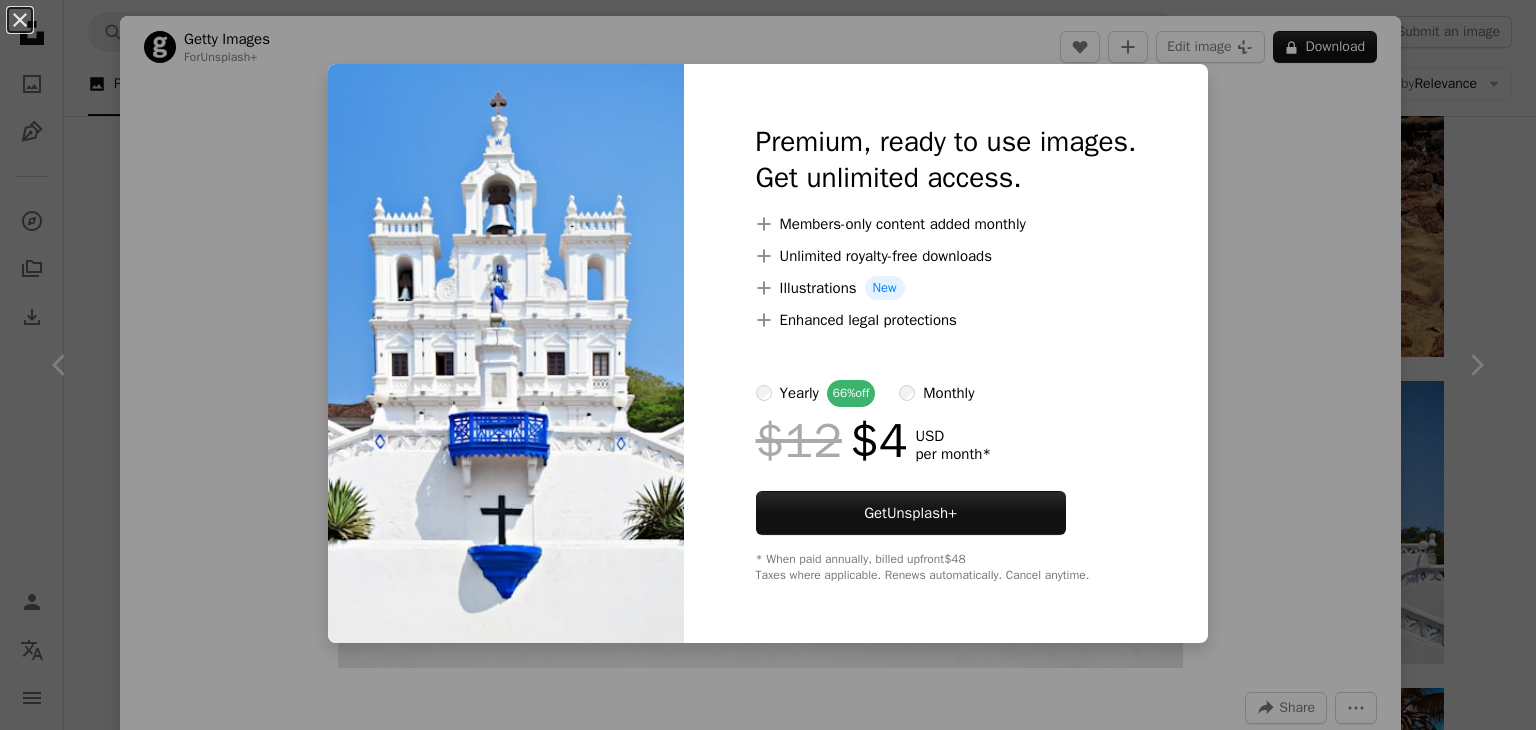 click on "An X shape Premium, ready to use images. Get unlimited access. A plus sign Members-only content added monthly A plus sign Unlimited royalty-free downloads A plus sign Illustrations  New A plus sign Enhanced legal protections yearly 66%  off monthly $12   $4 USD per month * Get  Unsplash+ * When paid annually, billed upfront  $48 Taxes where applicable. Renews automatically. Cancel anytime." at bounding box center (768, 365) 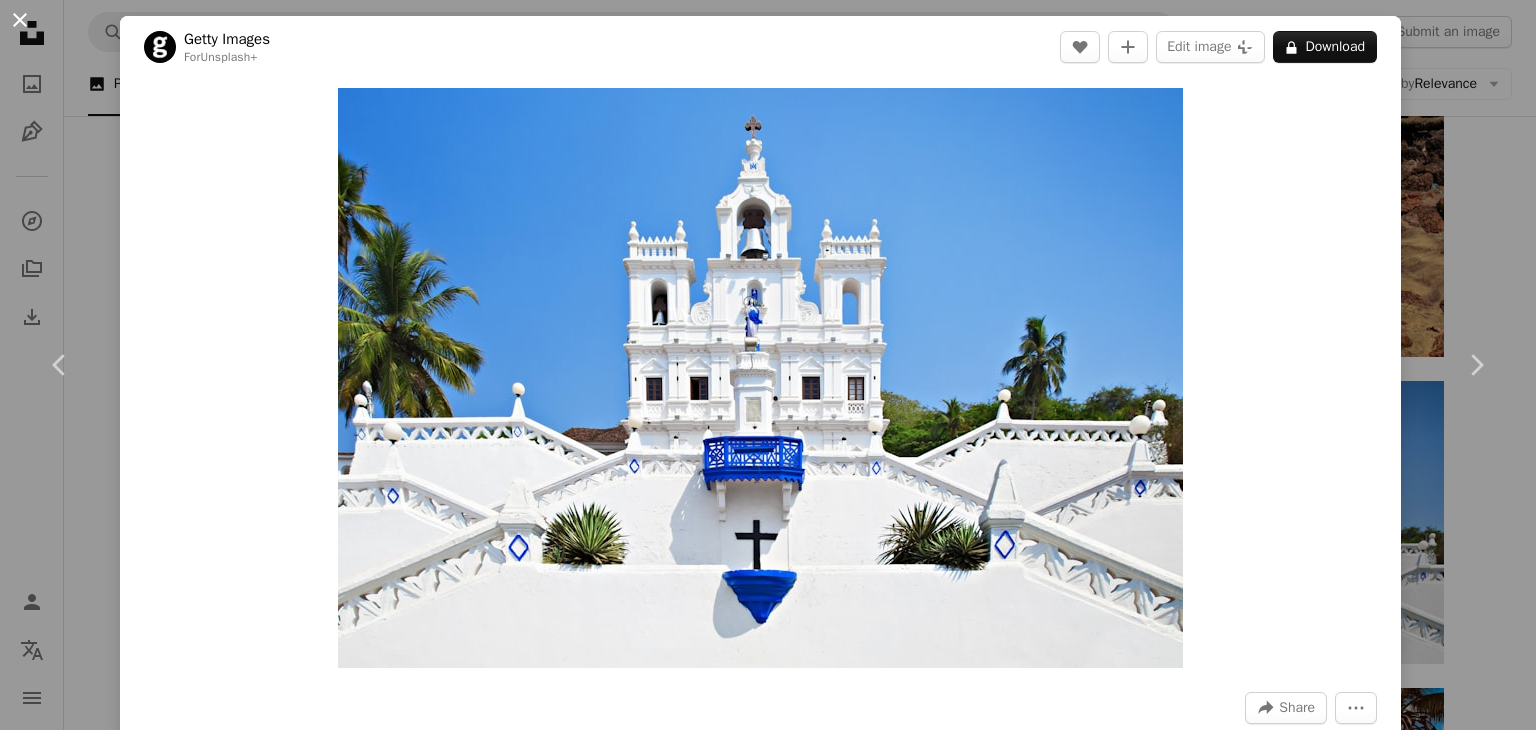click on "An X shape" at bounding box center [20, 20] 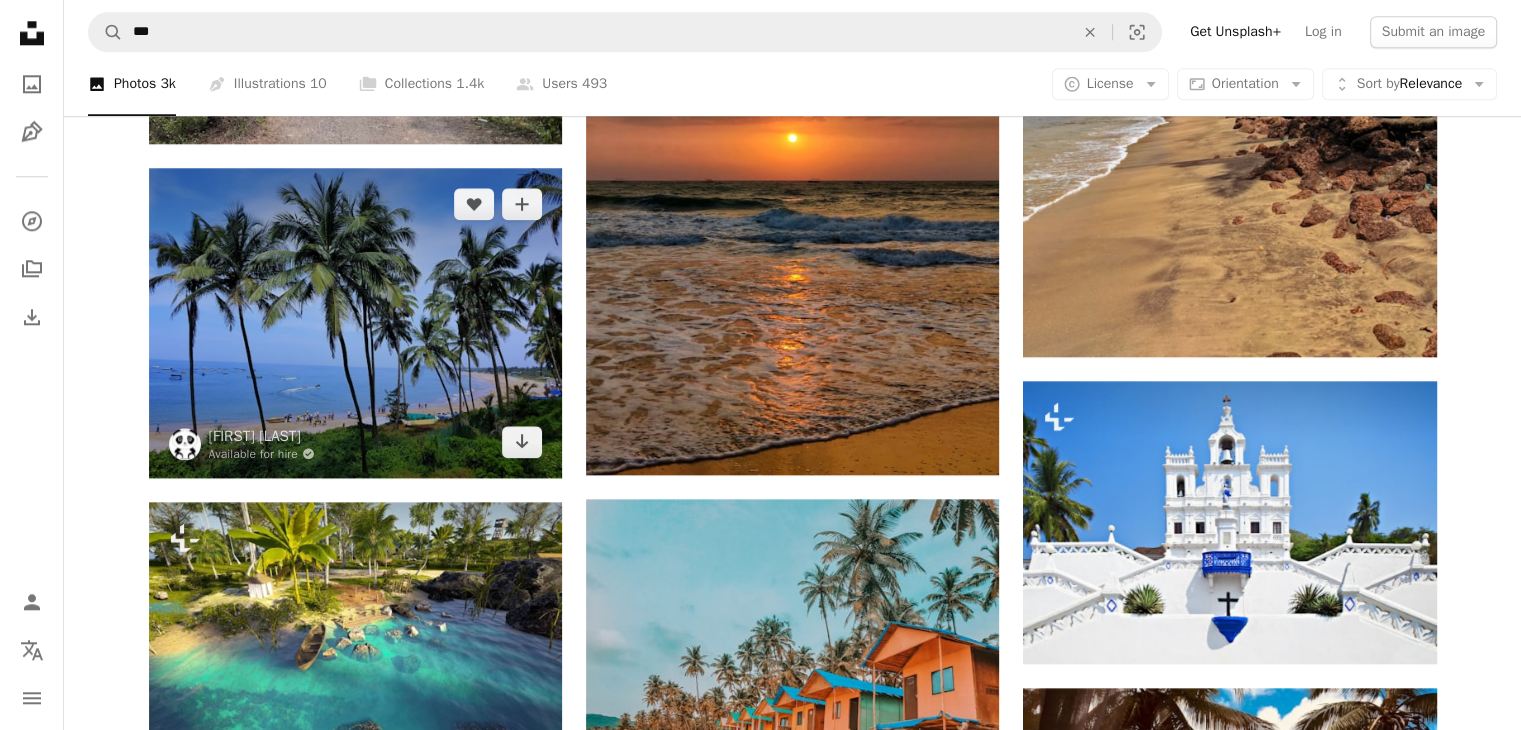 click at bounding box center [355, 323] 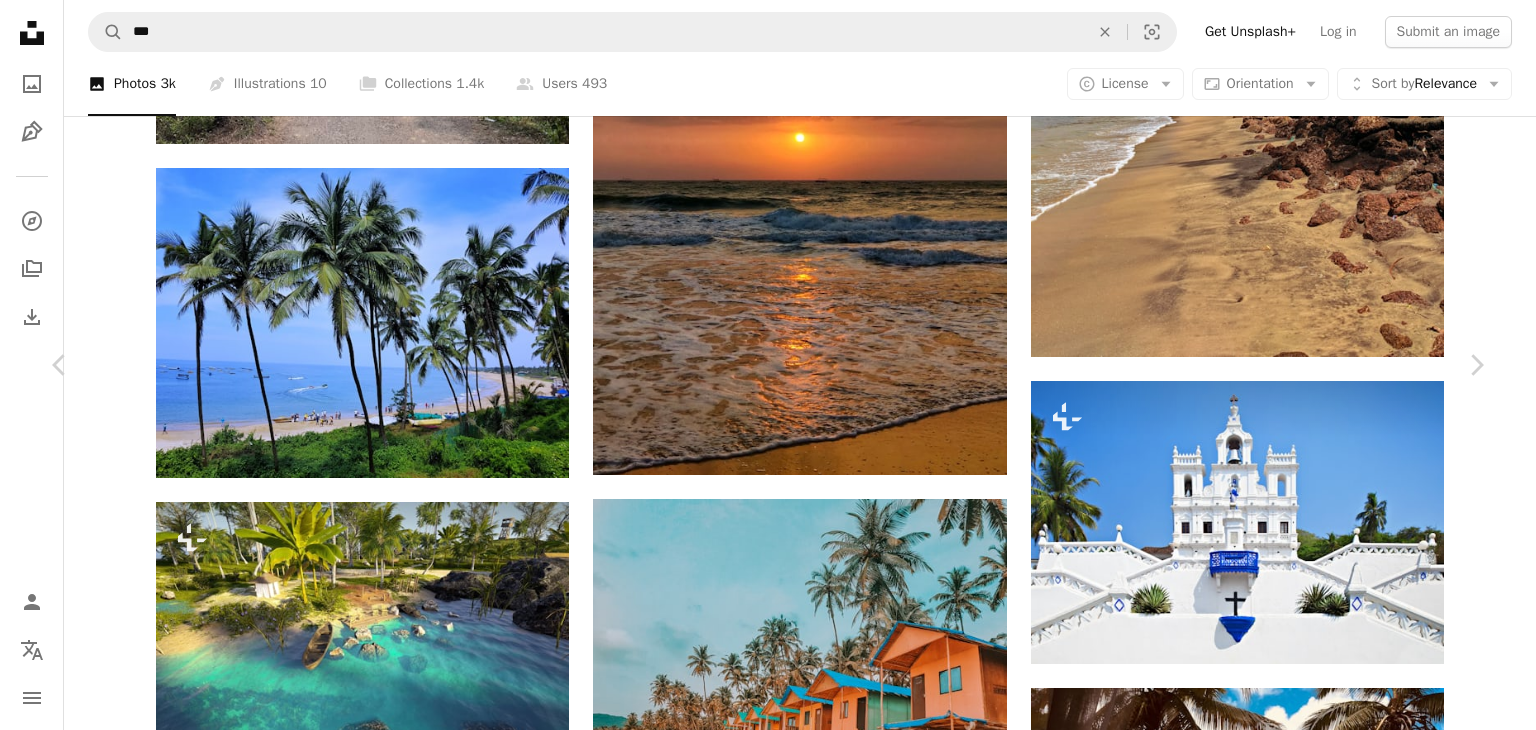 click on "An X shape" at bounding box center [20, 20] 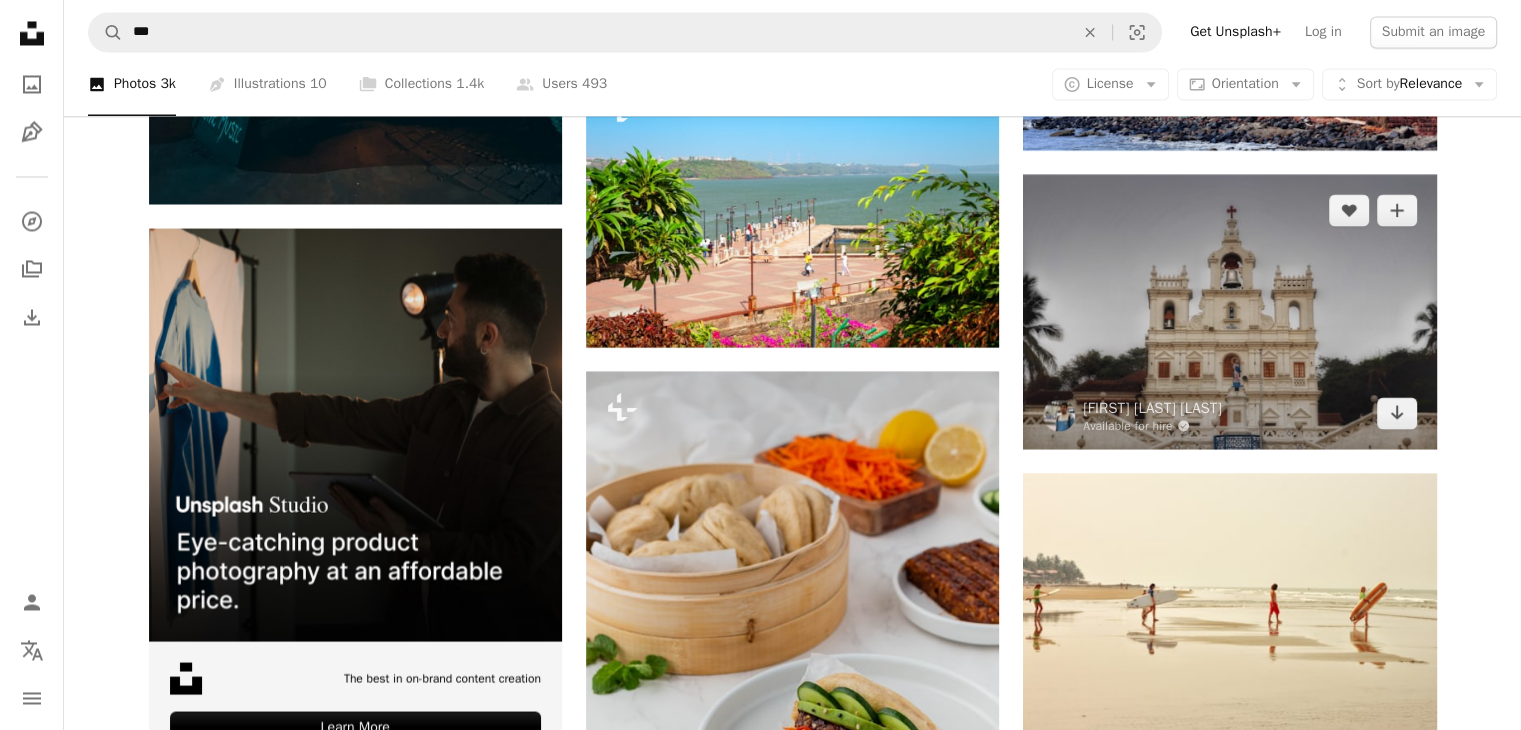 scroll, scrollTop: 3685, scrollLeft: 0, axis: vertical 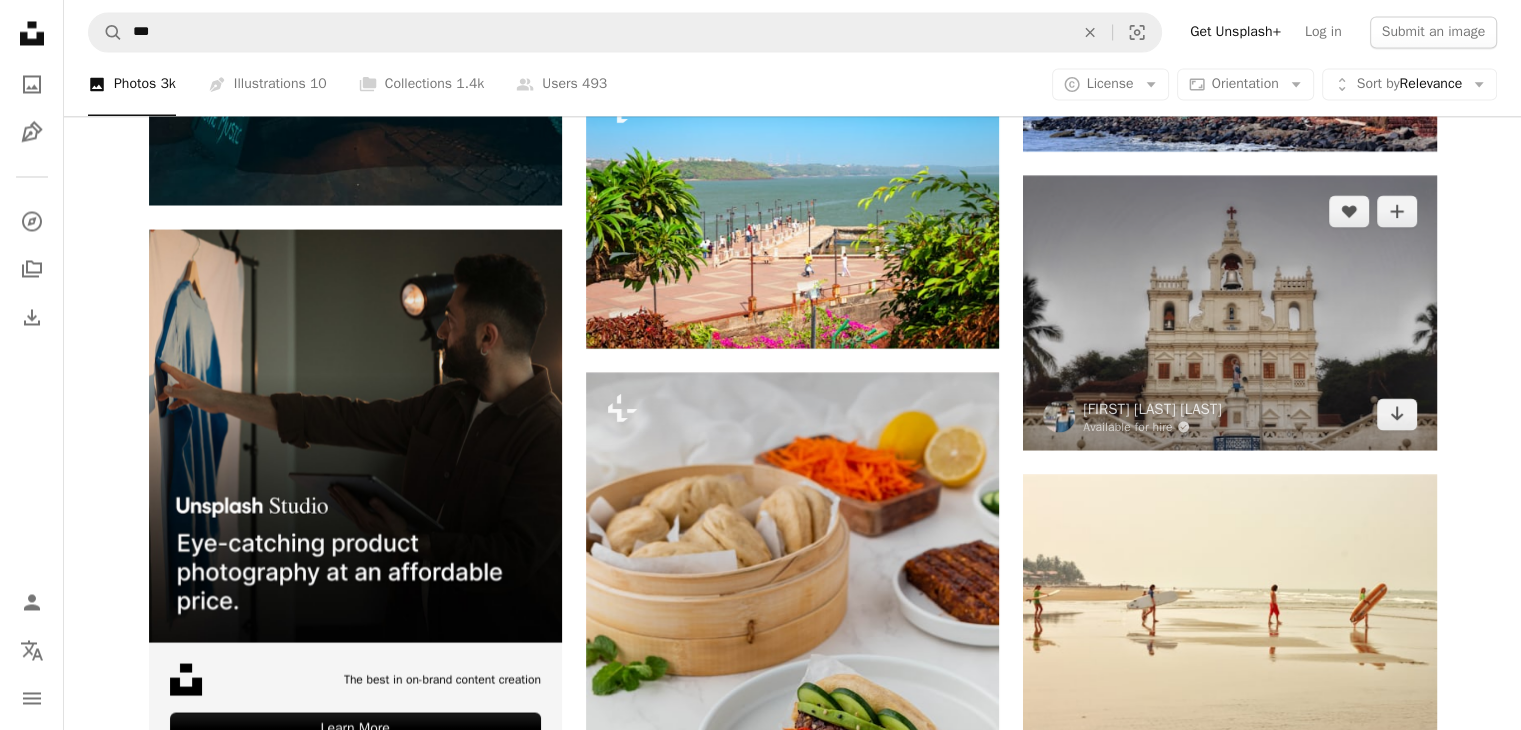 click at bounding box center (1229, 312) 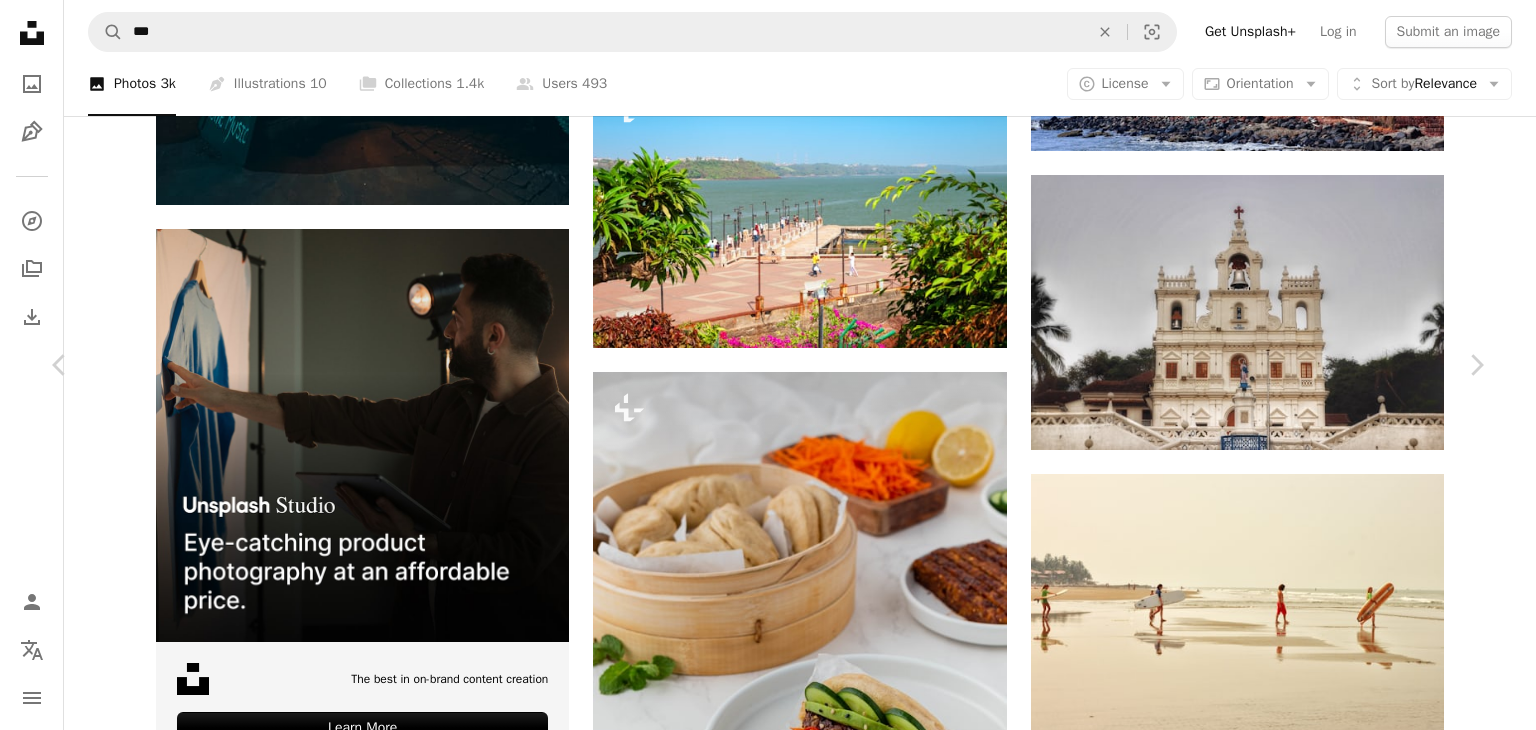 click on "An X shape" at bounding box center [20, 20] 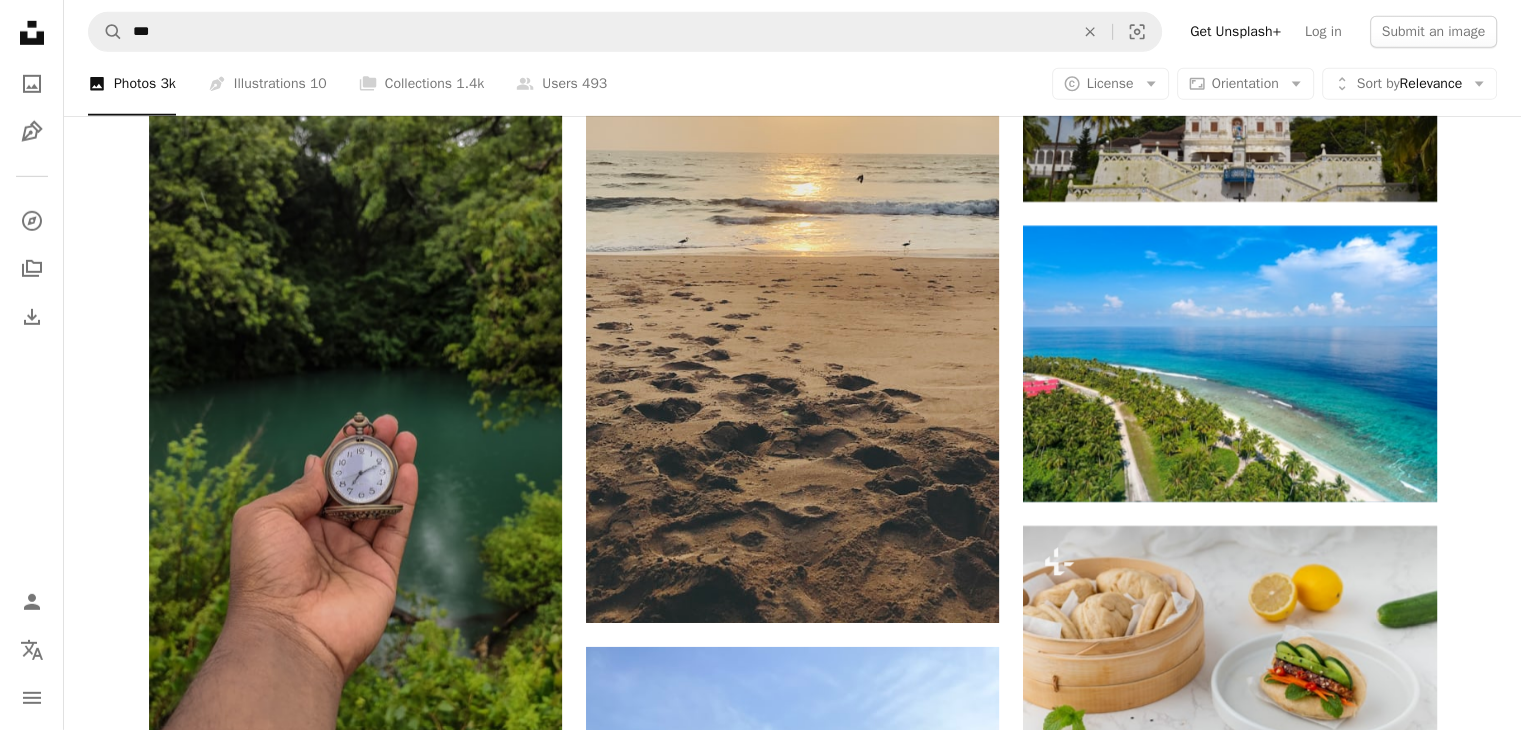 scroll, scrollTop: 6287, scrollLeft: 0, axis: vertical 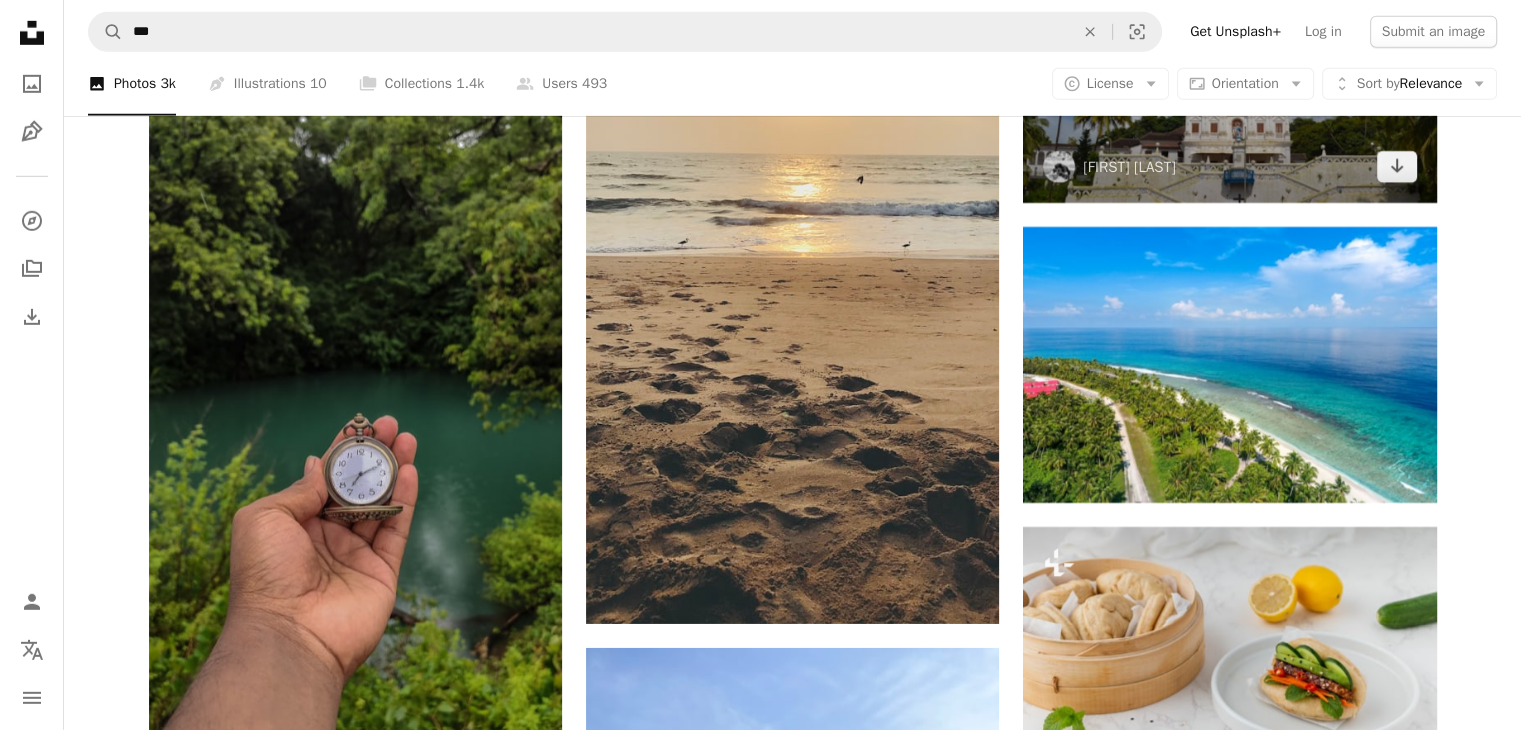 click on "[FIRST] [LAST]" at bounding box center (1109, 167) 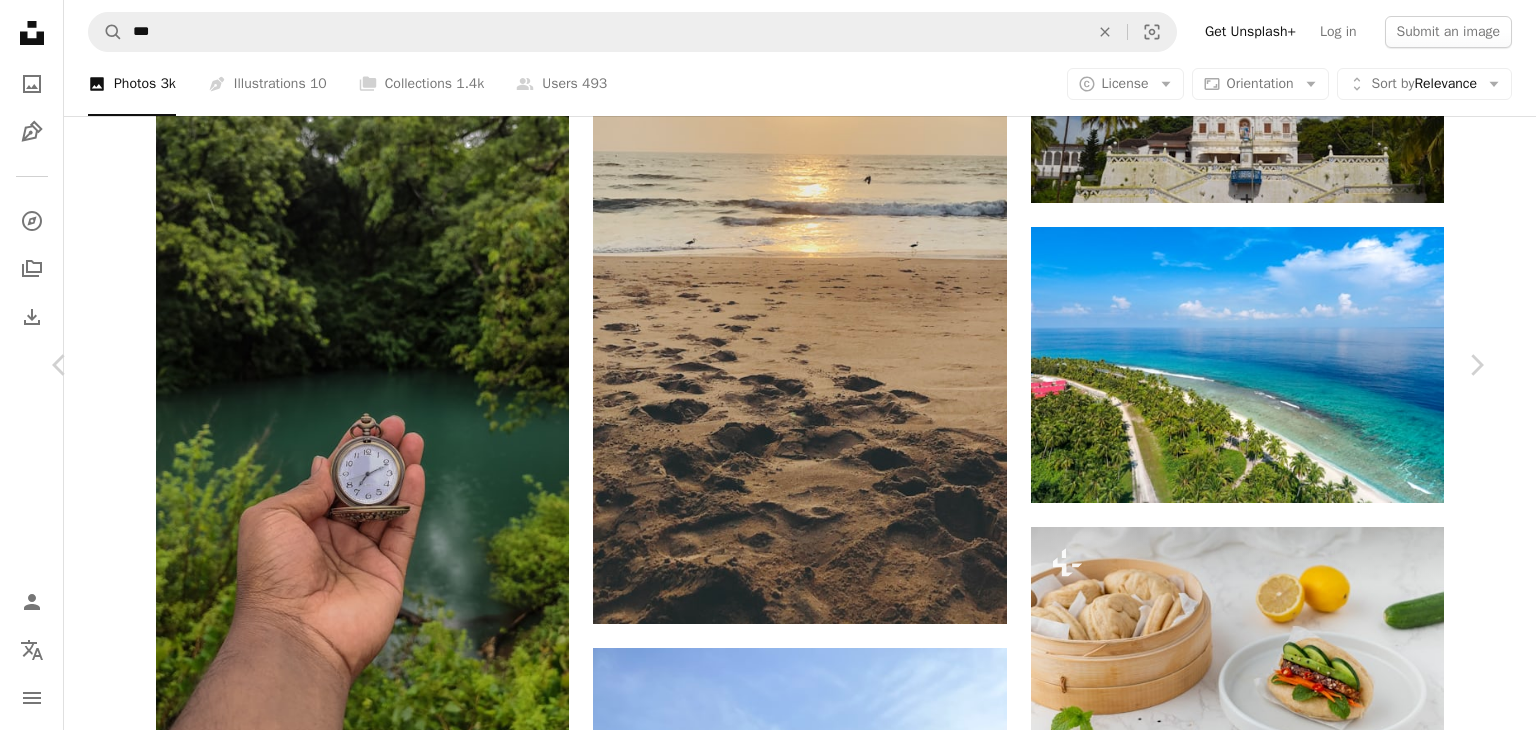 click on "An X shape" at bounding box center [20, 20] 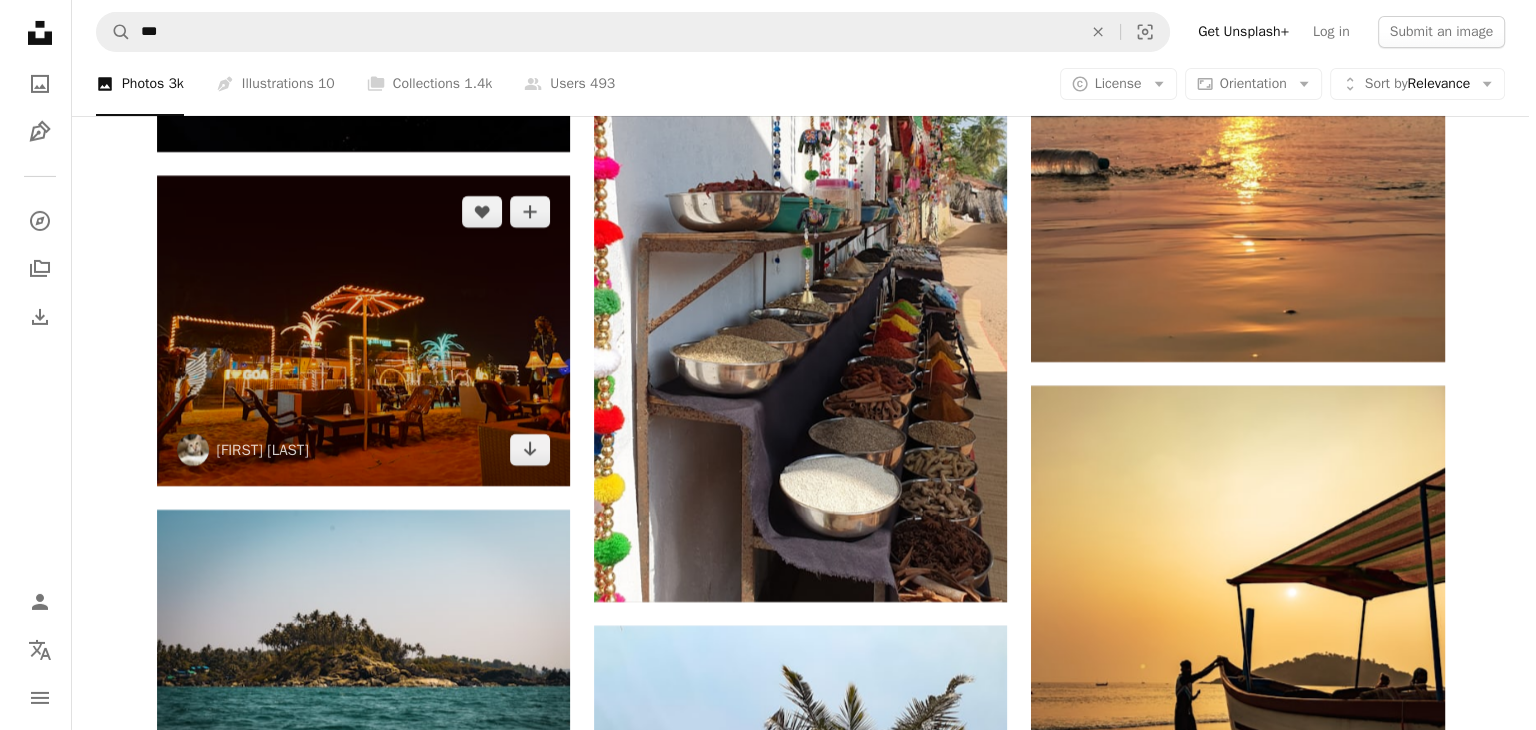 scroll, scrollTop: 14593, scrollLeft: 0, axis: vertical 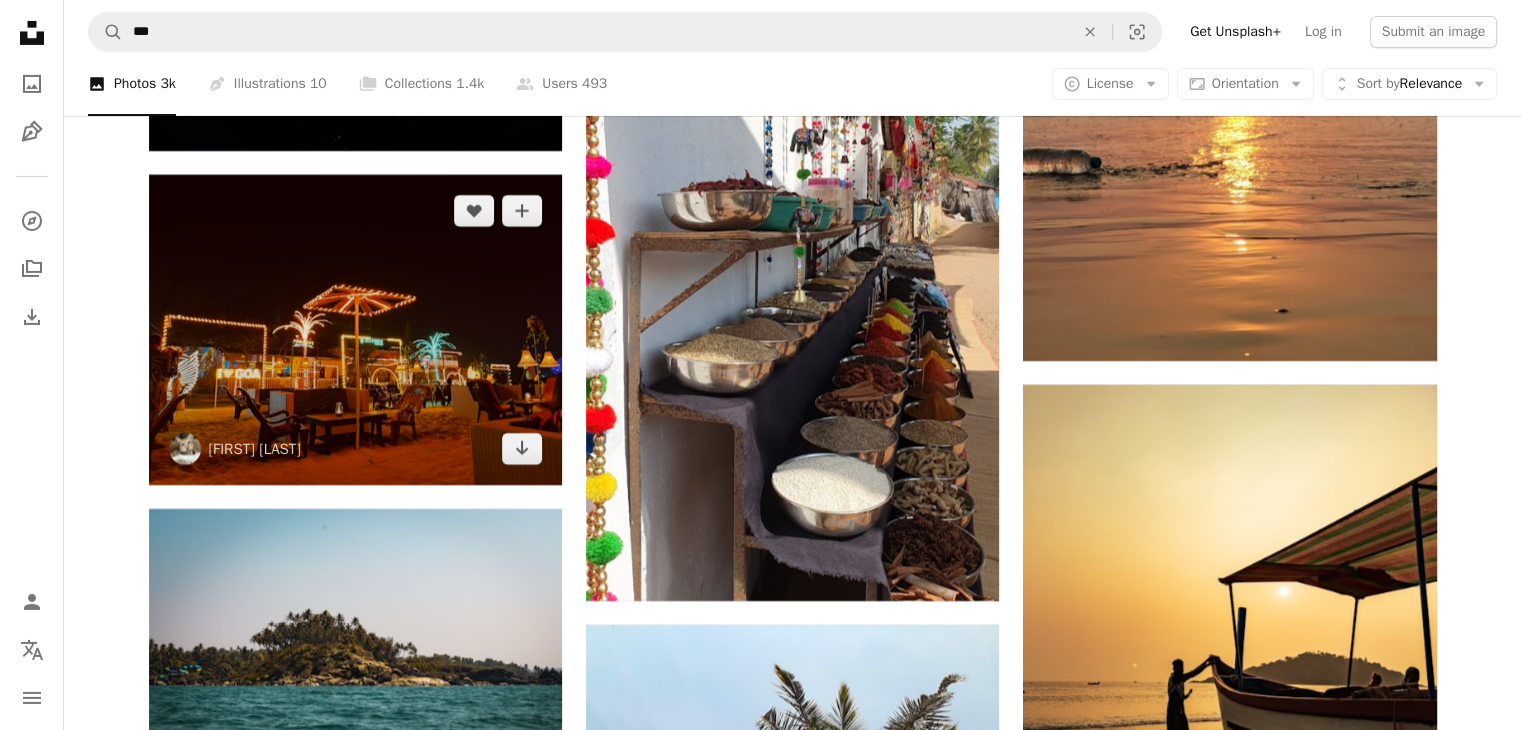 click at bounding box center (355, 330) 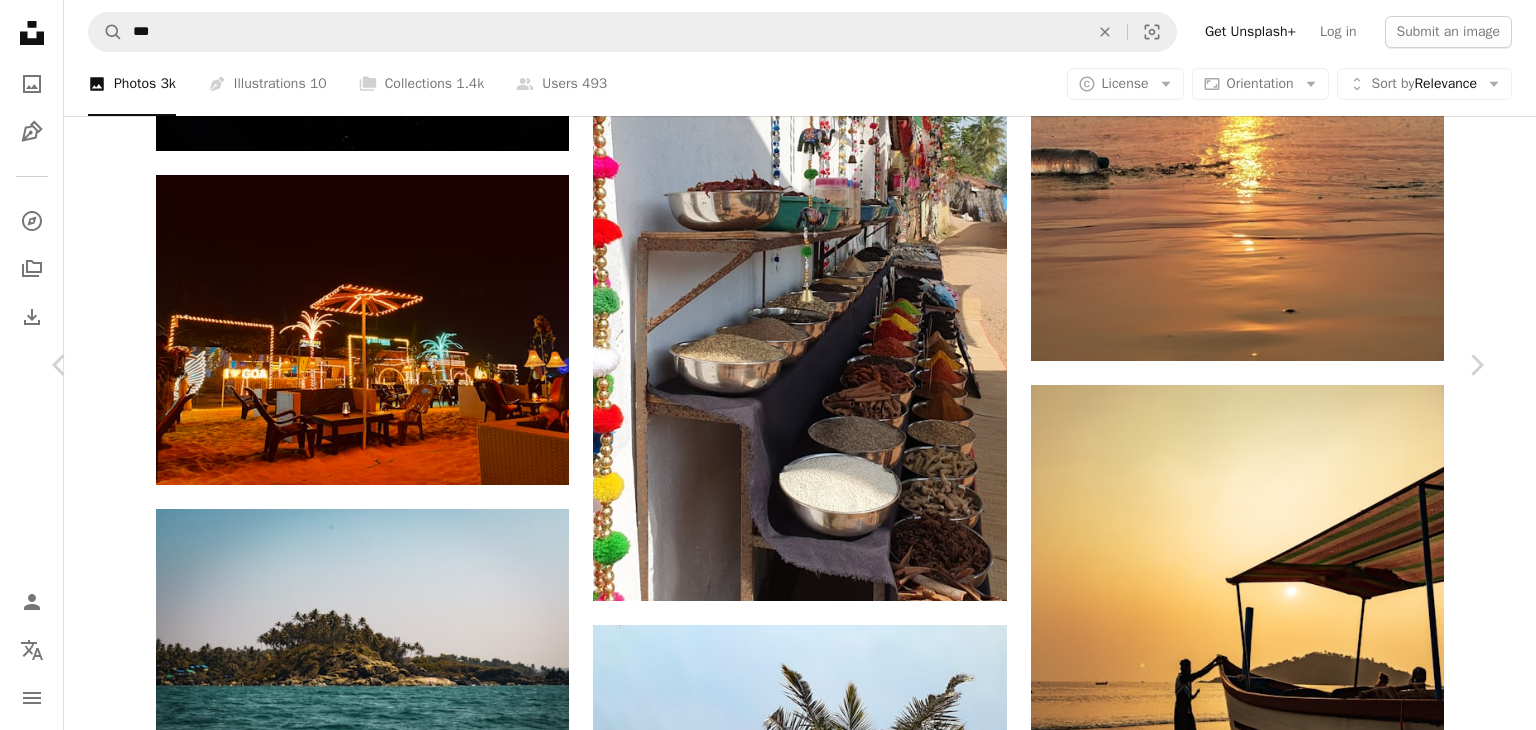 click at bounding box center [761, 5303] 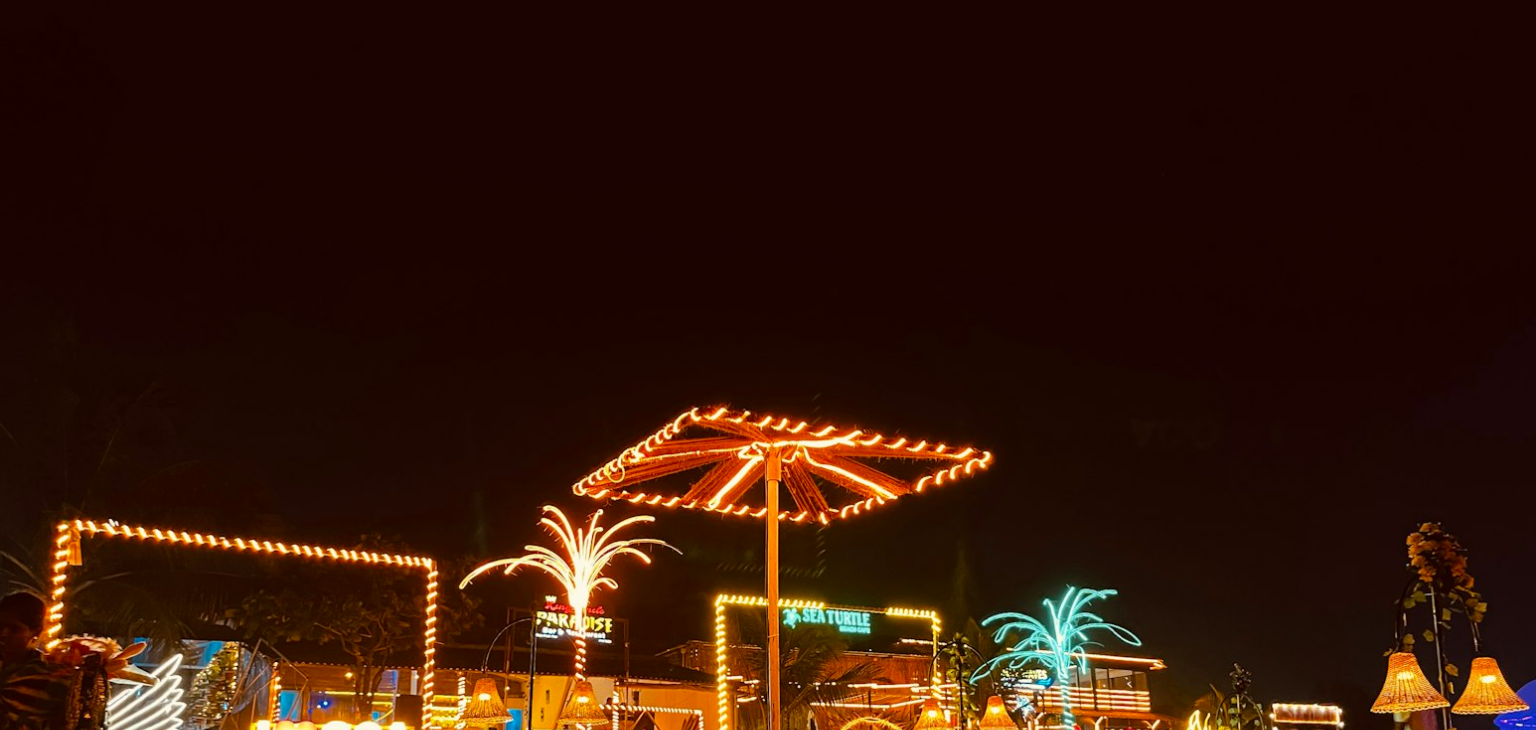 scroll, scrollTop: 200, scrollLeft: 0, axis: vertical 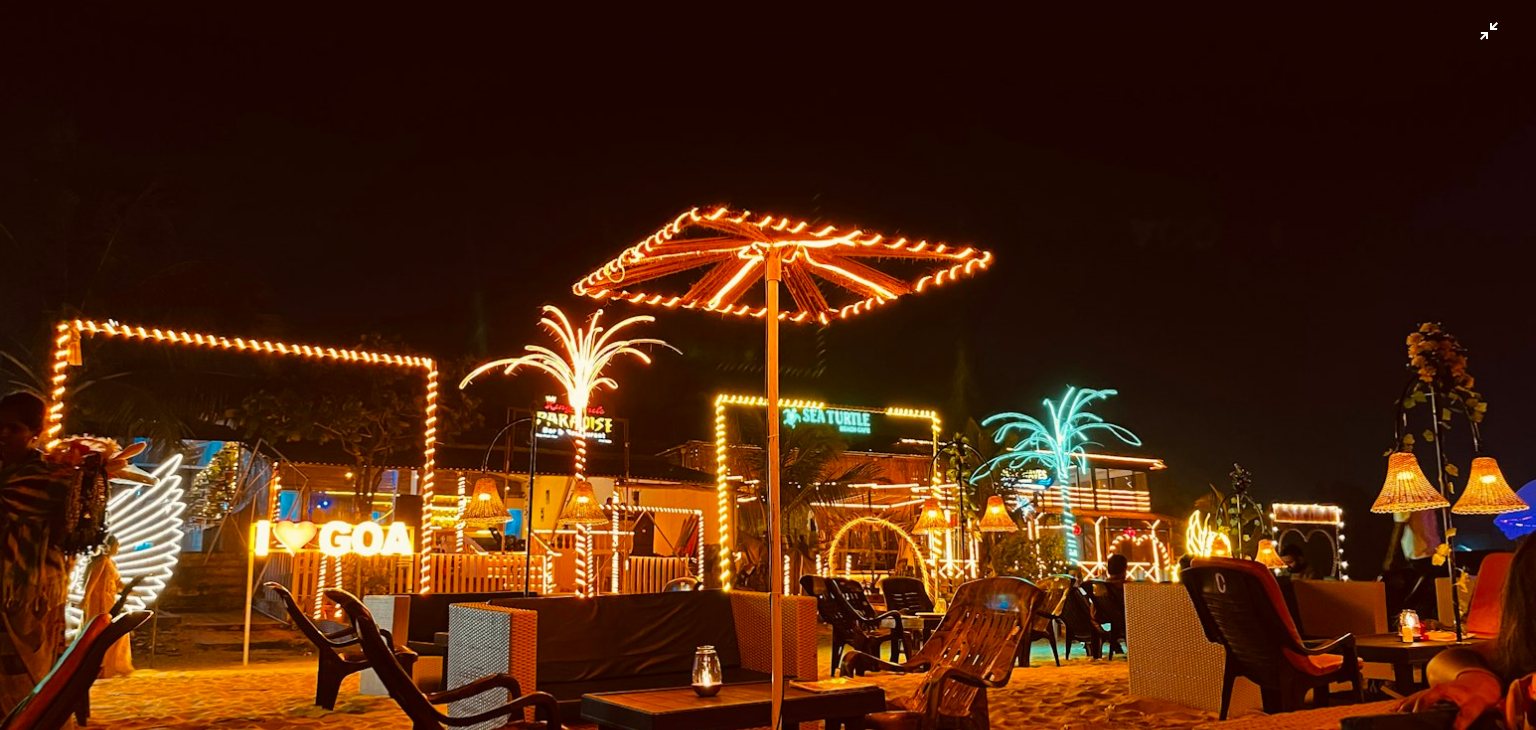 click at bounding box center (768, 376) 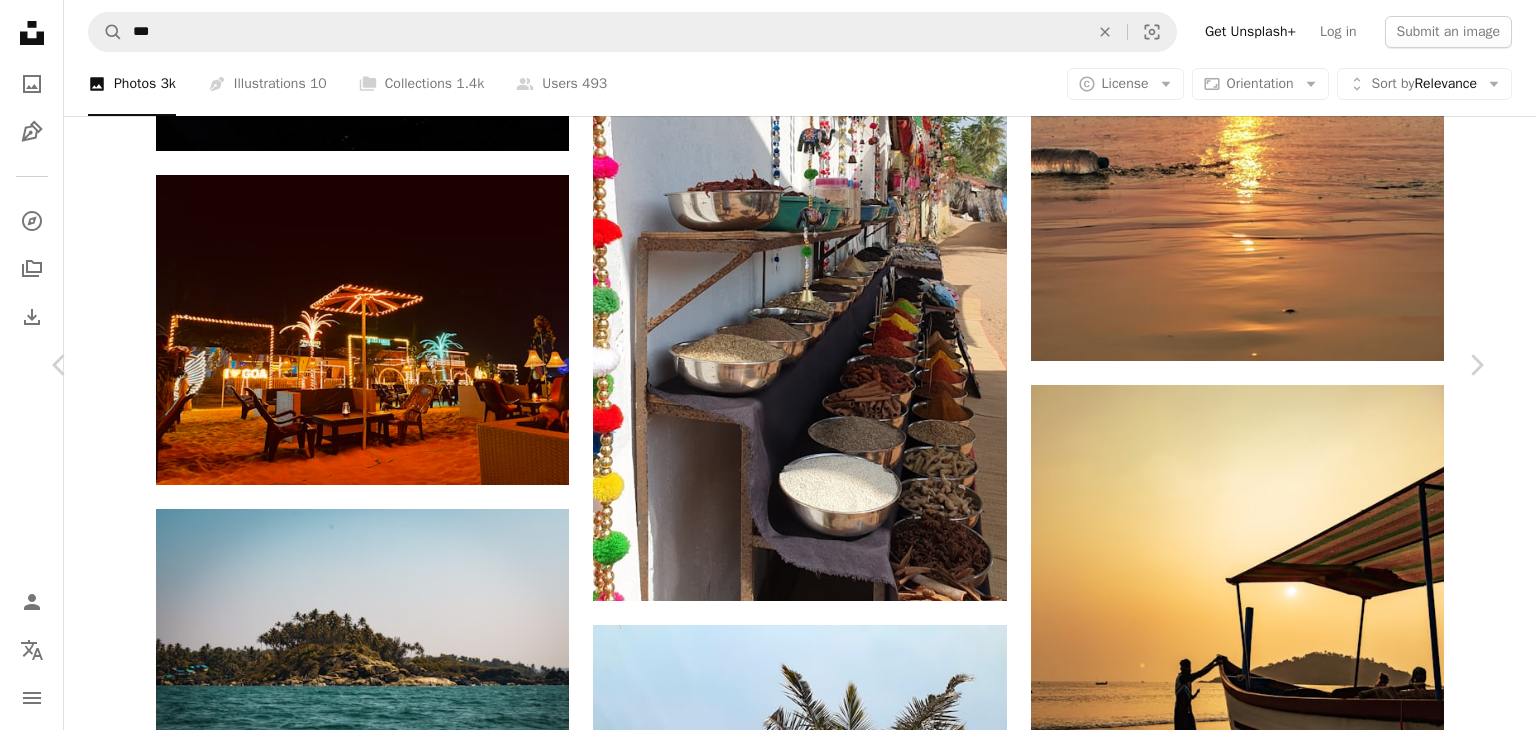 click on "Download free" at bounding box center (1287, 4972) 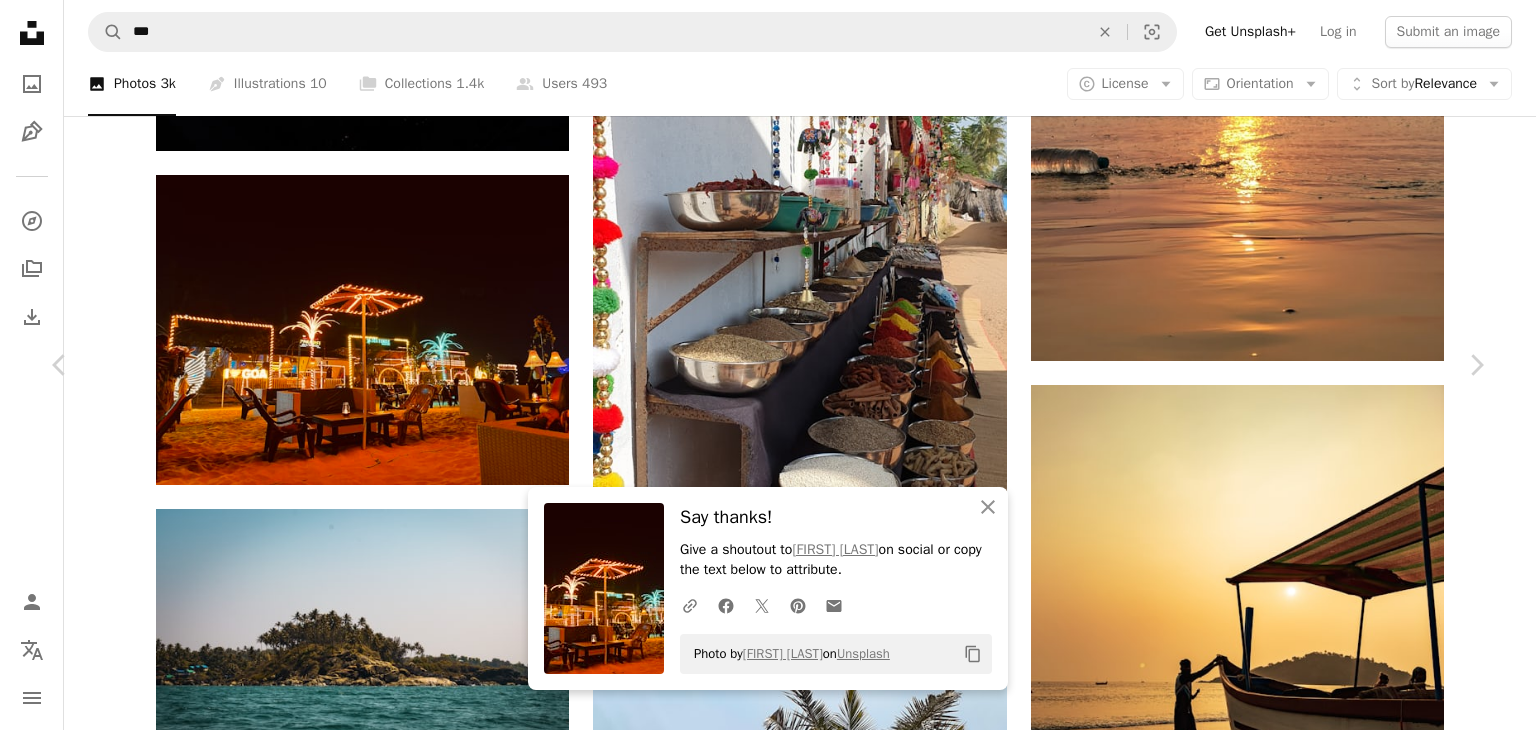 click on "[FIRST] [LAST]" at bounding box center (230, 4964) 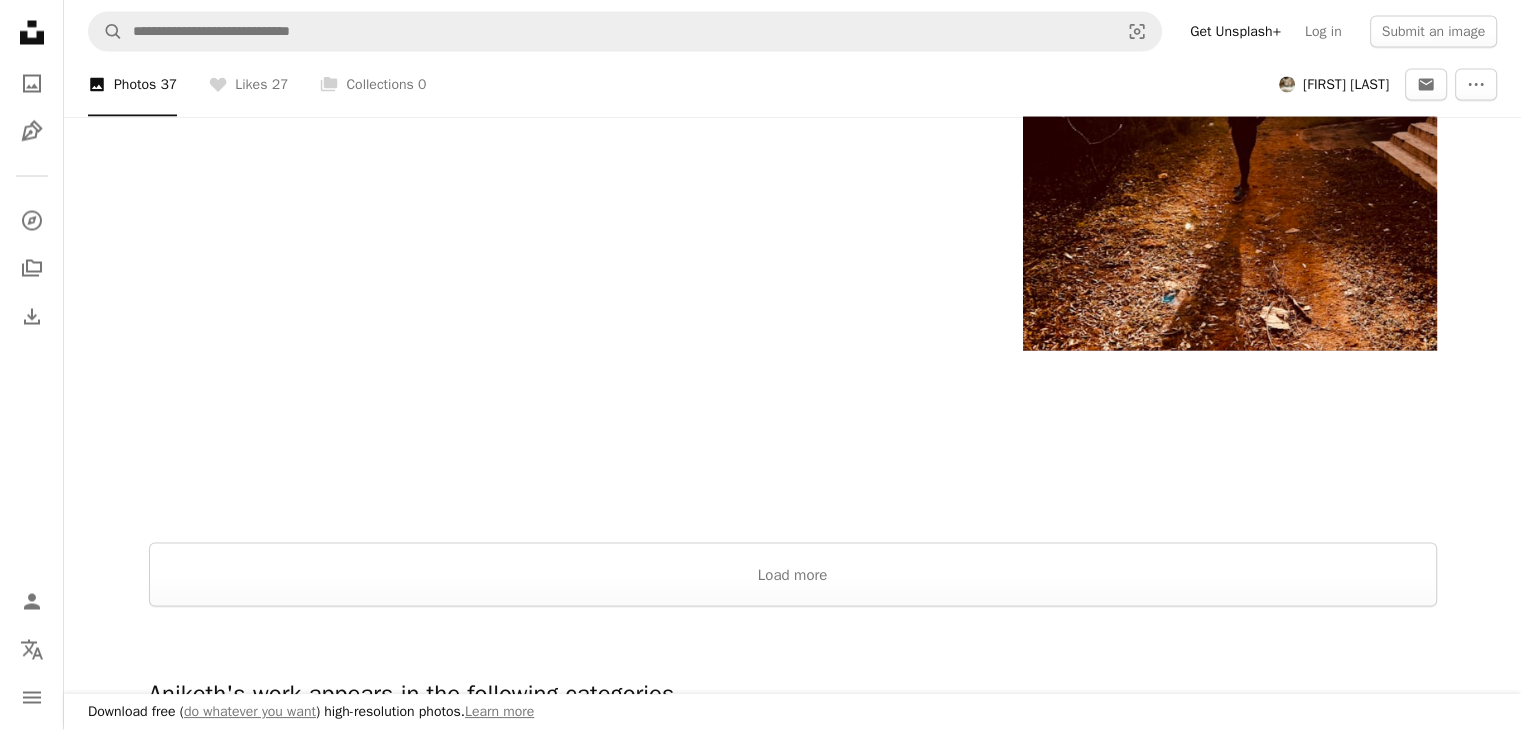scroll, scrollTop: 3880, scrollLeft: 0, axis: vertical 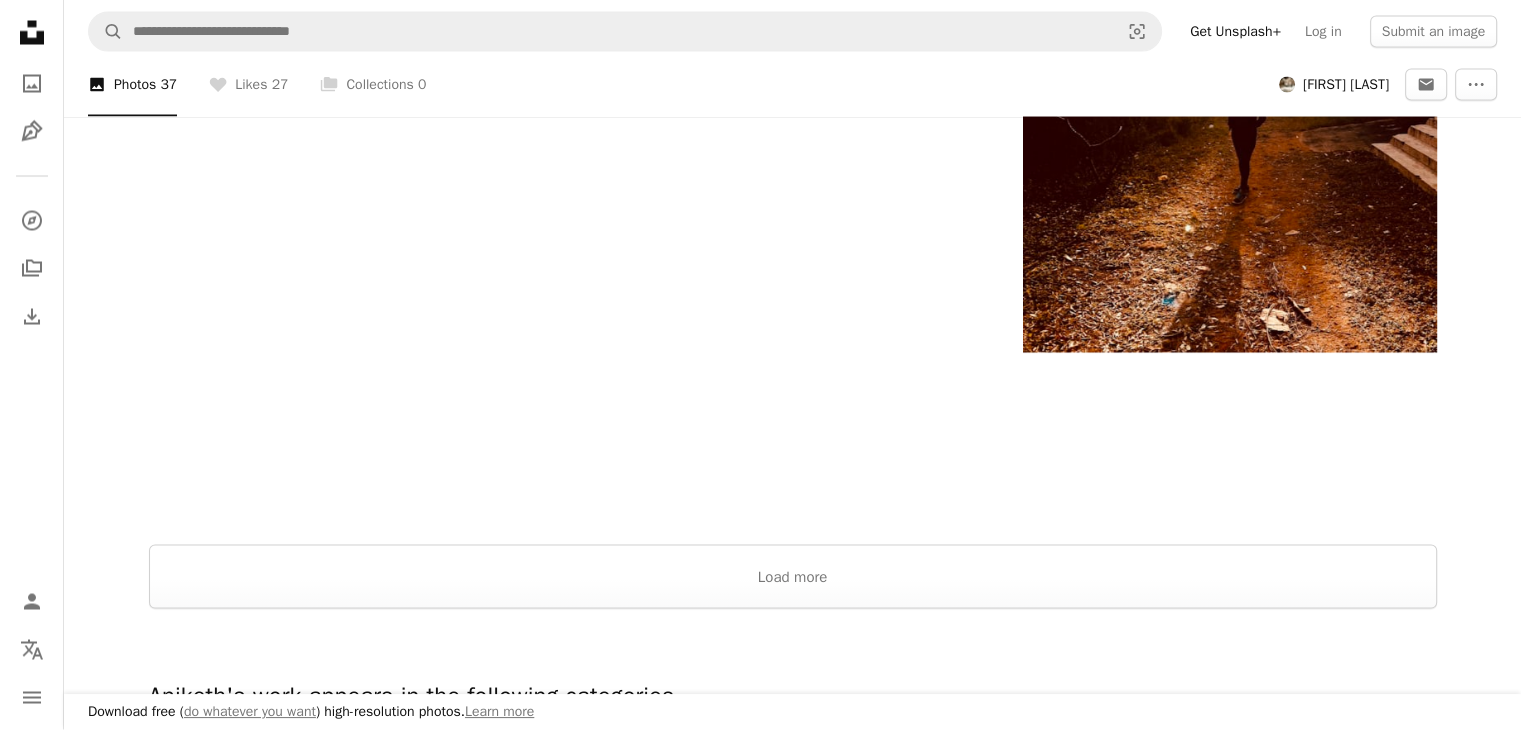 click on "A heart A plus sign Aniketh Badakala Arrow pointing down A heart A plus sign Aniketh Badakala Arrow pointing down A heart A plus sign Aniketh Badakala Arrow pointing down A heart A plus sign Aniketh Badakala Arrow pointing down A heart A plus sign Aniketh Badakala Arrow pointing down A heart A plus sign Aniketh Badakala Arrow pointing down A heart A plus sign Aniketh Badakala Arrow pointing down A heart A plus sign Aniketh Badakala Arrow pointing down A heart A plus sign Aniketh Badakala Arrow pointing down A heart A plus sign Aniketh Badakala Arrow pointing down A heart A plus sign Aniketh Badakala Arrow pointing down A heart A plus sign Aniketh Badakala Arrow pointing down A heart A plus sign Aniketh Badakala Arrow pointing down A heart A plus sign Aniketh Badakala Arrow pointing down A heart A plus sign Aniketh Badakala A heart A heart" at bounding box center (792, -1152) 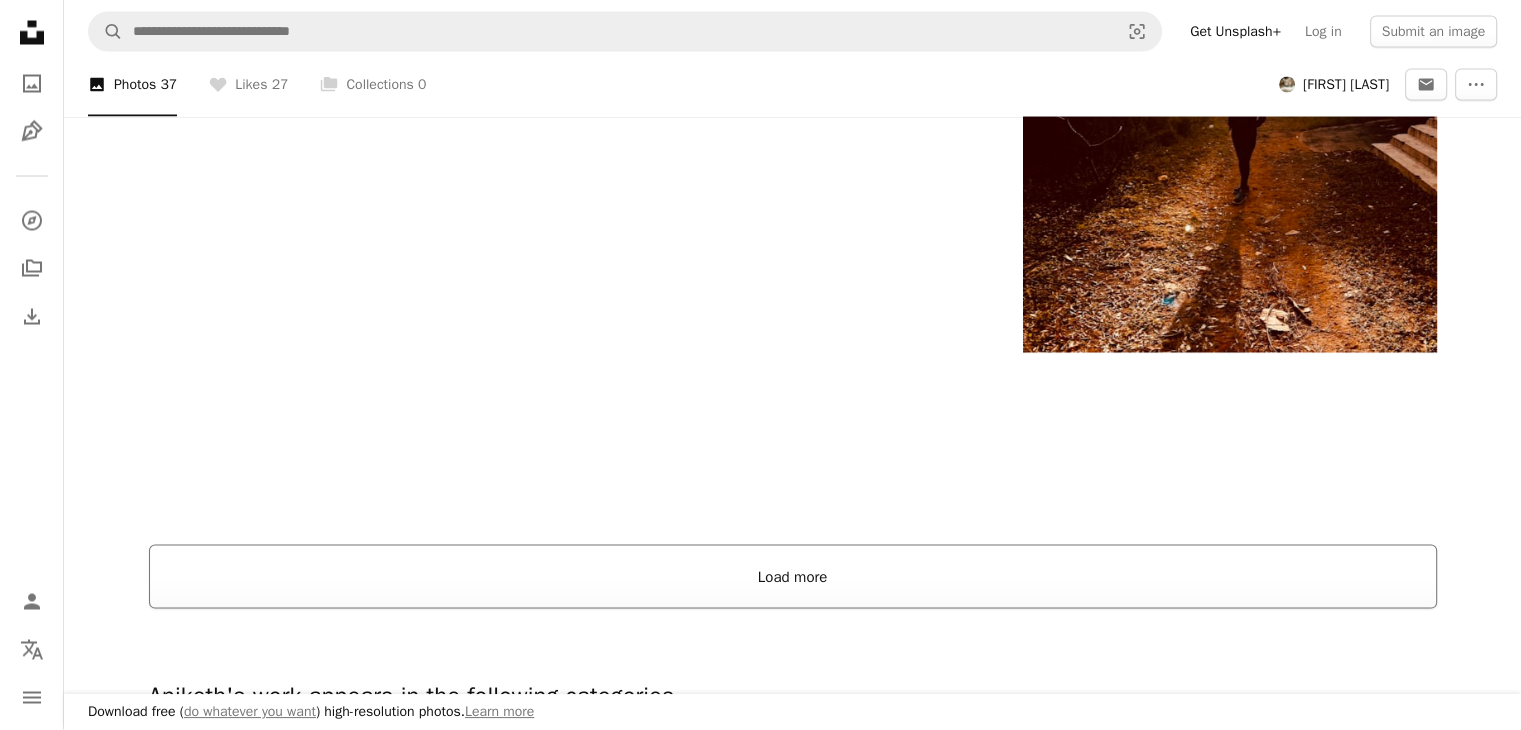 click on "Load more" at bounding box center (793, 577) 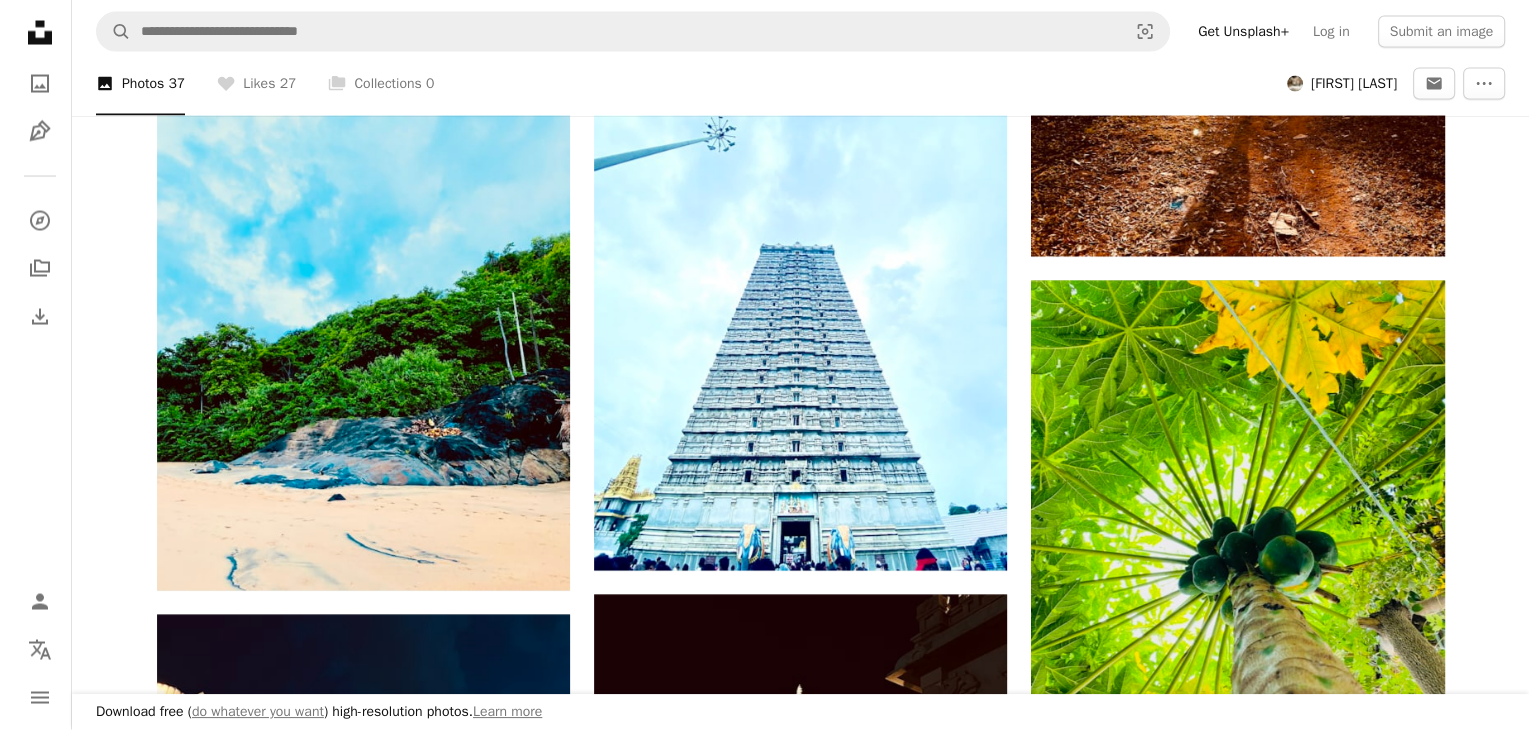 scroll, scrollTop: 3992, scrollLeft: 0, axis: vertical 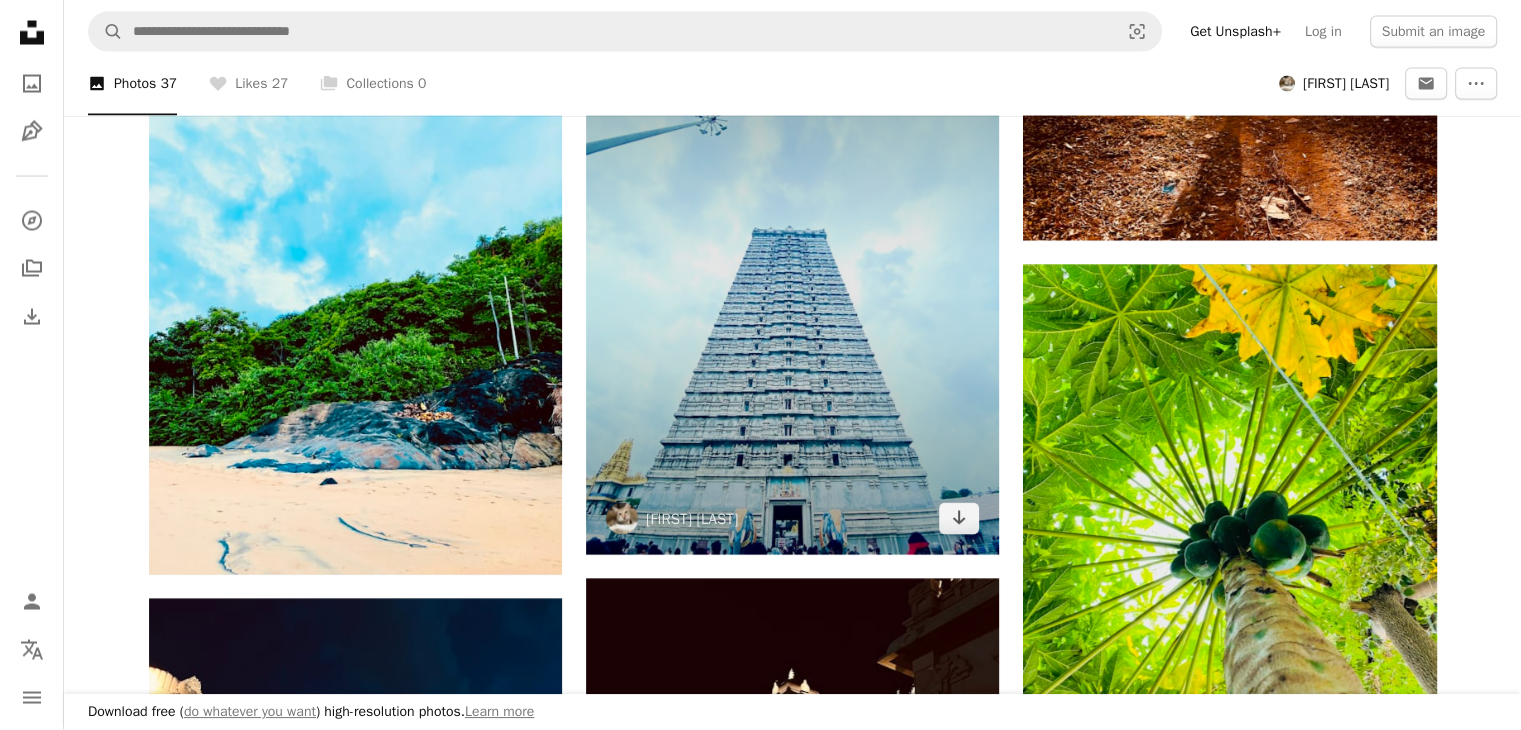 click at bounding box center [792, 279] 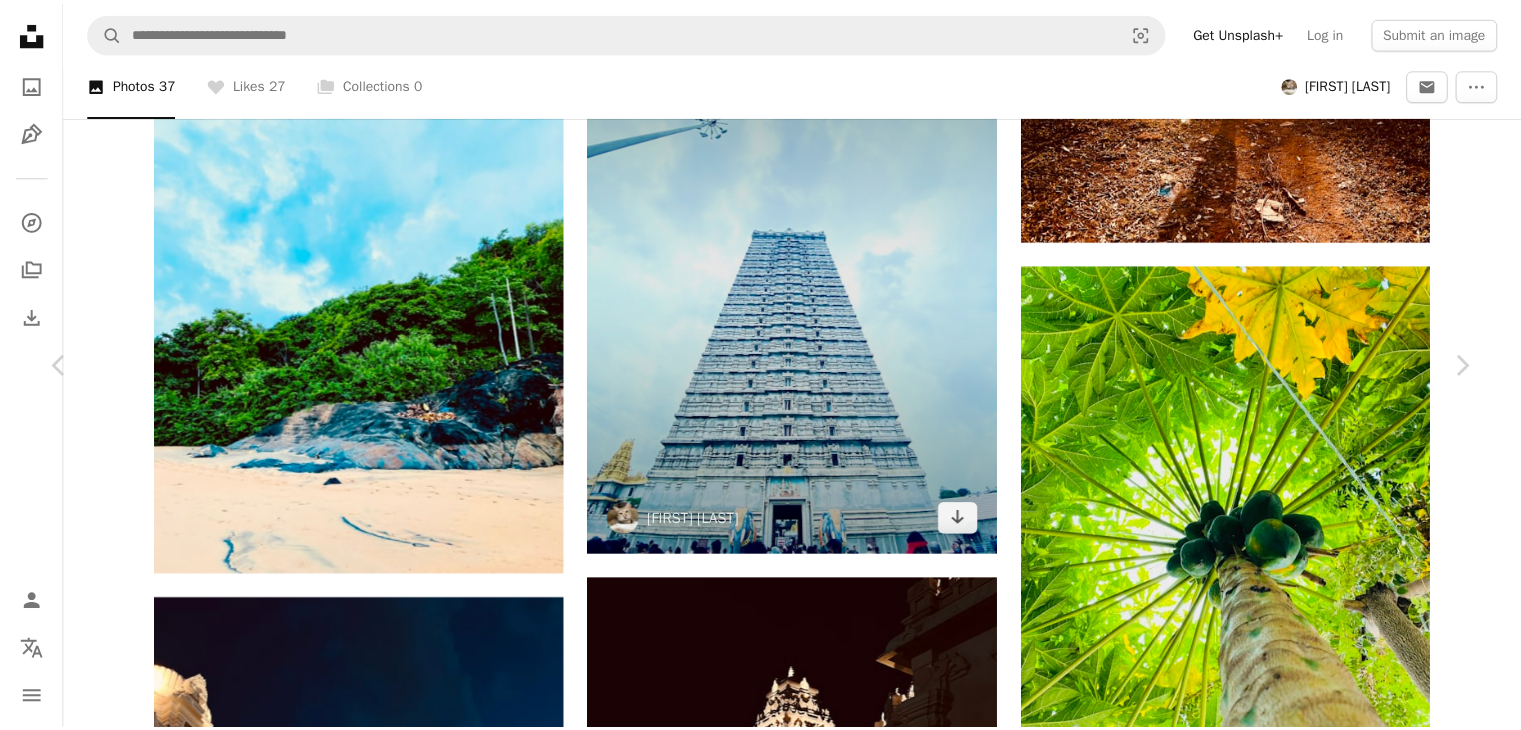 scroll, scrollTop: 122, scrollLeft: 0, axis: vertical 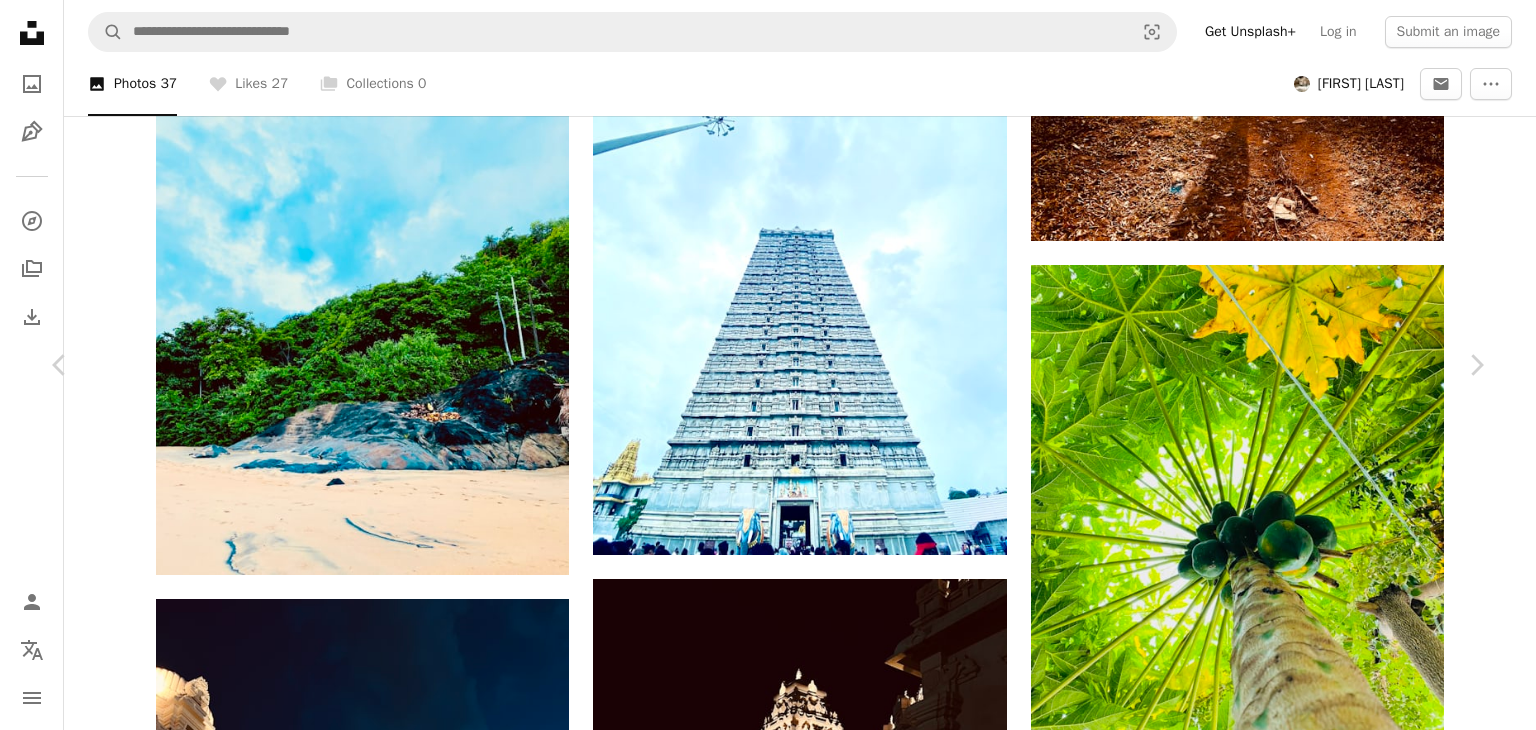 click on "An X shape" at bounding box center (20, 20) 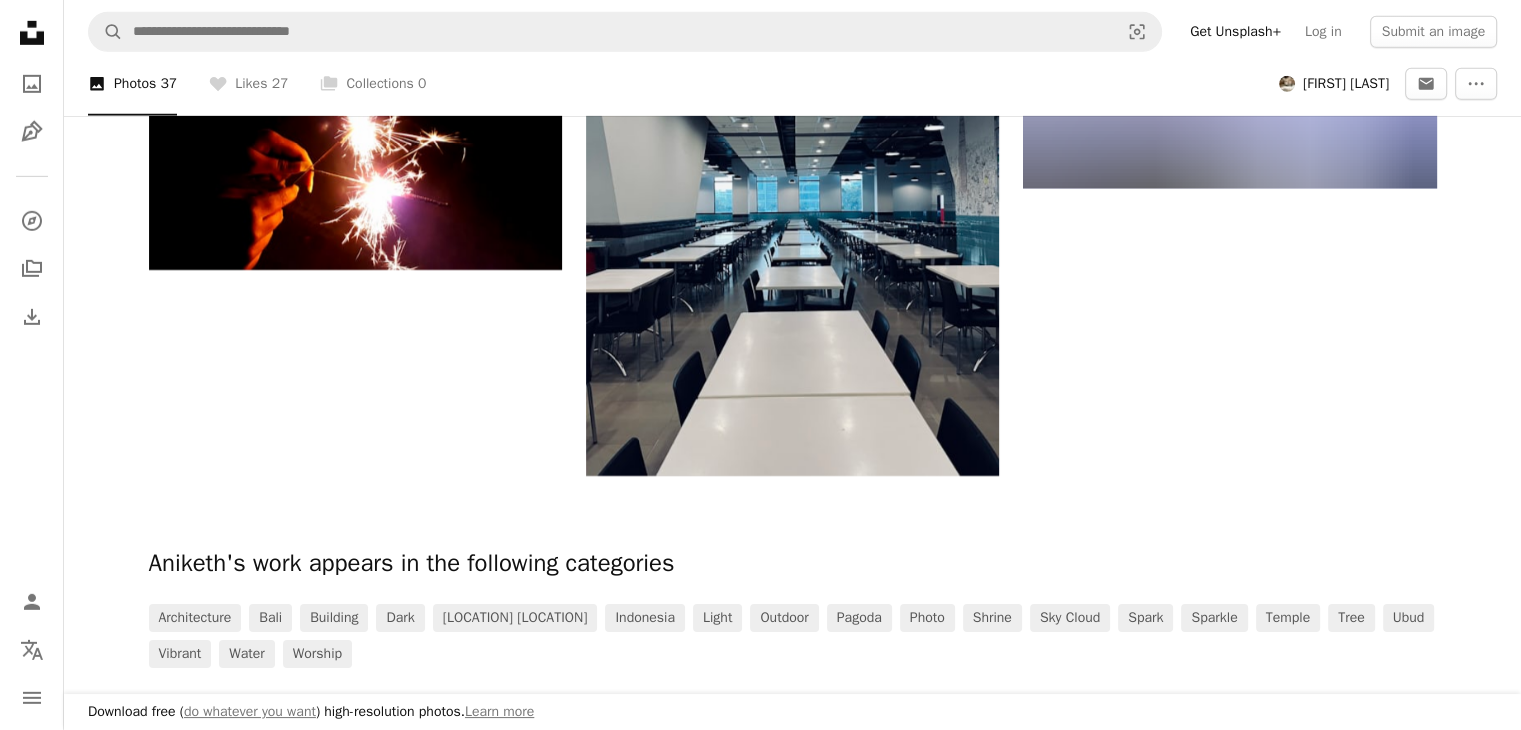 scroll, scrollTop: 6376, scrollLeft: 0, axis: vertical 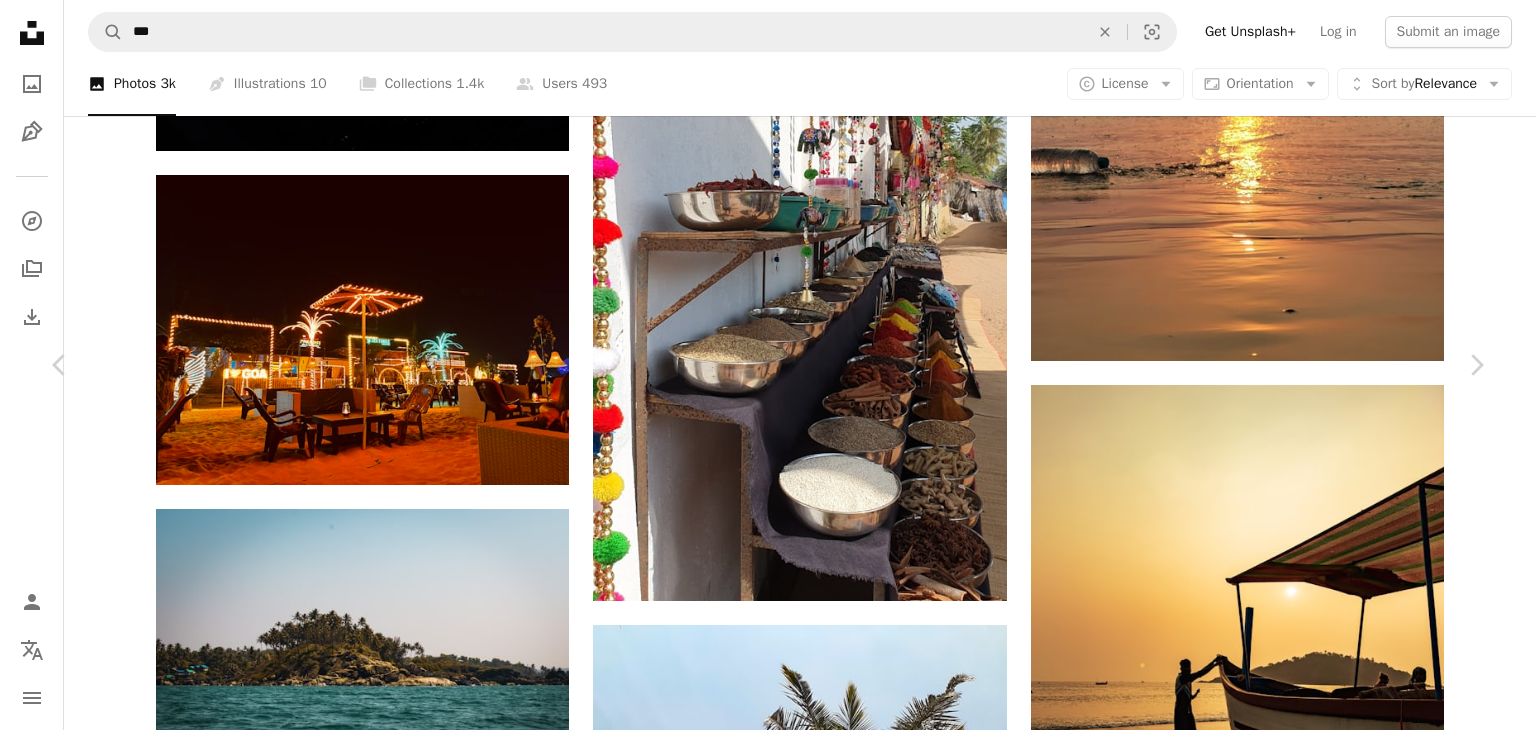 click on "An X shape" at bounding box center [20, 20] 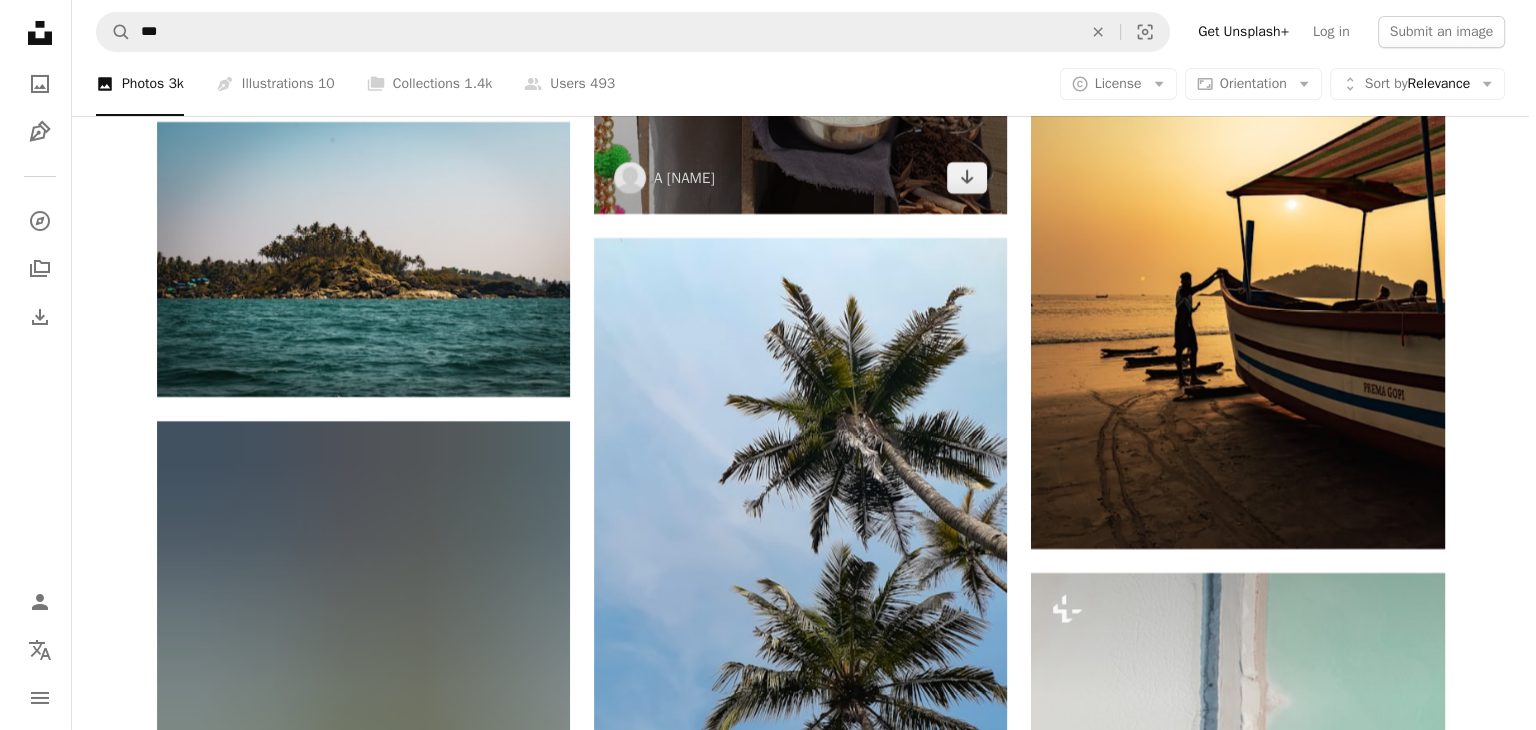 scroll, scrollTop: 14983, scrollLeft: 0, axis: vertical 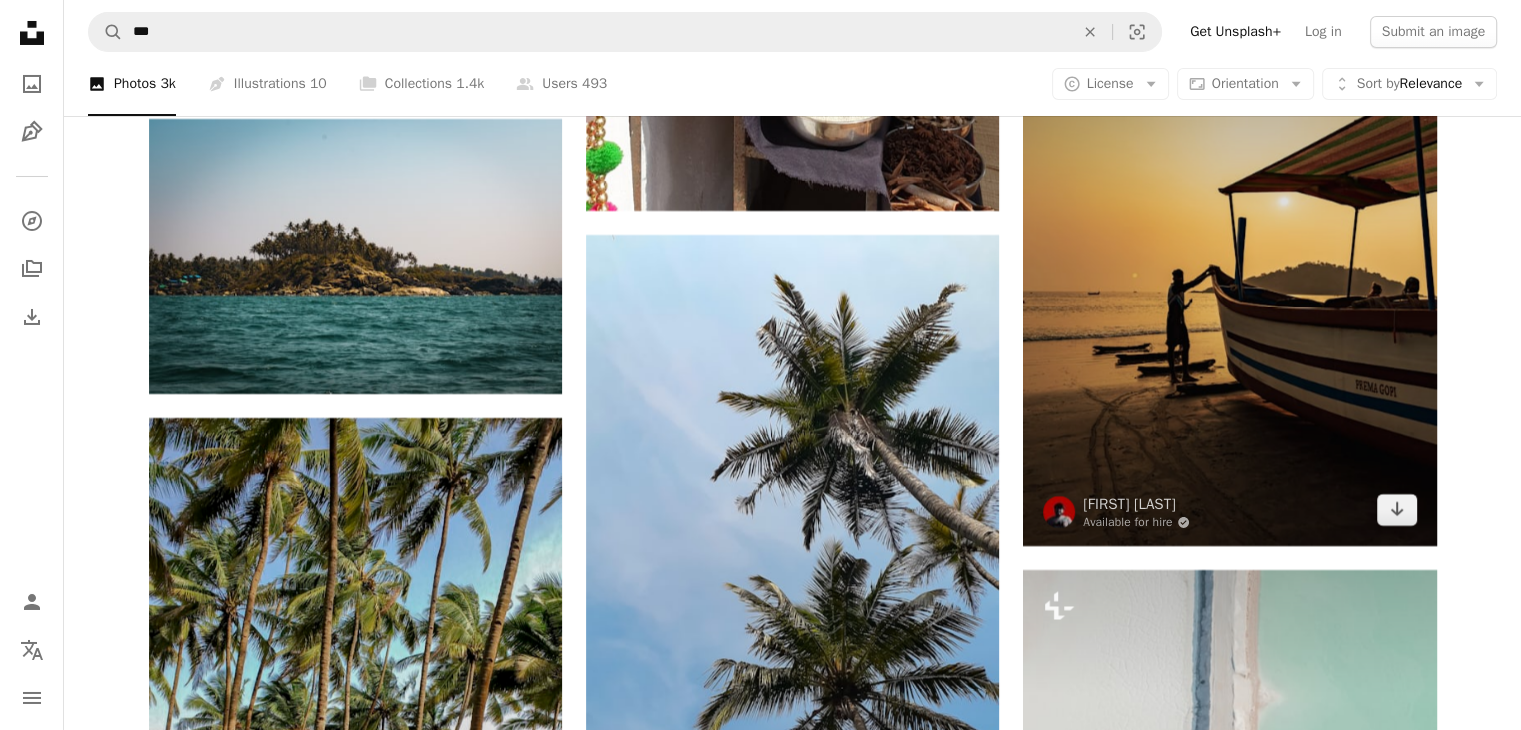 click at bounding box center [1229, 270] 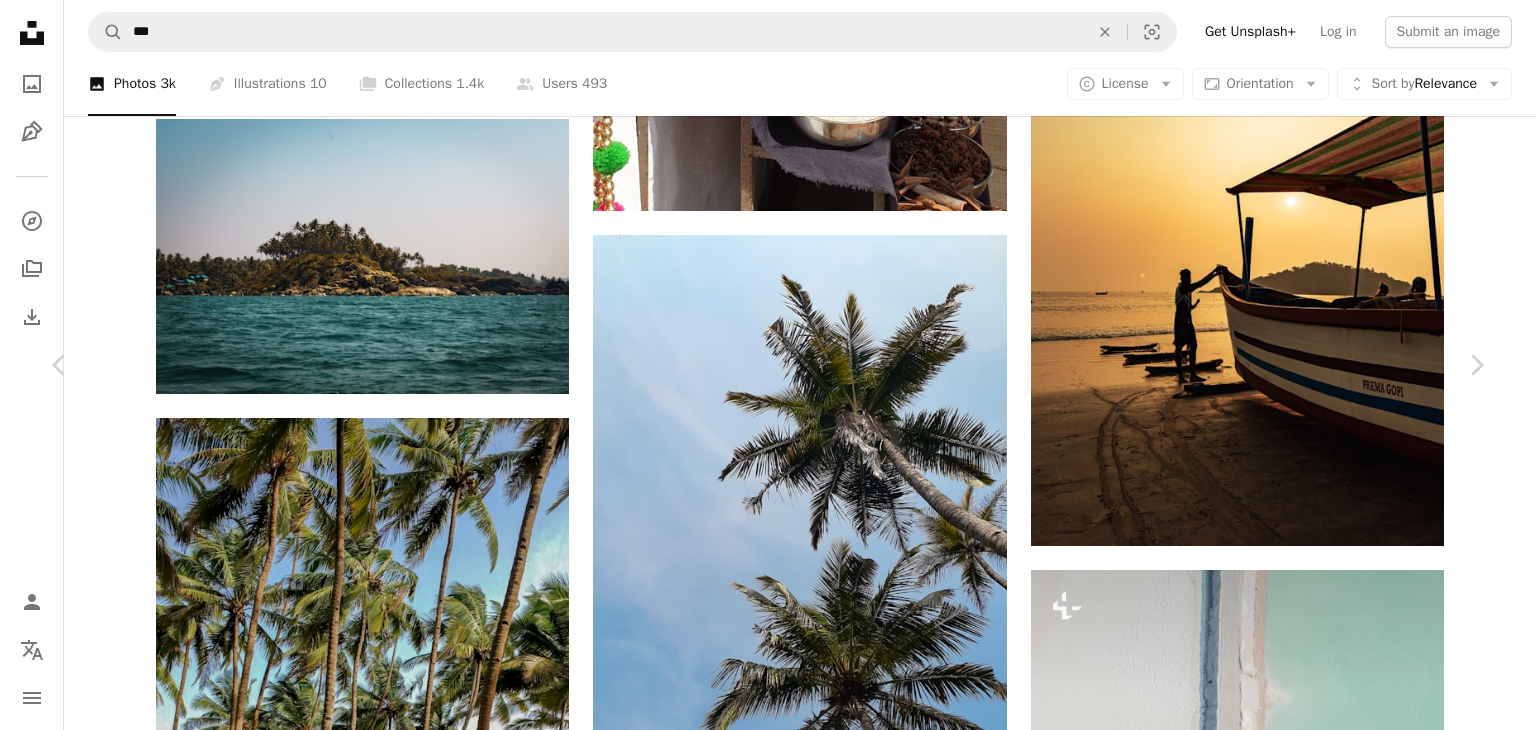 scroll, scrollTop: 24, scrollLeft: 0, axis: vertical 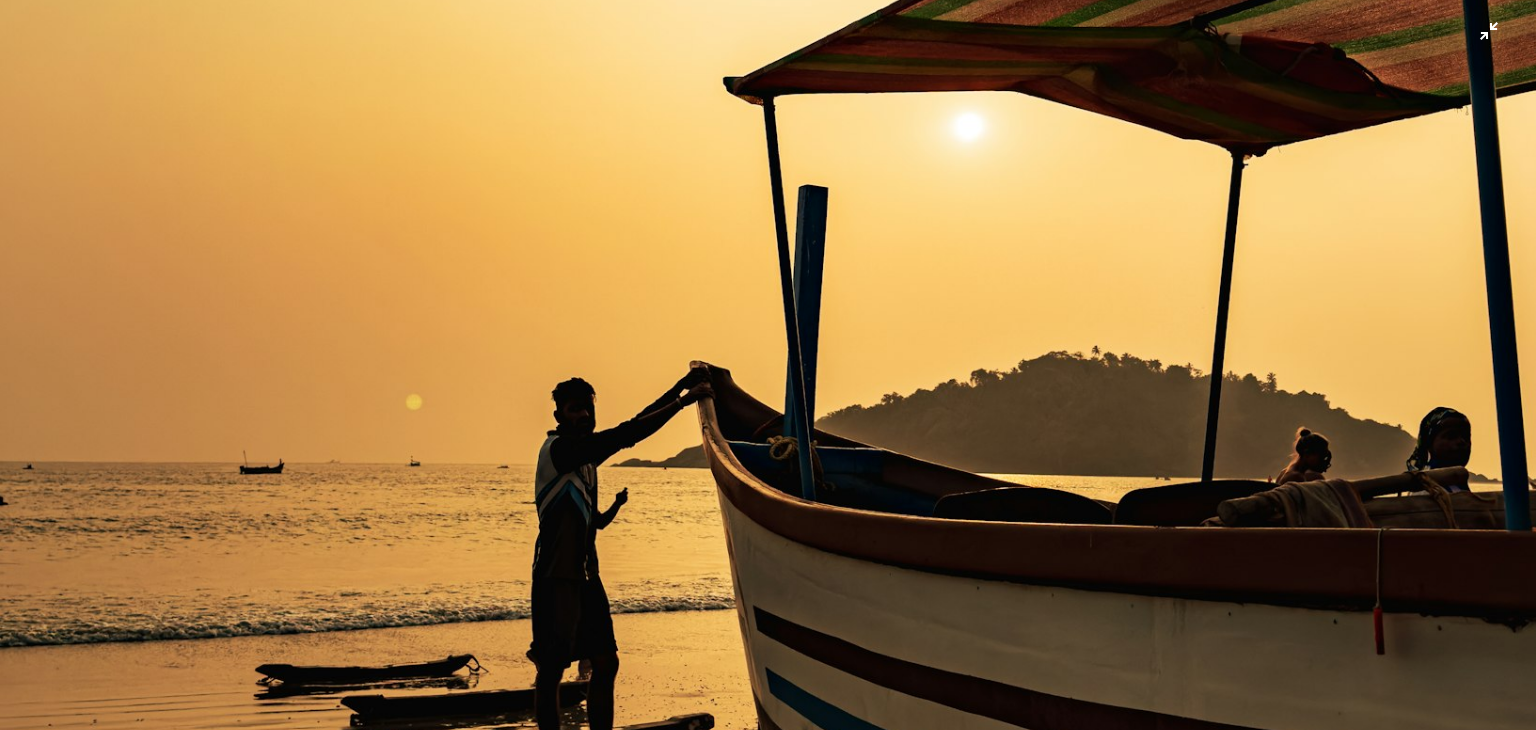 click at bounding box center (768, 384) 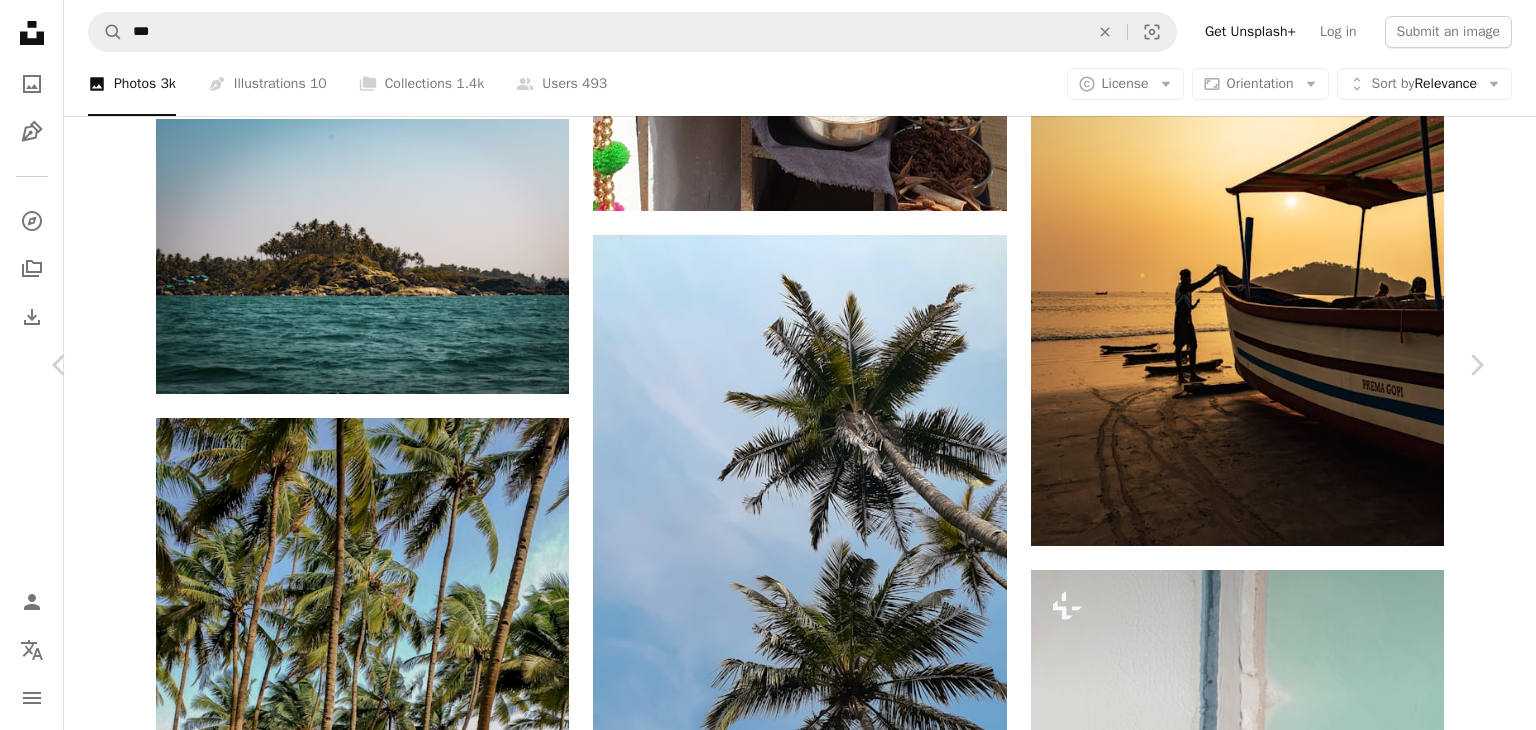 click on "Download free" at bounding box center (1287, 5631) 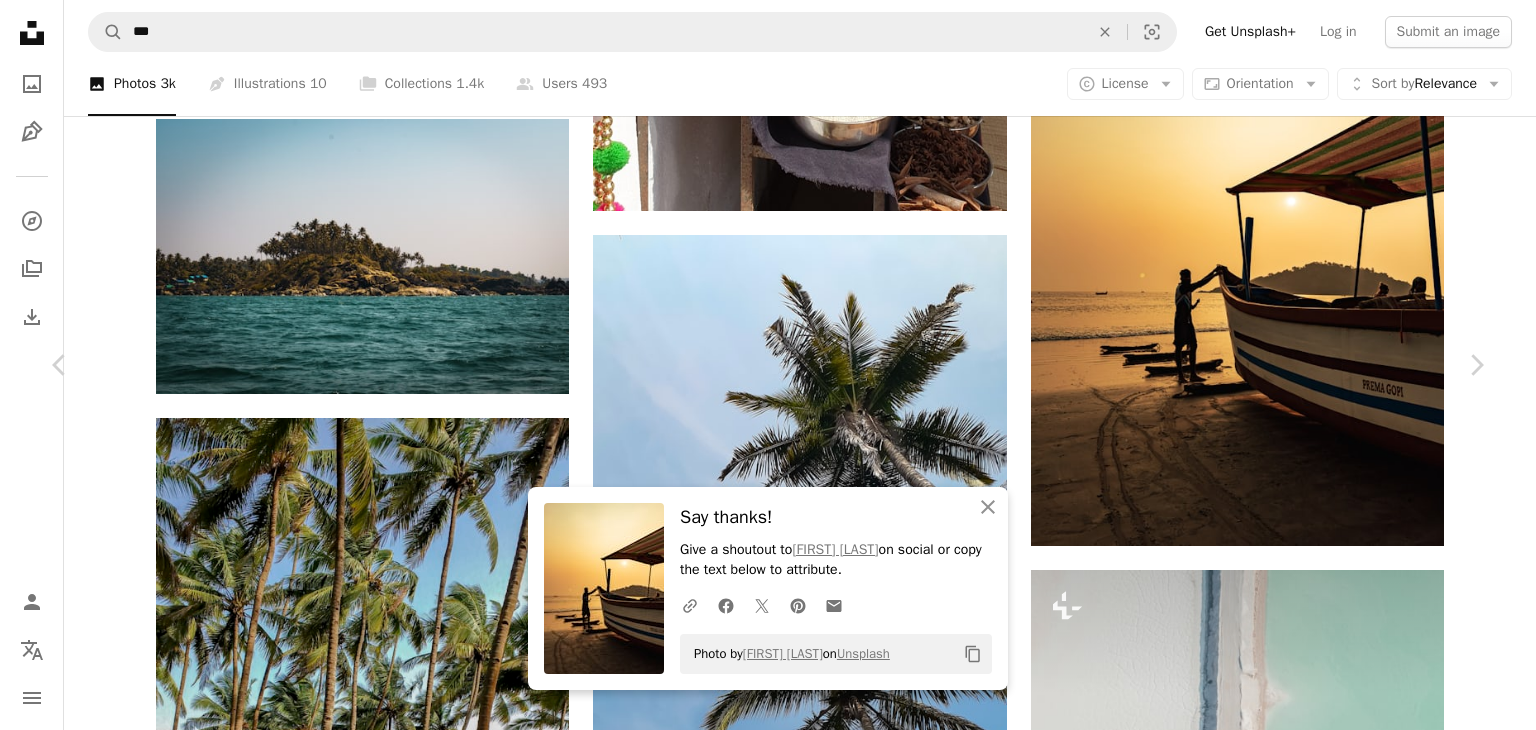 click on "An X shape" at bounding box center [20, 20] 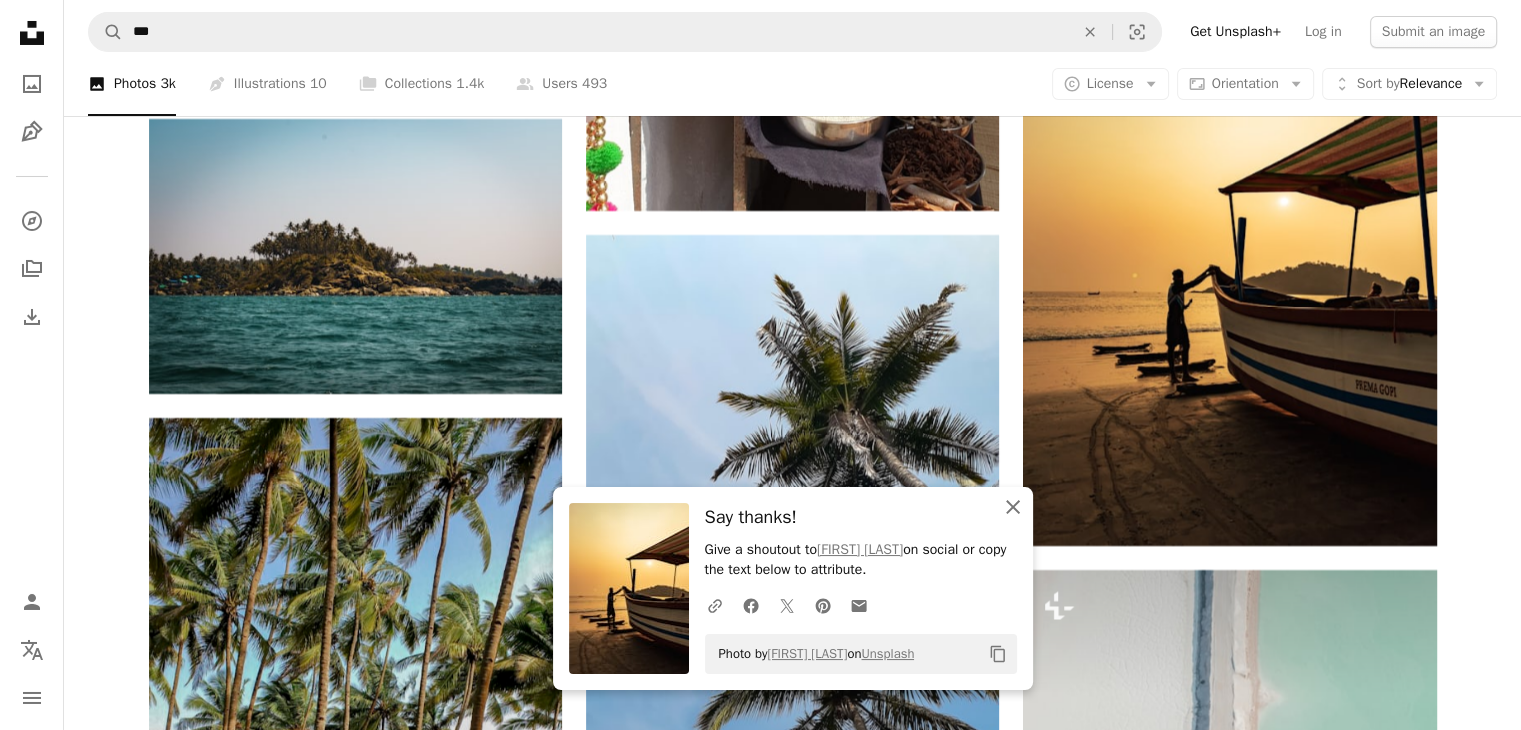 click on "An X shape" 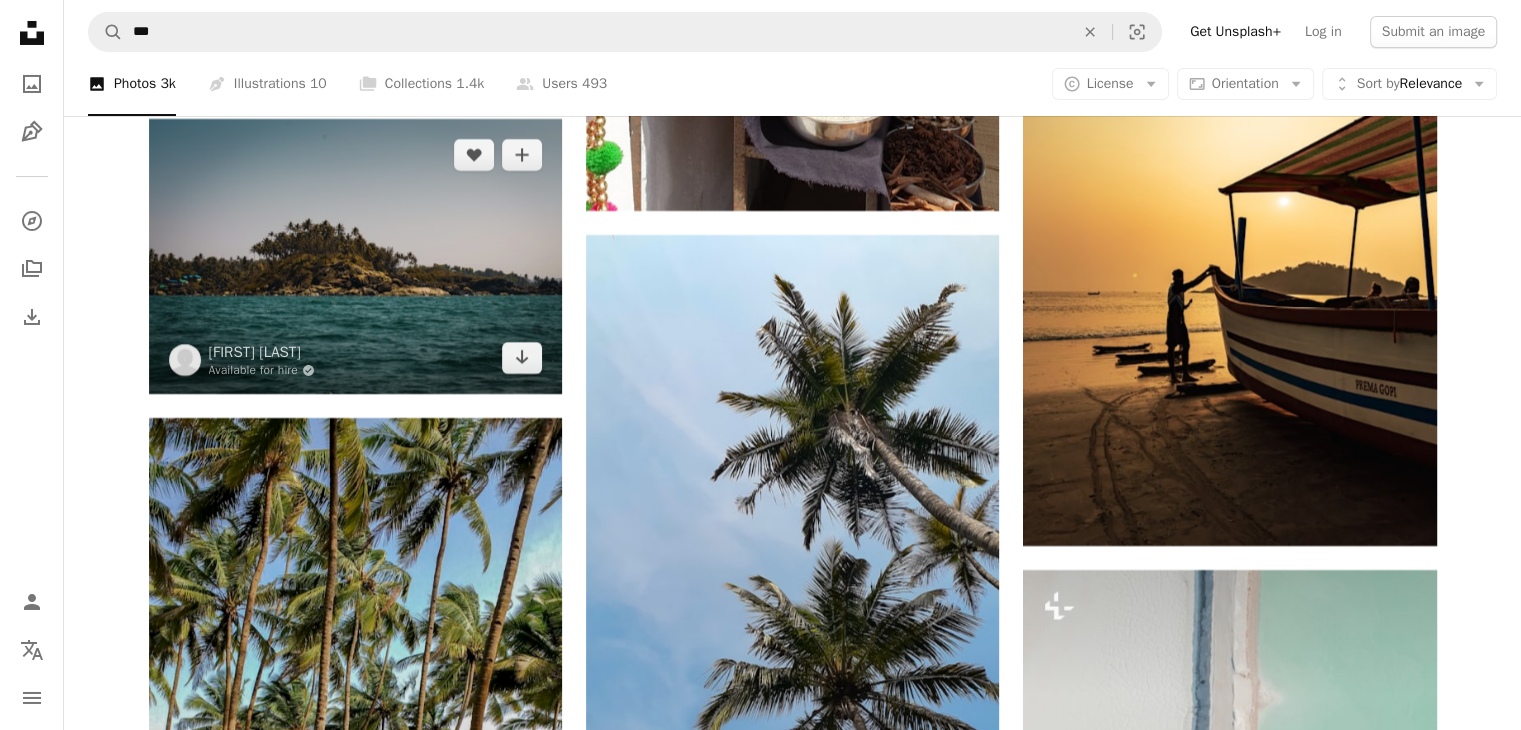 click at bounding box center (355, 256) 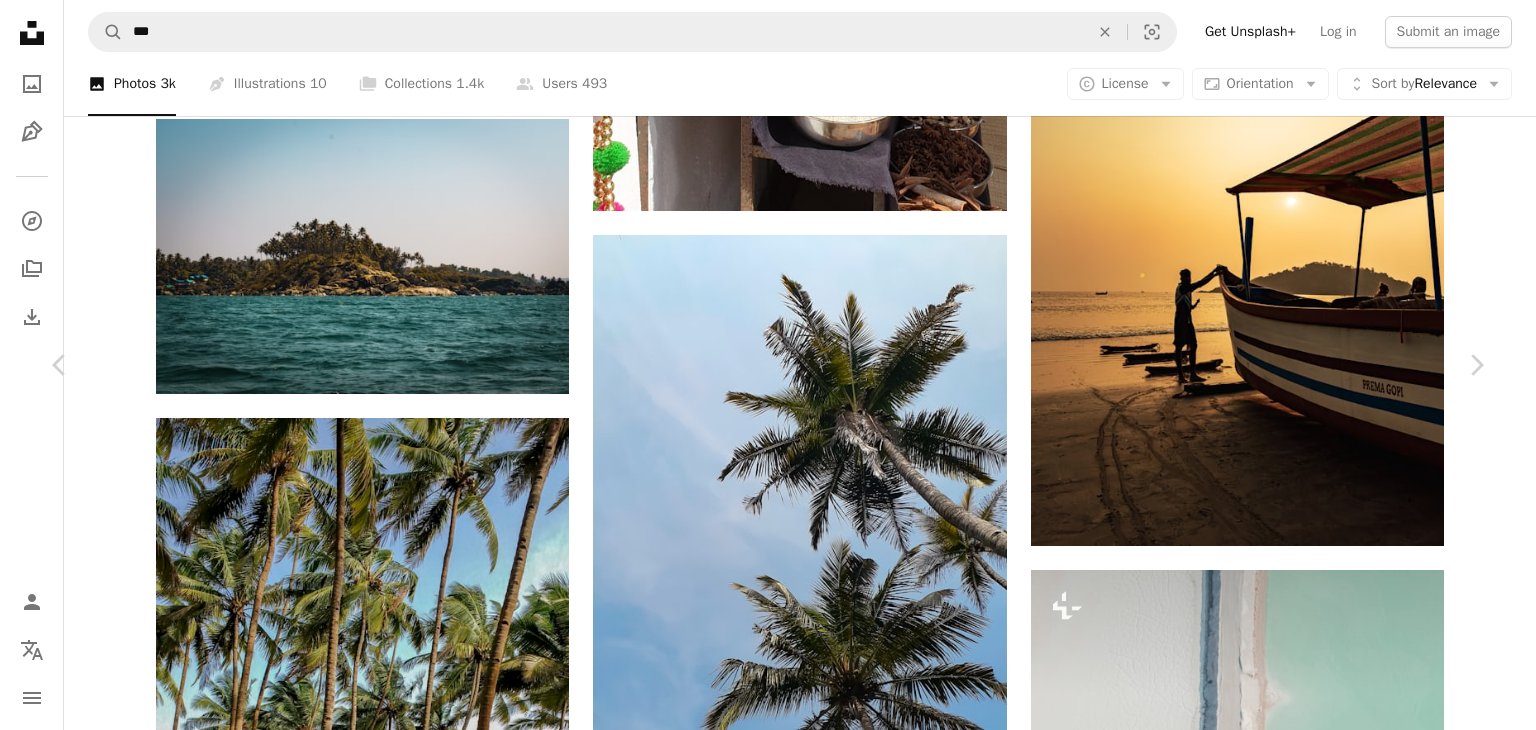 click on "An X shape" at bounding box center (20, 20) 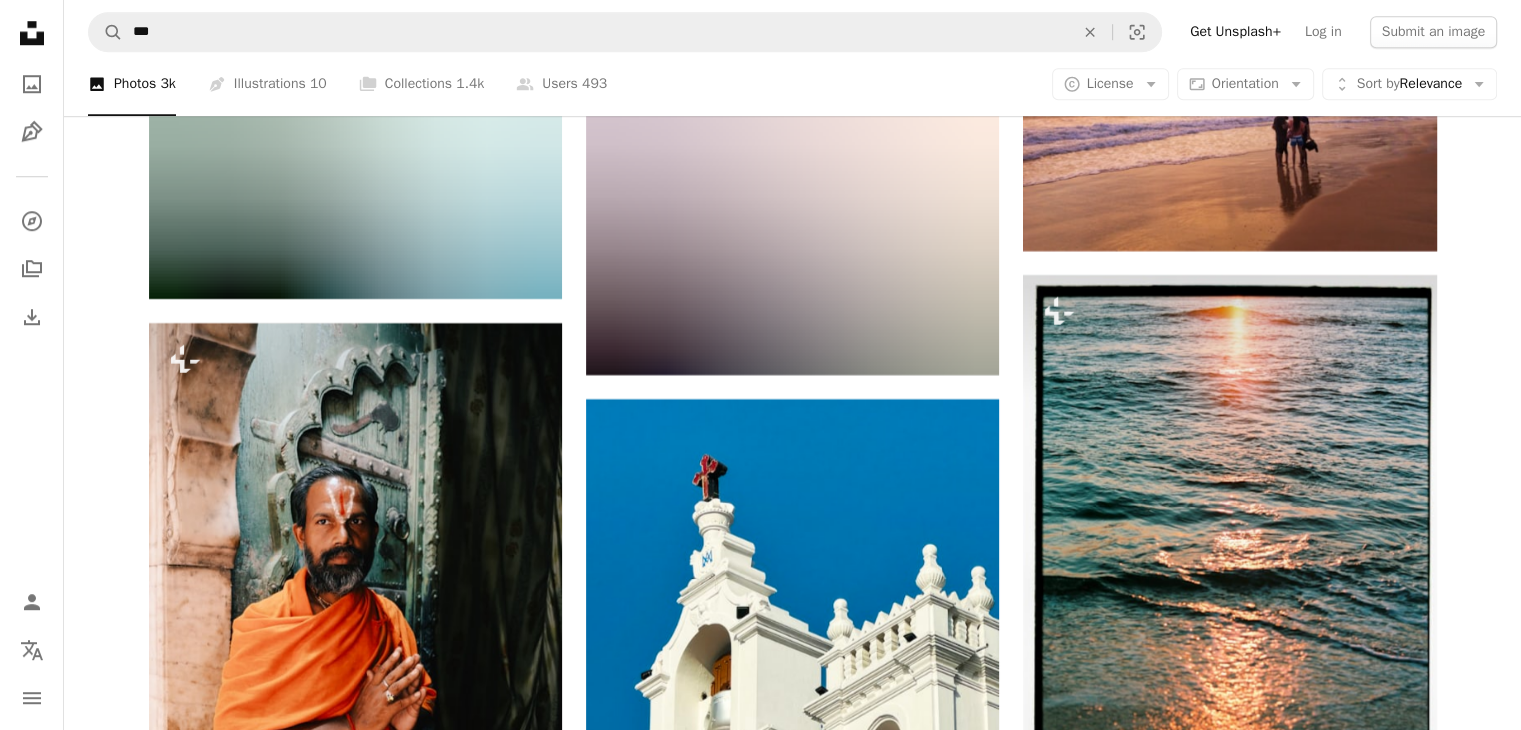 scroll, scrollTop: 16886, scrollLeft: 0, axis: vertical 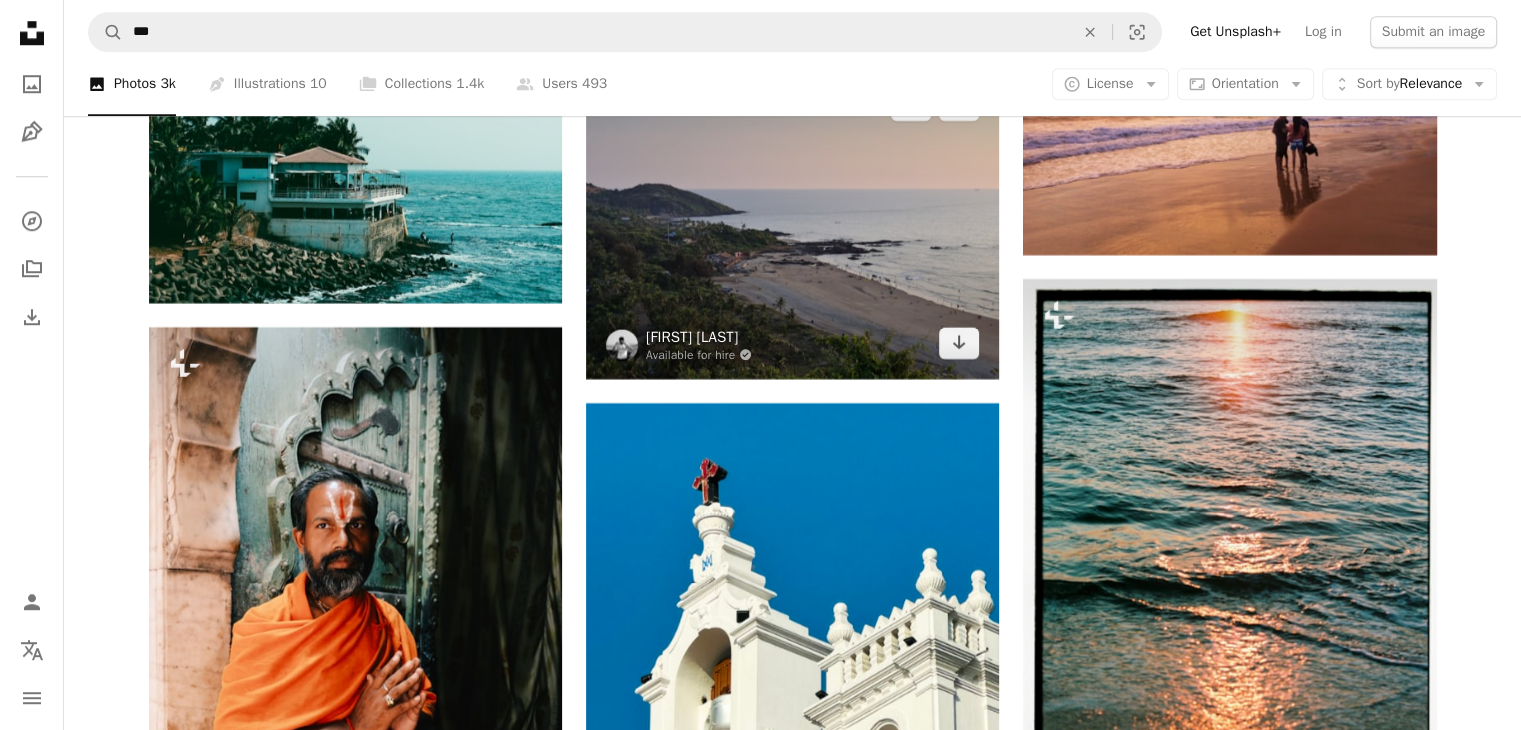 click on "[FIRST] [LAST]" at bounding box center (699, 337) 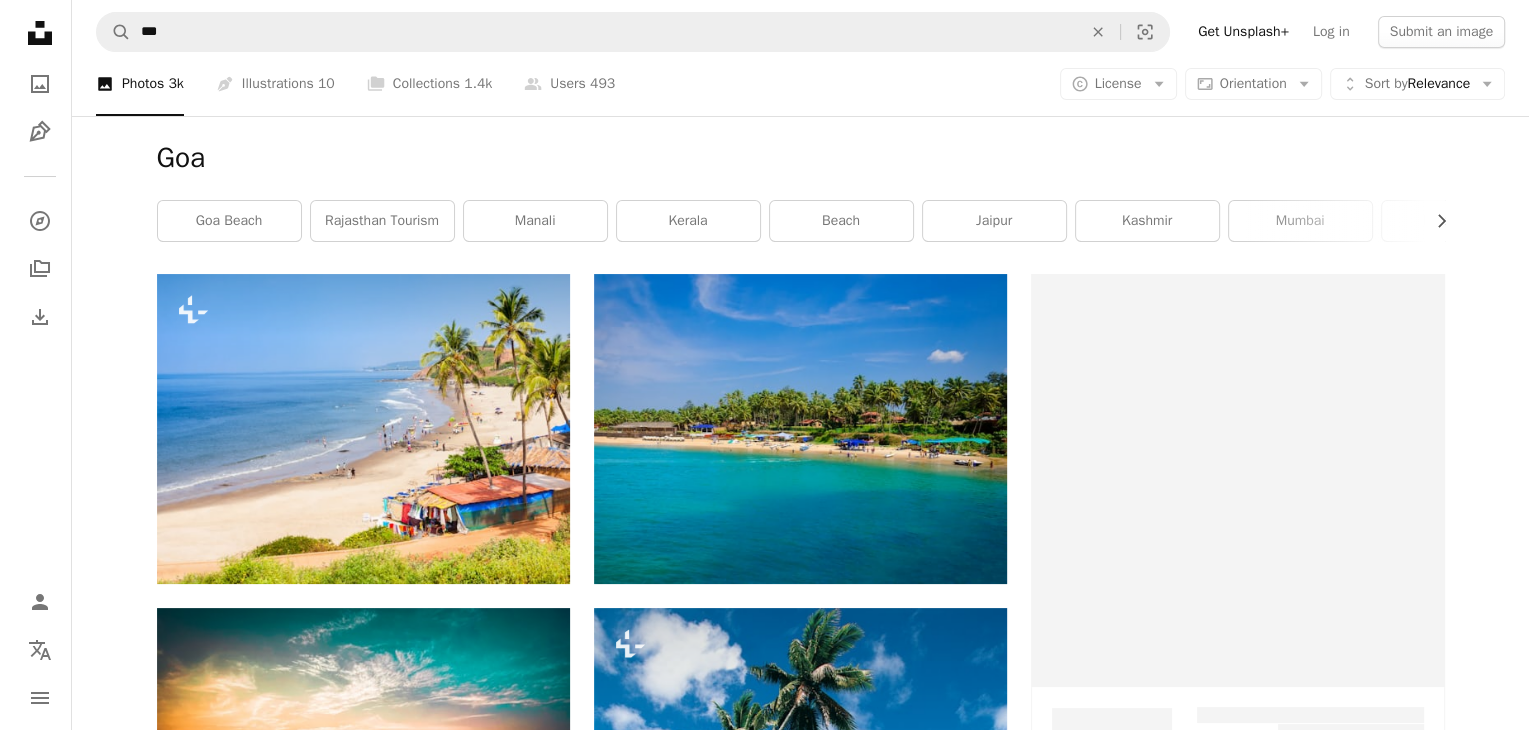scroll, scrollTop: 16886, scrollLeft: 0, axis: vertical 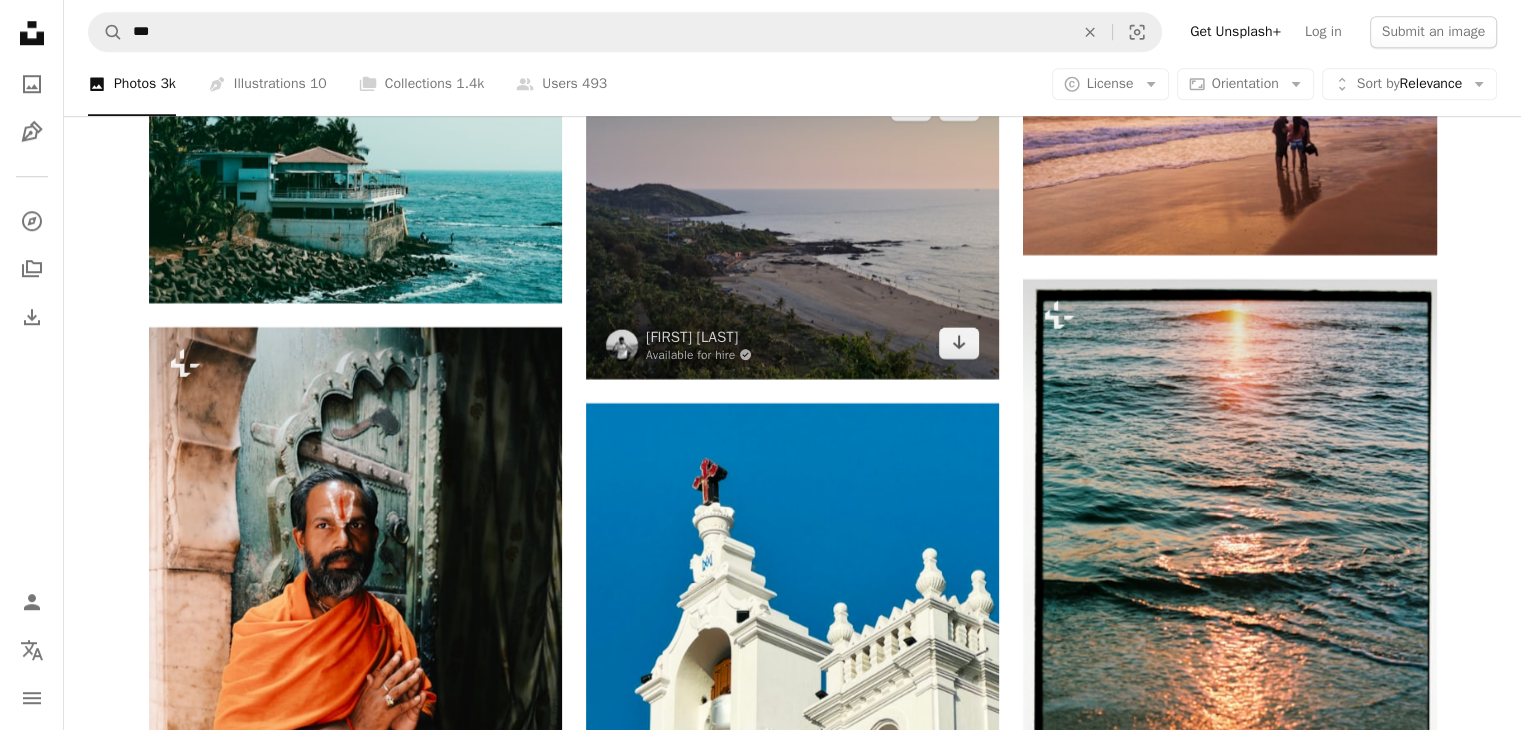 click at bounding box center [792, 224] 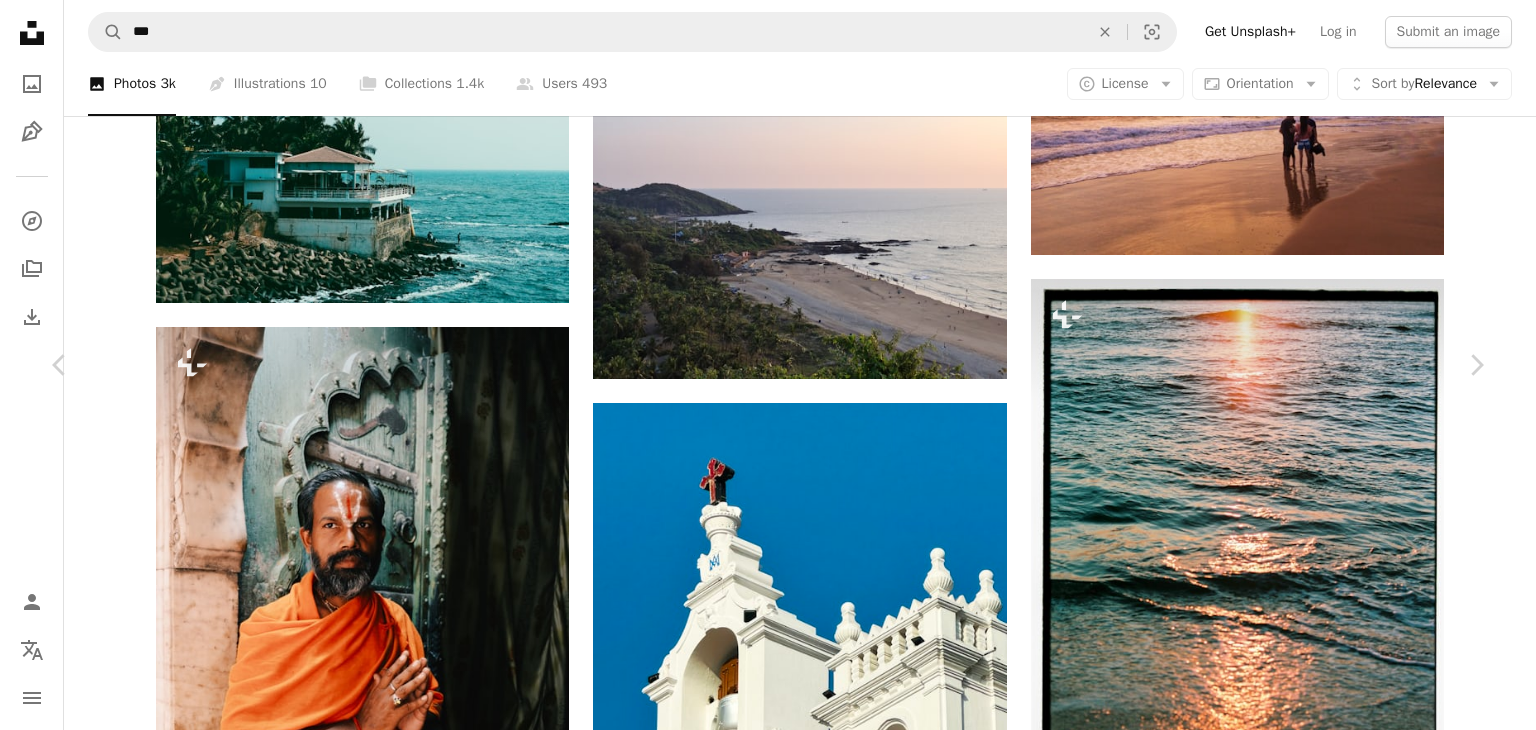 scroll, scrollTop: 168, scrollLeft: 0, axis: vertical 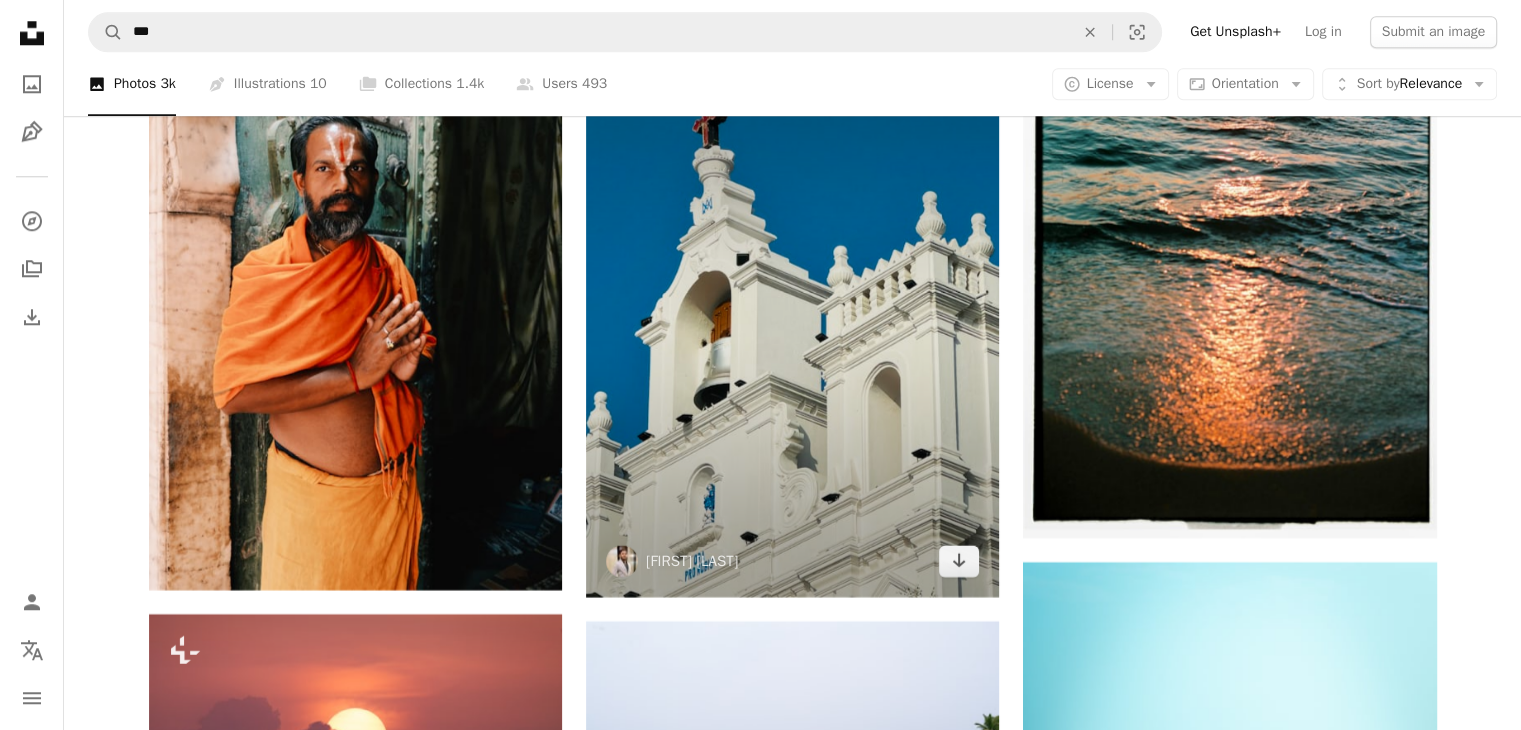 click at bounding box center (792, 321) 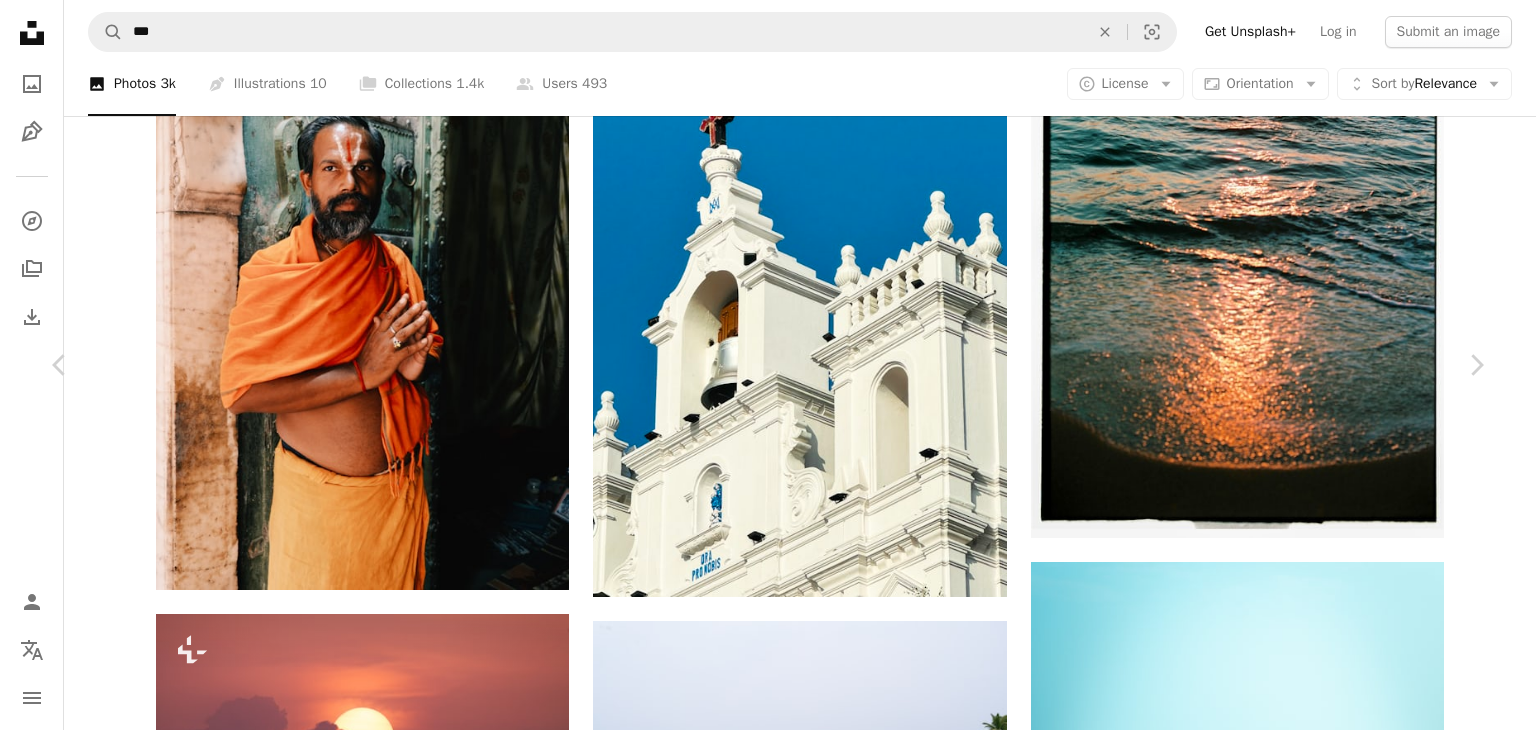 click on "[FIRST] [LAST]" at bounding box center (230, 6174) 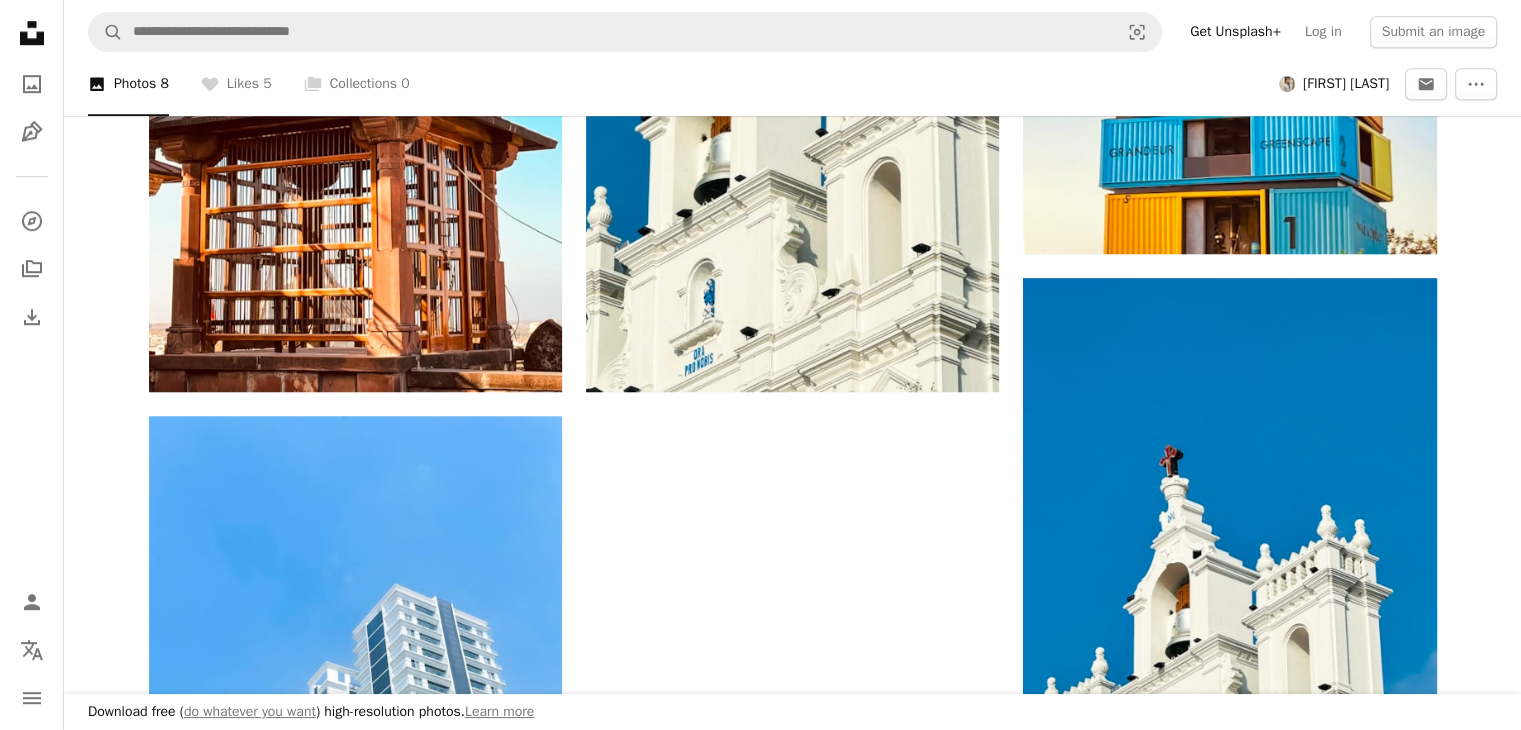 scroll, scrollTop: 1443, scrollLeft: 0, axis: vertical 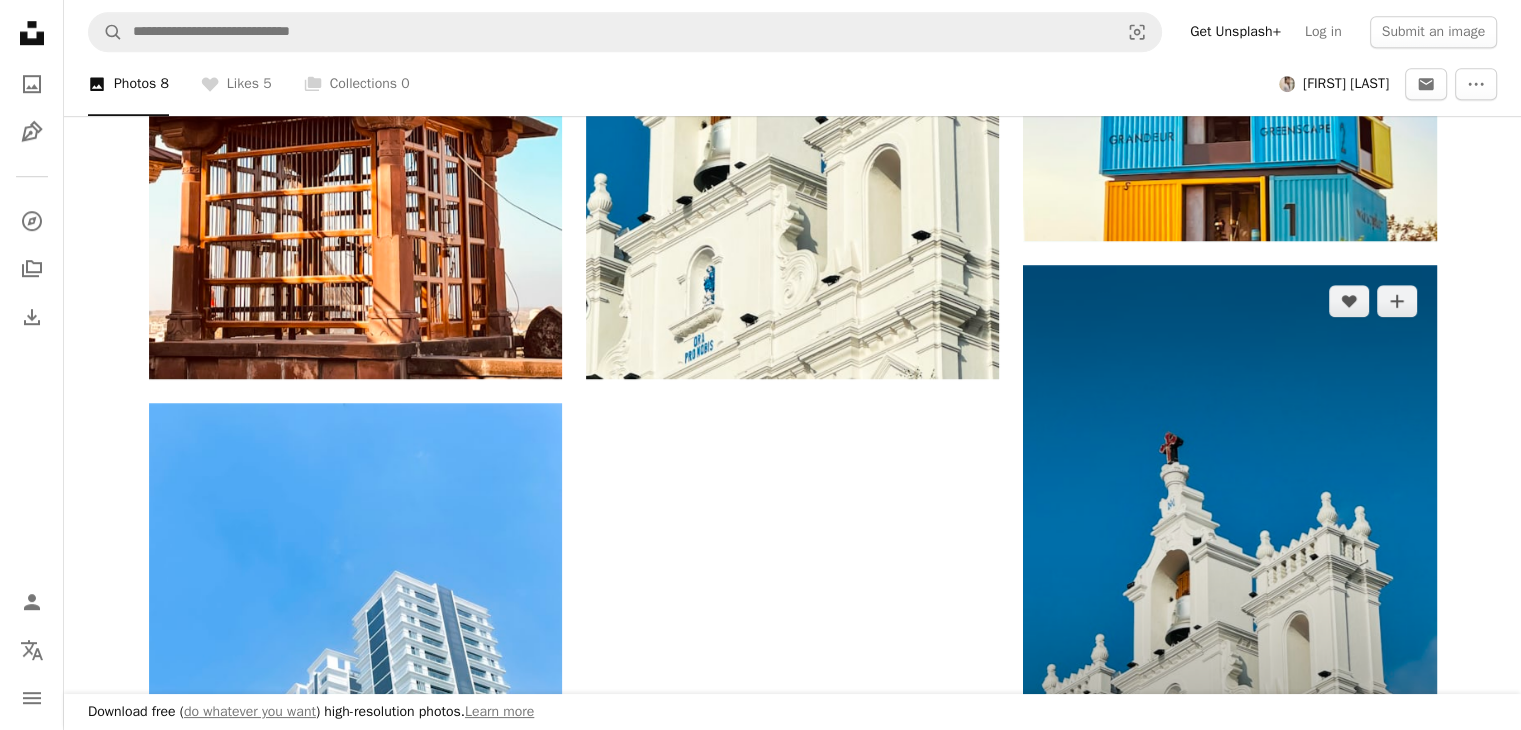 click at bounding box center (1229, 540) 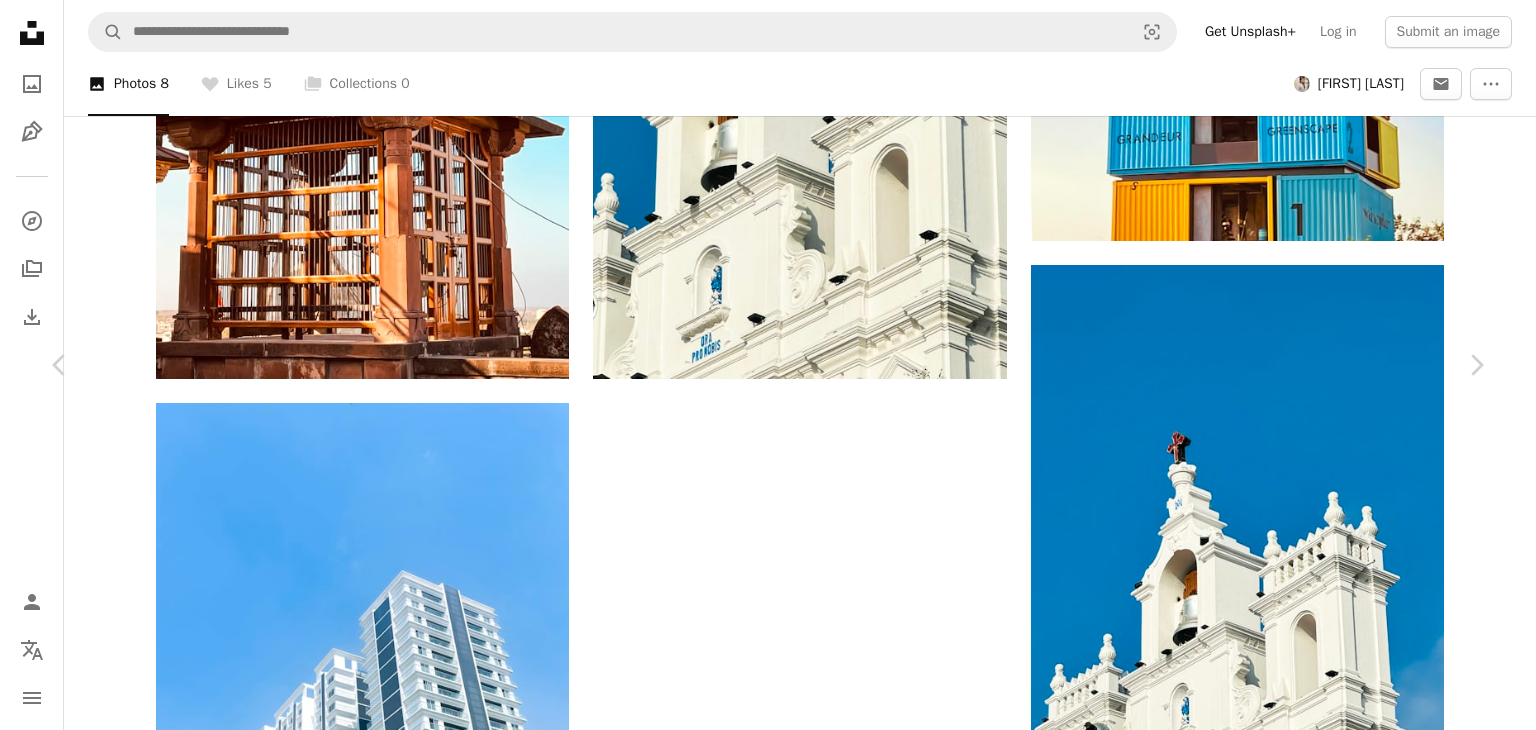 click on "An X shape" at bounding box center (20, 20) 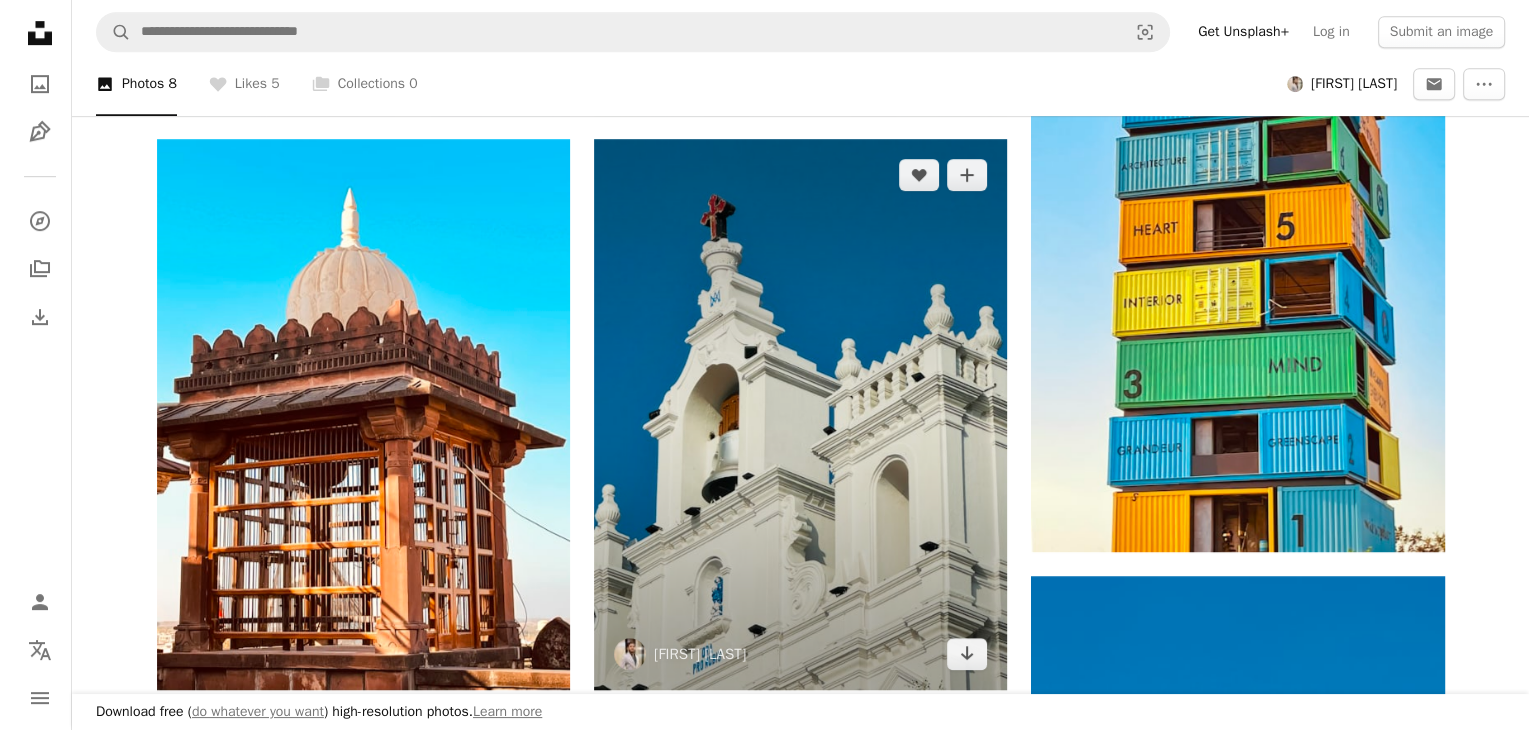 scroll, scrollTop: 1131, scrollLeft: 0, axis: vertical 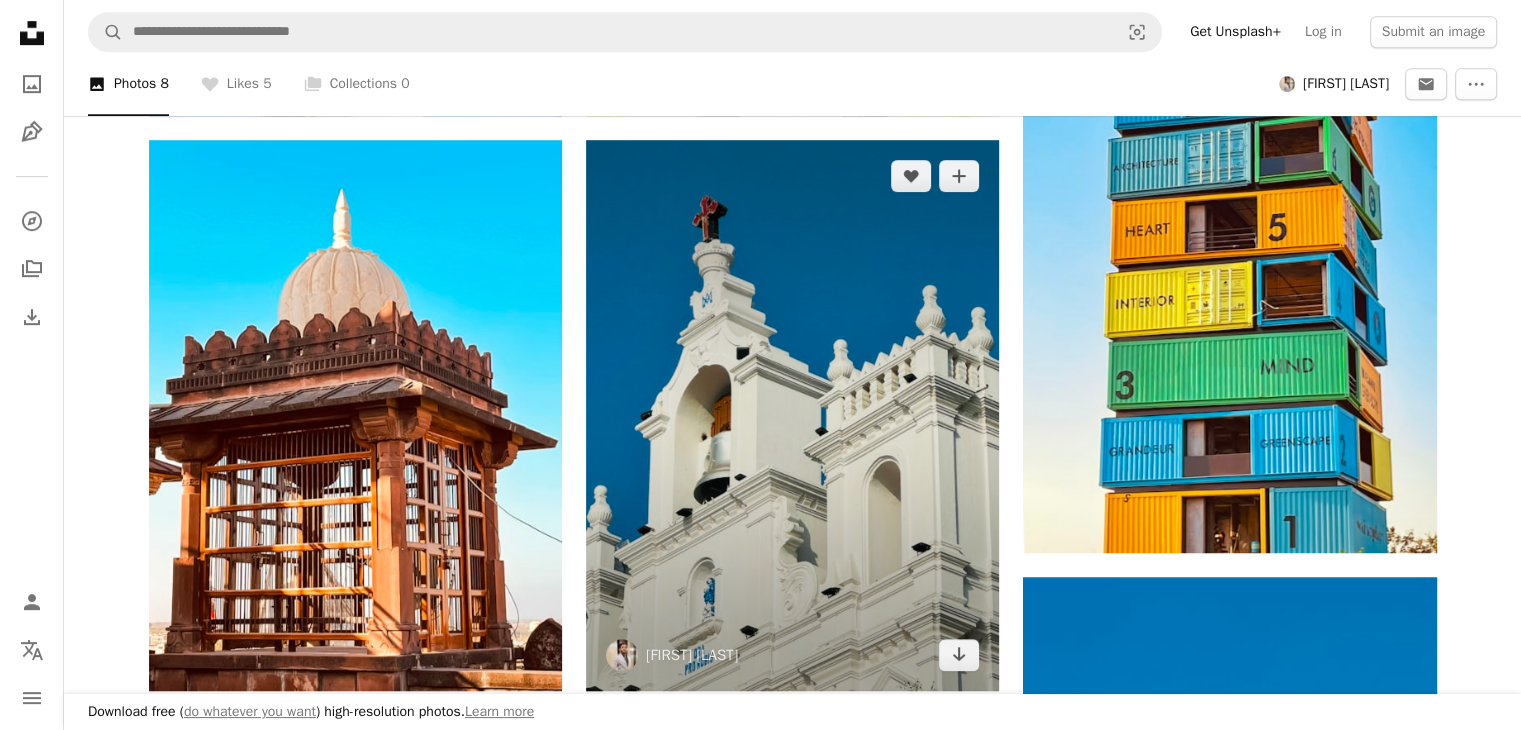 click at bounding box center [792, 415] 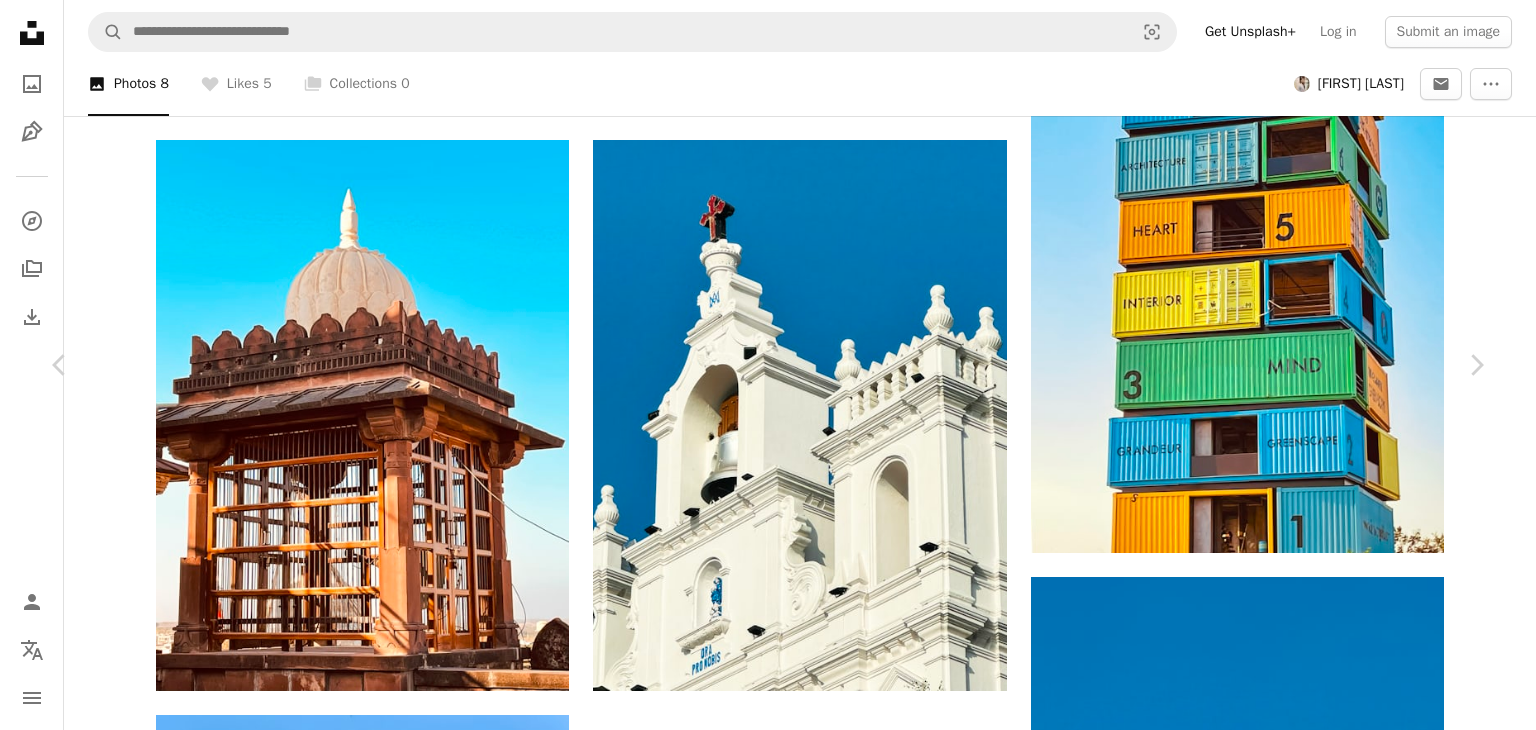 click on "An X shape" at bounding box center [20, 20] 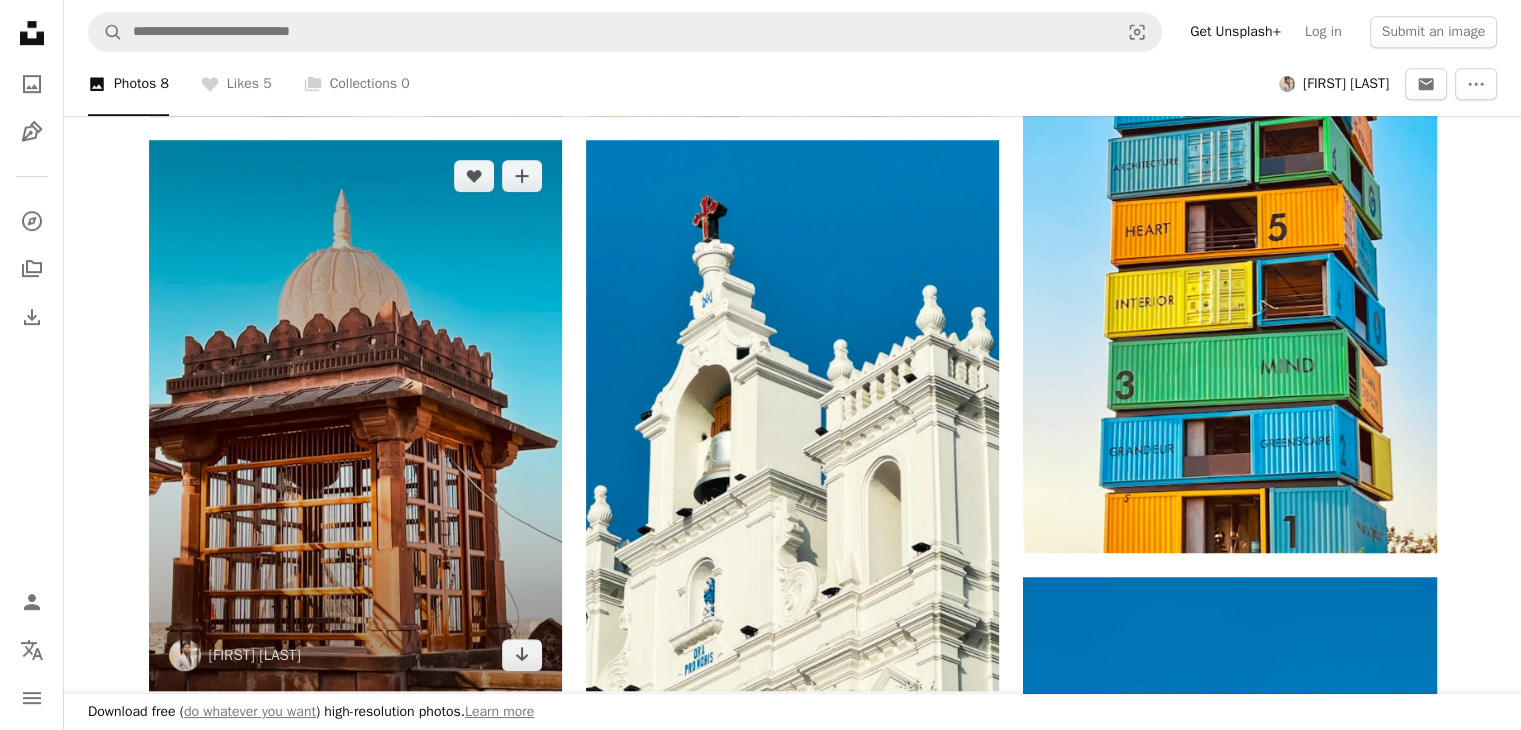 click at bounding box center [355, 415] 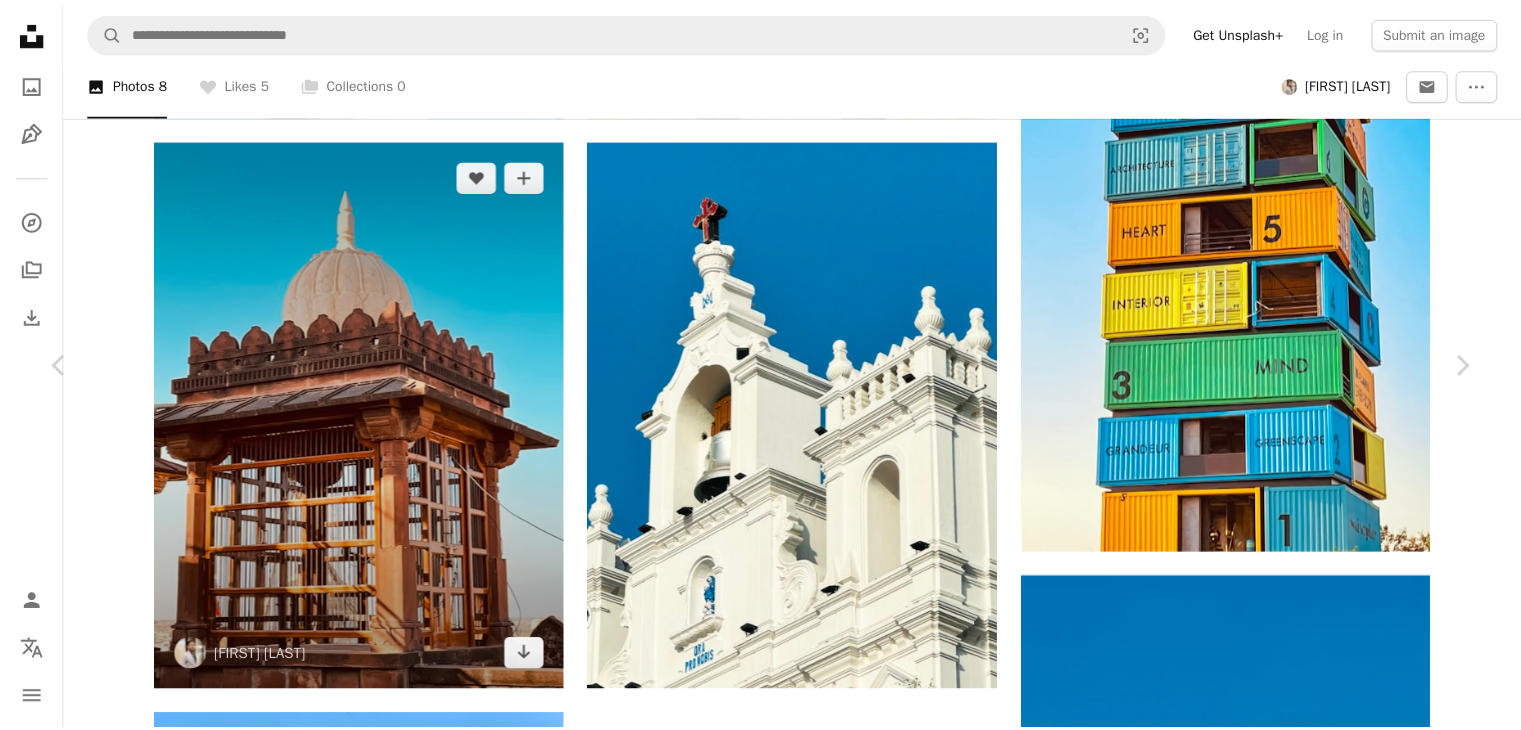 scroll, scrollTop: 104, scrollLeft: 0, axis: vertical 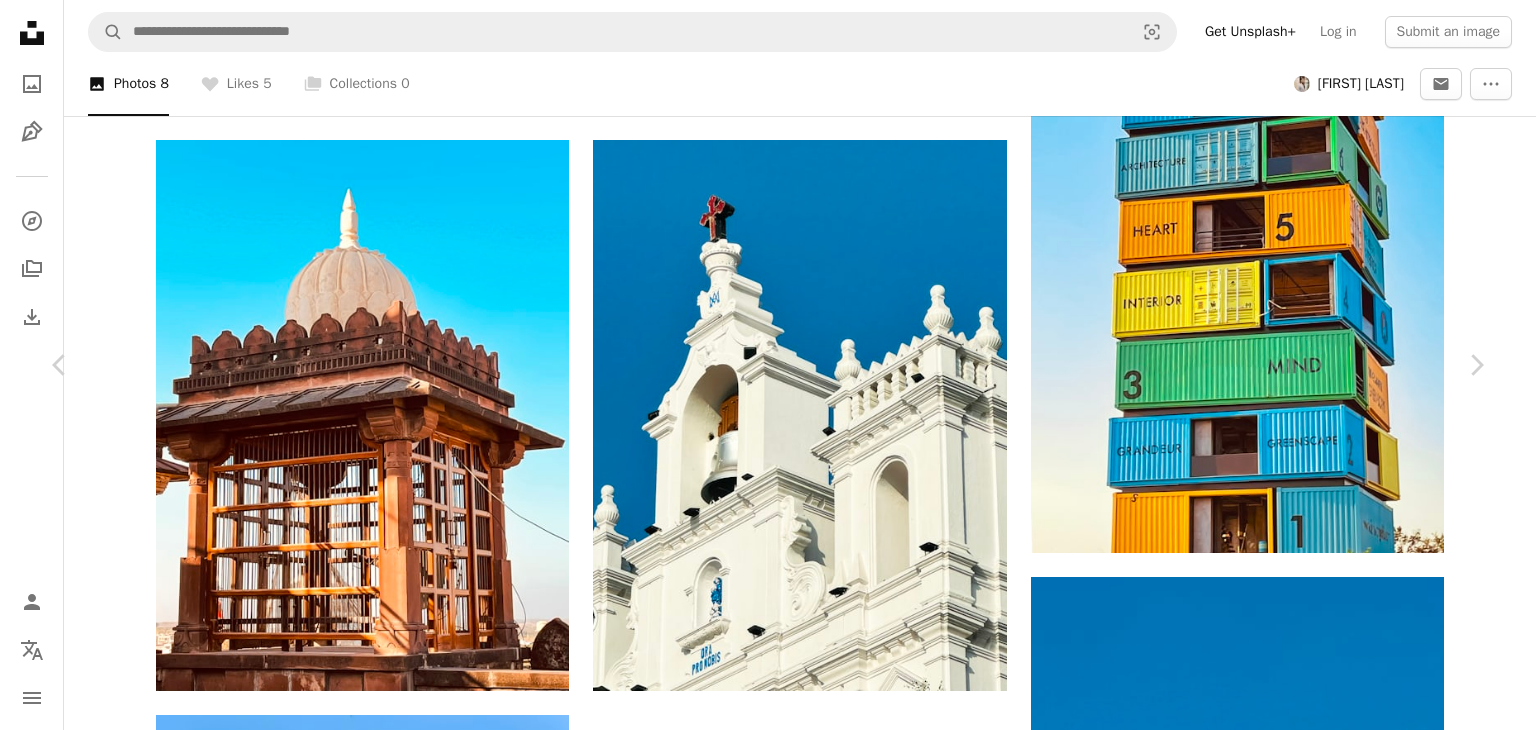 click on "An X shape" at bounding box center [20, 20] 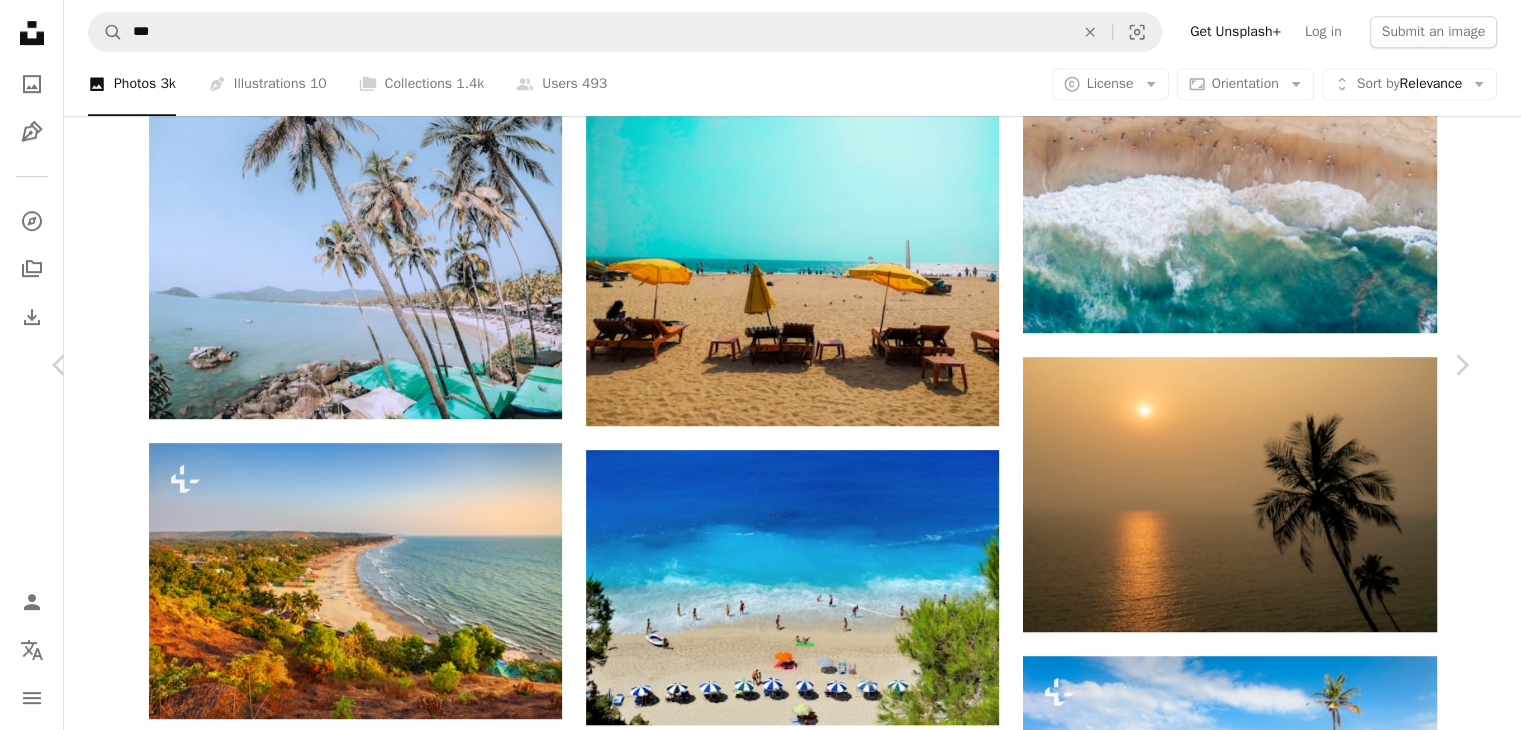 scroll, scrollTop: 17243, scrollLeft: 0, axis: vertical 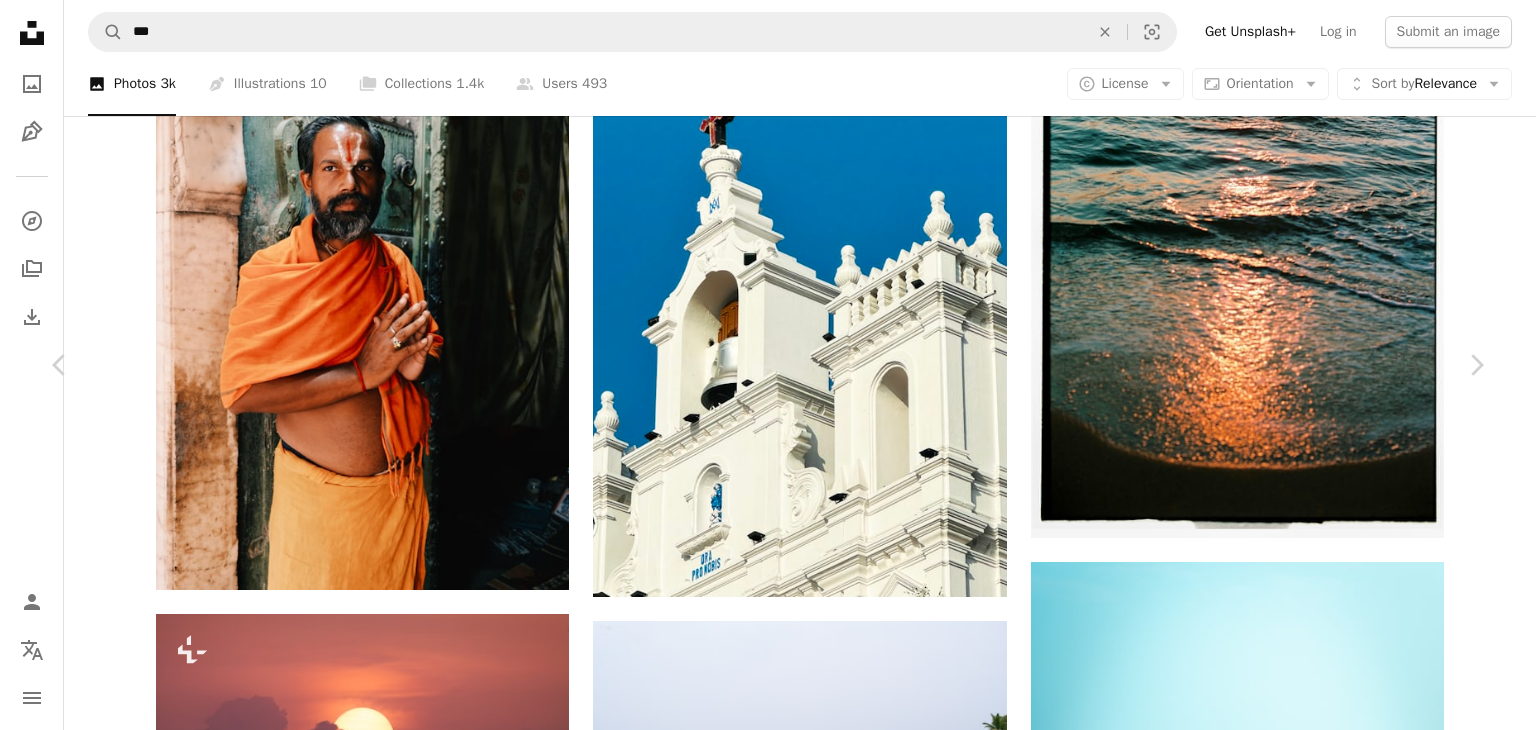 click on "An X shape" at bounding box center [20, 20] 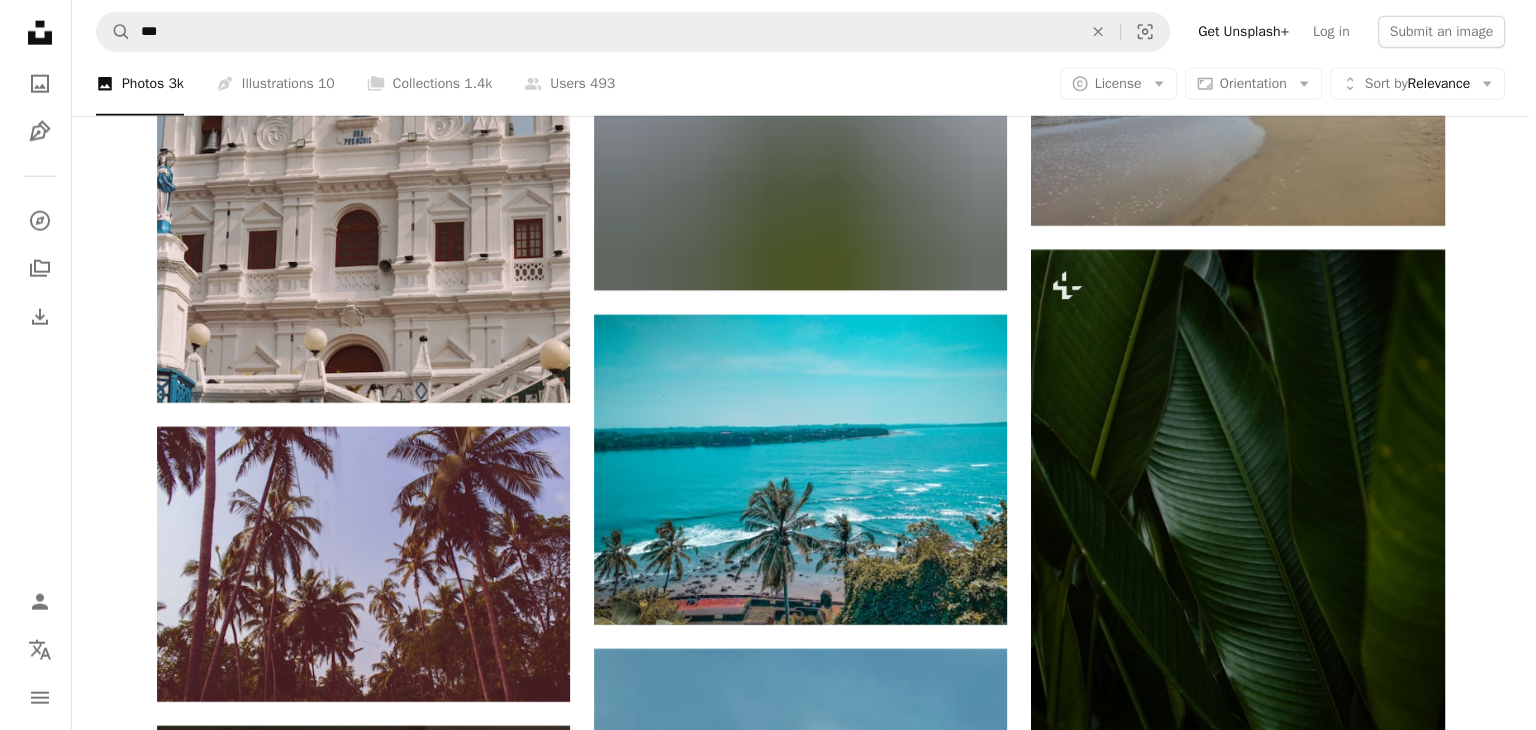 scroll, scrollTop: 20267, scrollLeft: 0, axis: vertical 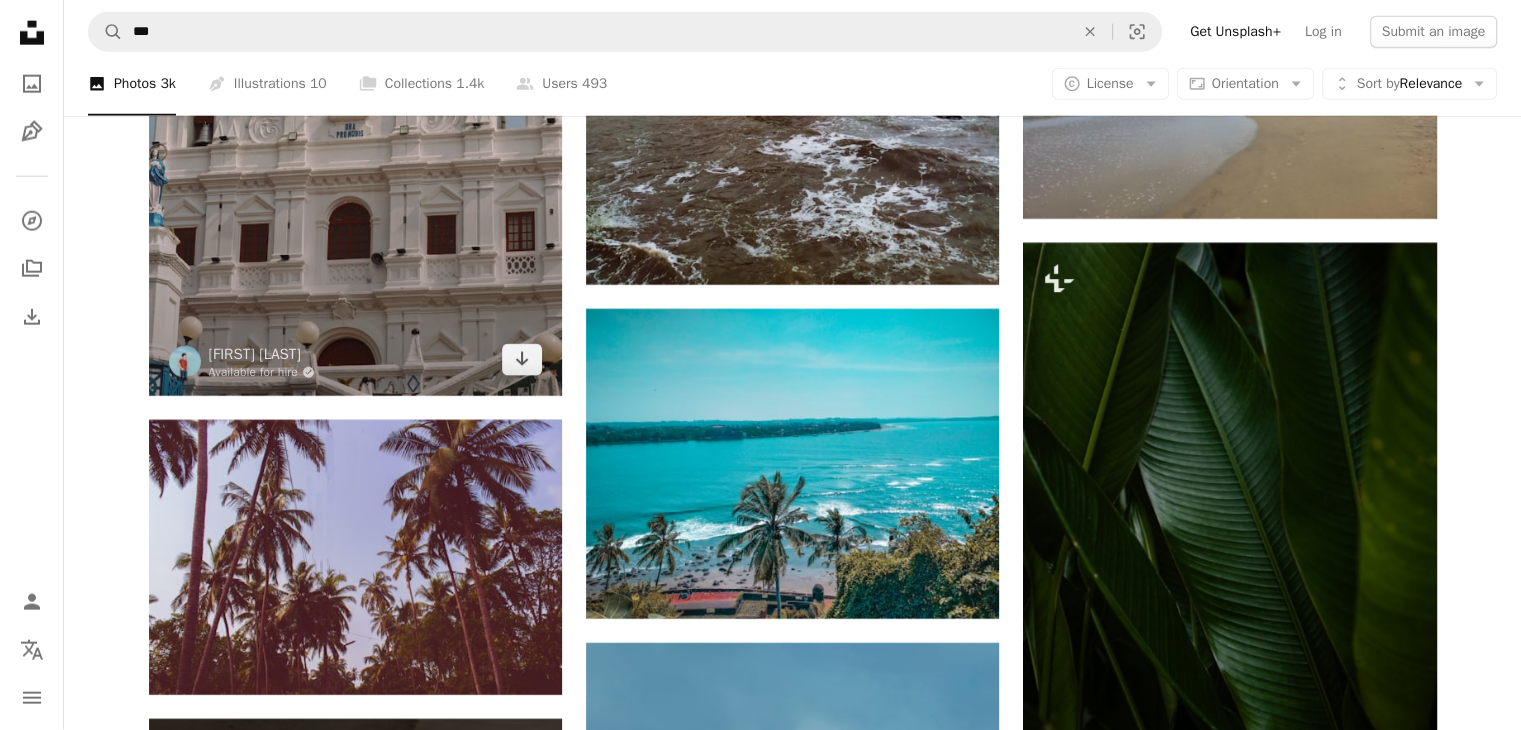 click at bounding box center [355, 86] 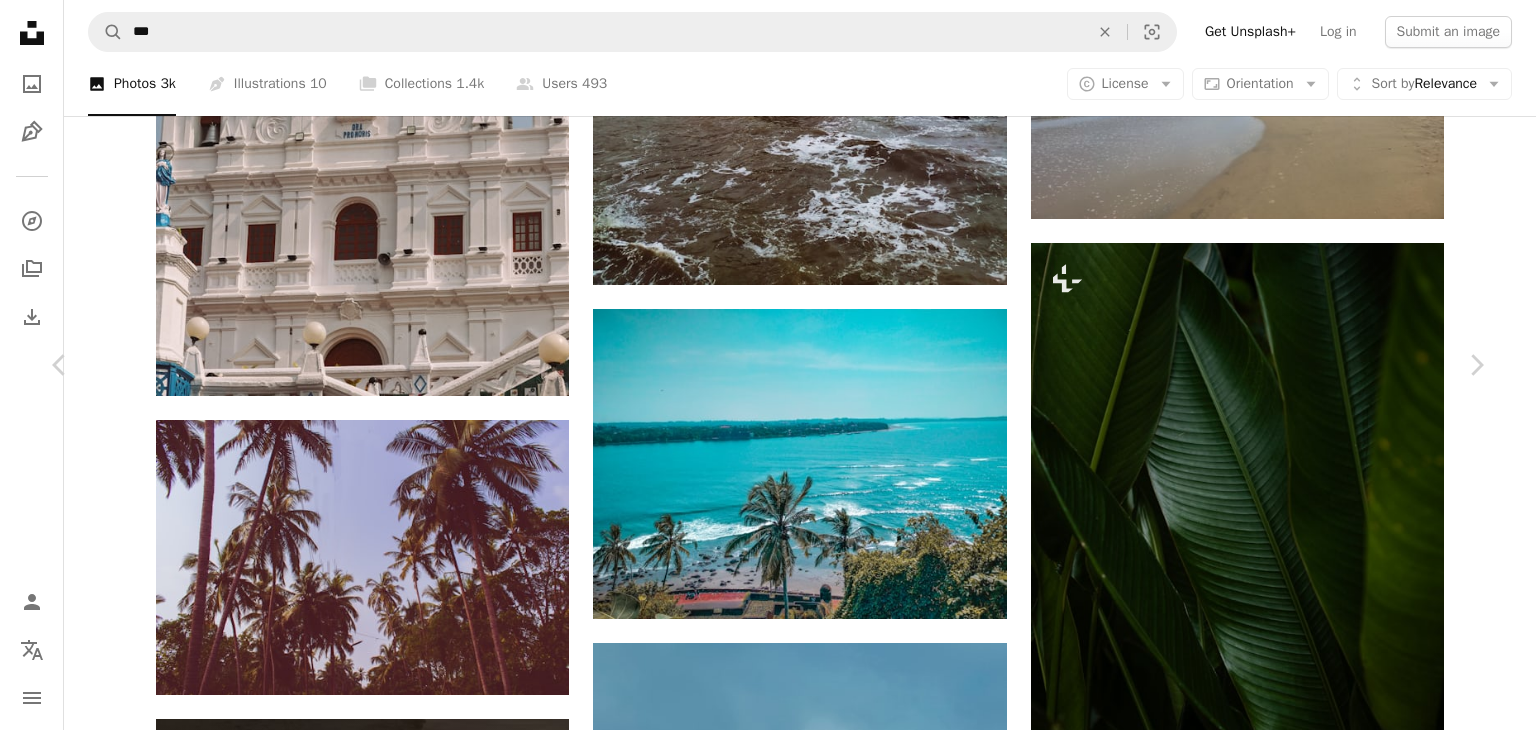 click at bounding box center [760, 3489] 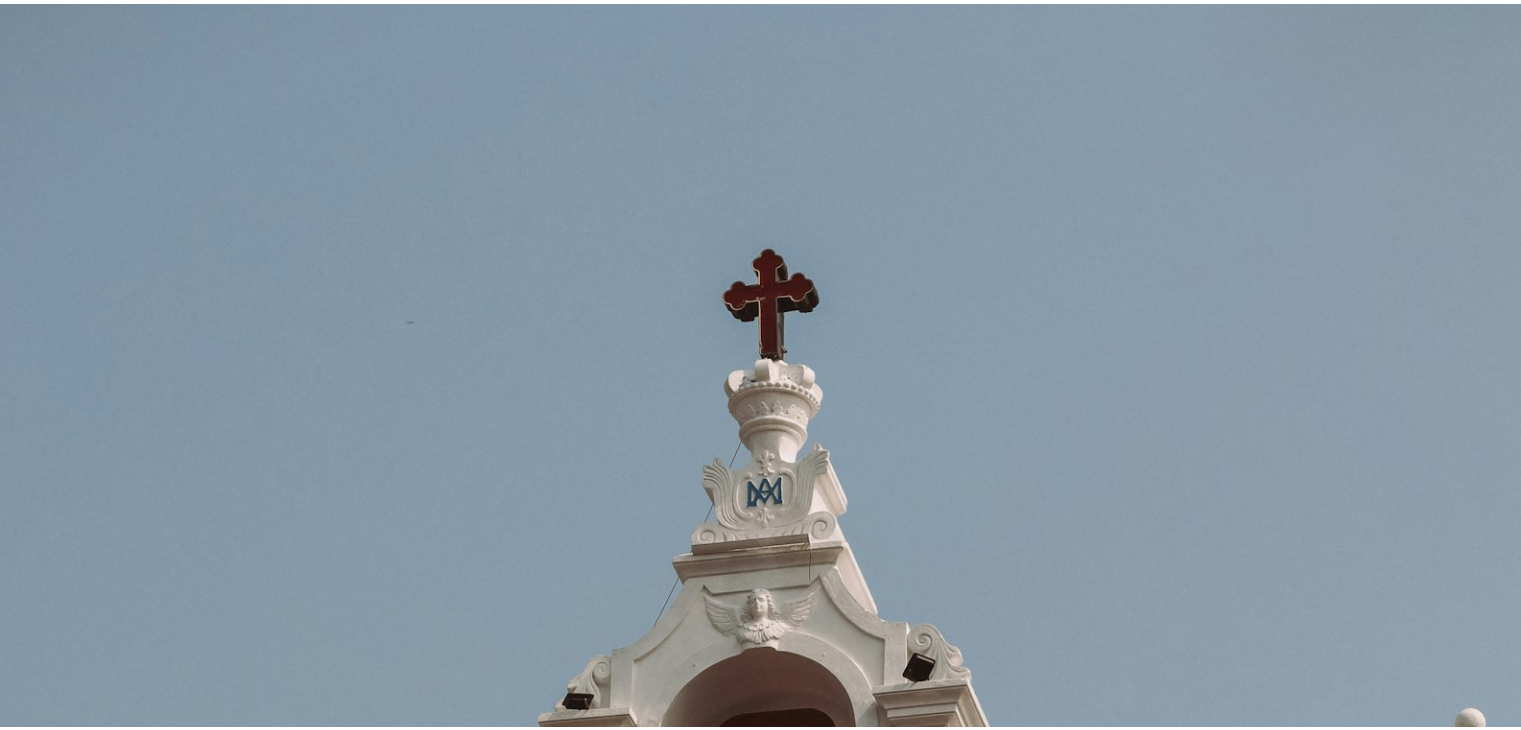 scroll, scrollTop: 766, scrollLeft: 0, axis: vertical 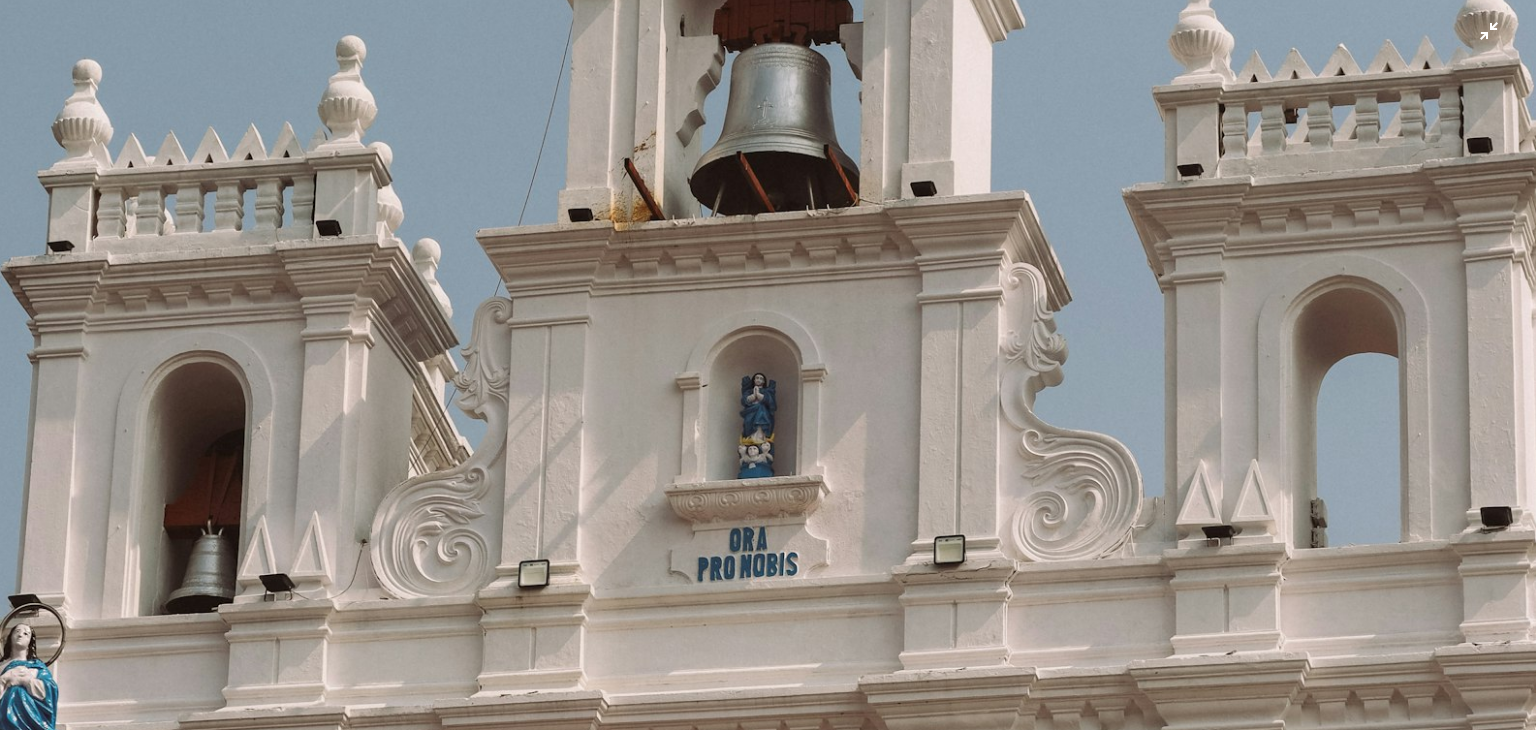 click at bounding box center [768, 386] 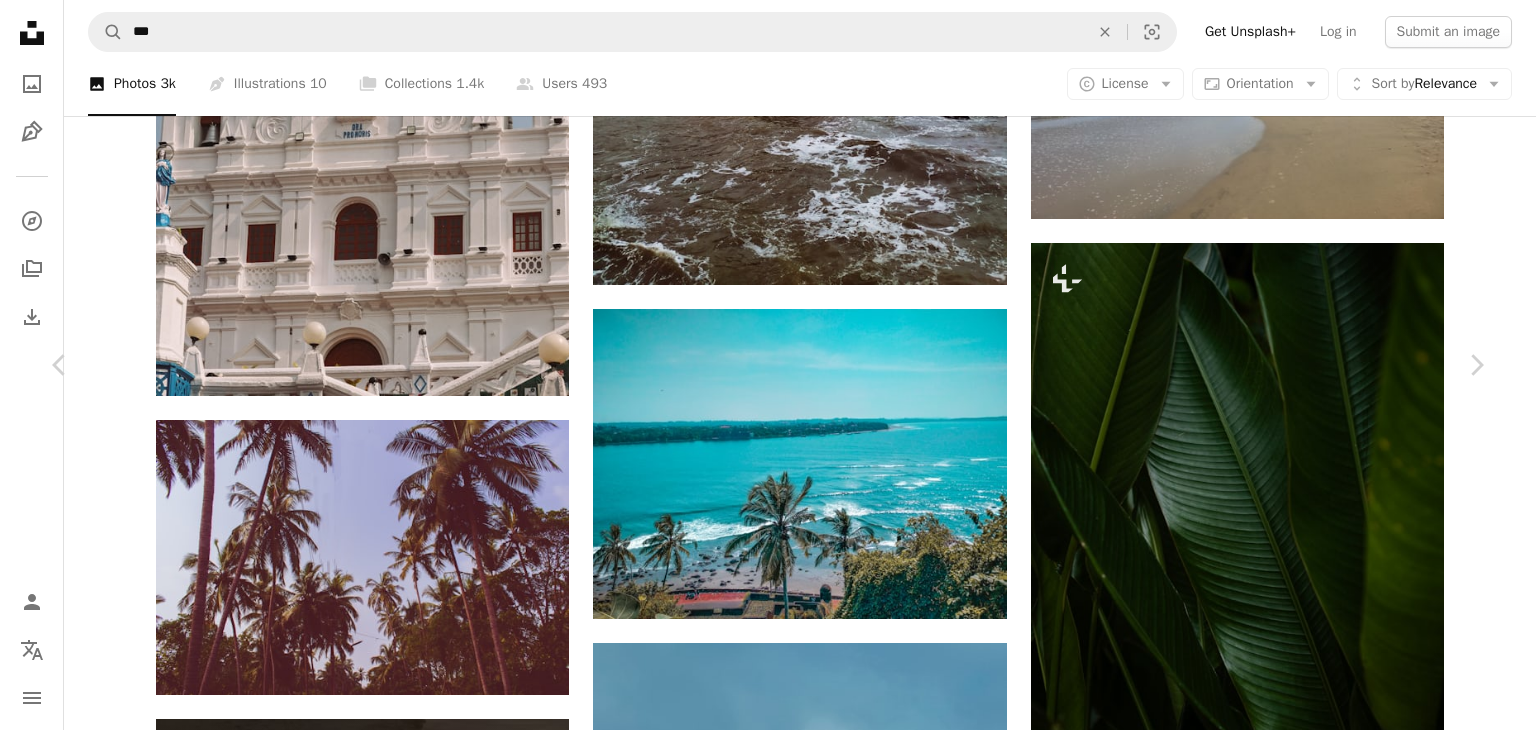 click on "Download free" at bounding box center (1287, 3158) 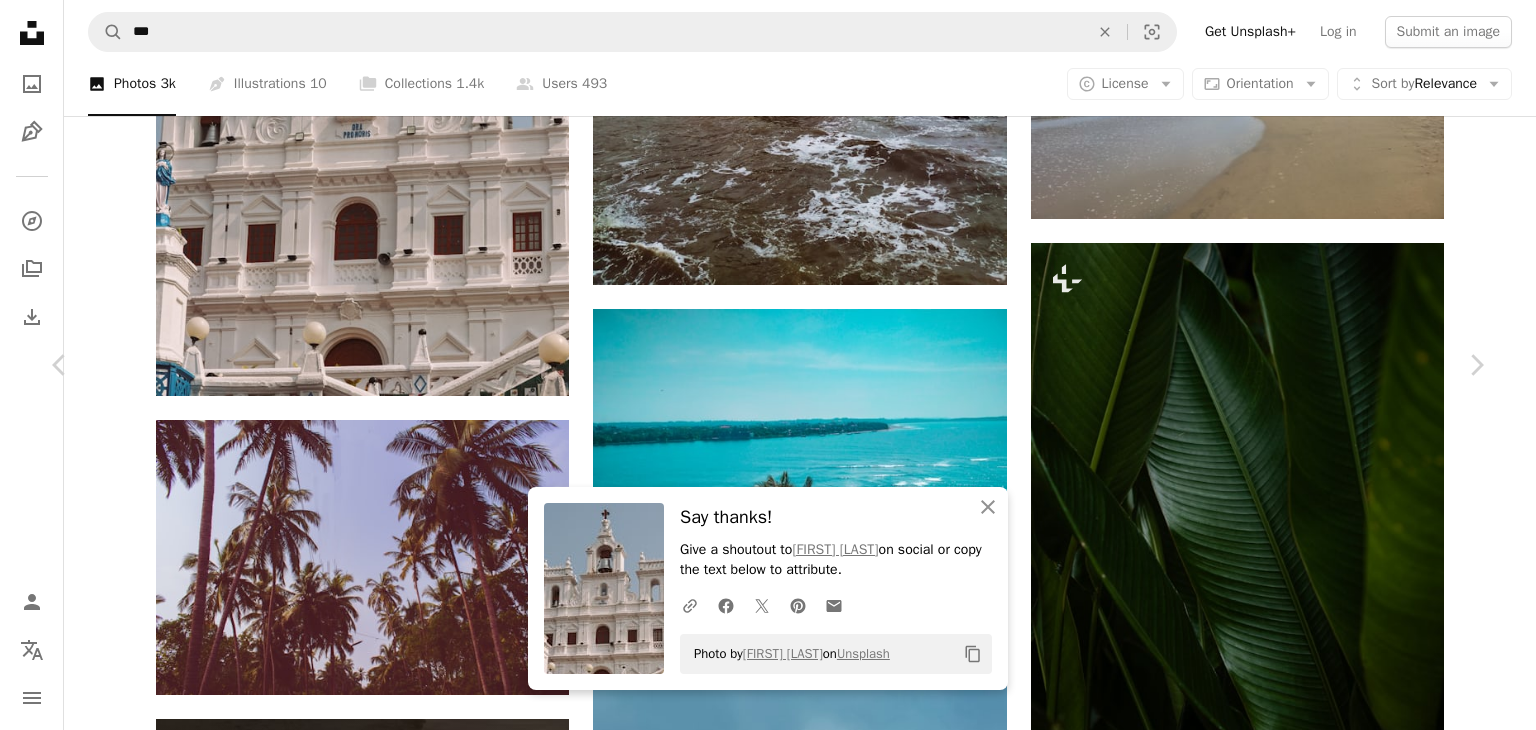 click on "An X shape" at bounding box center [20, 20] 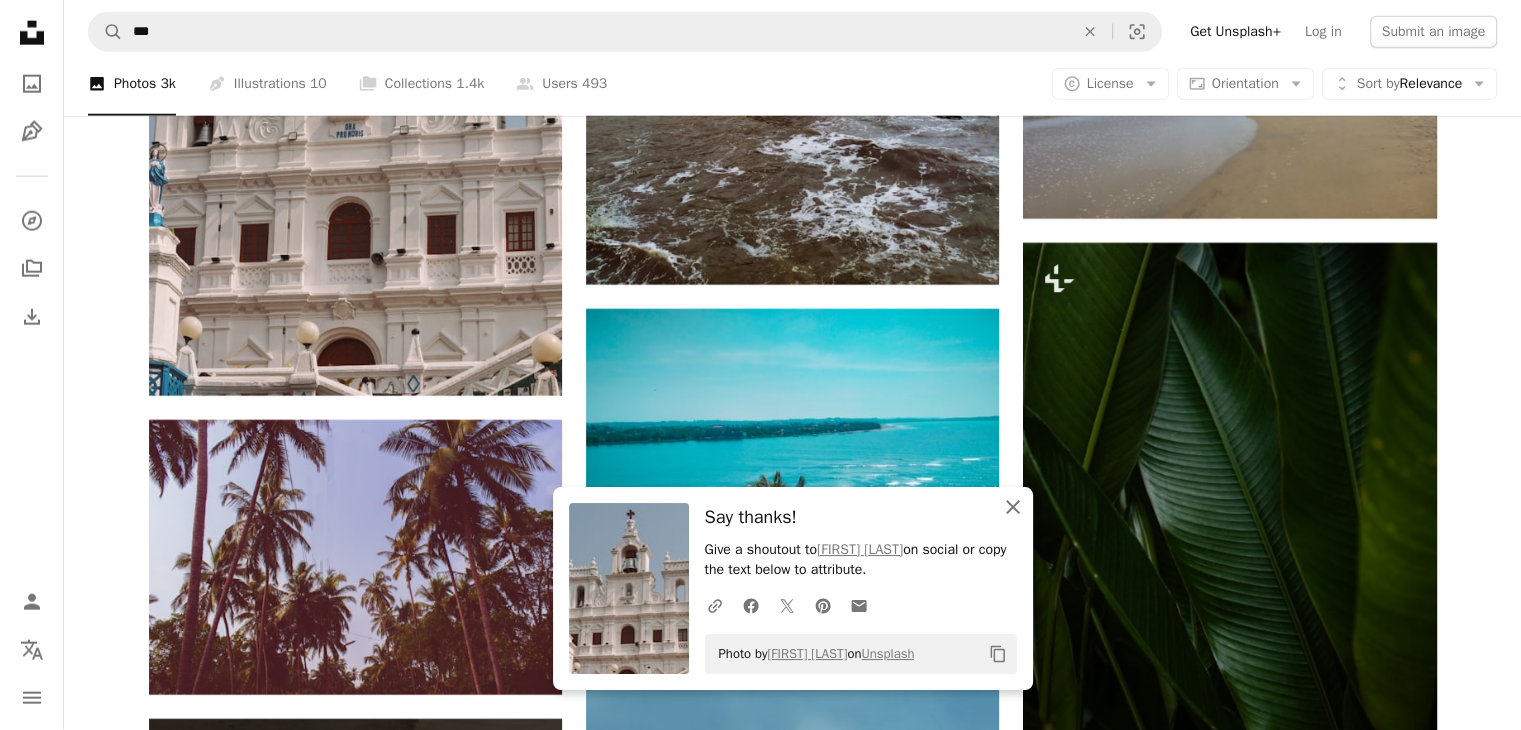 click on "An X shape" 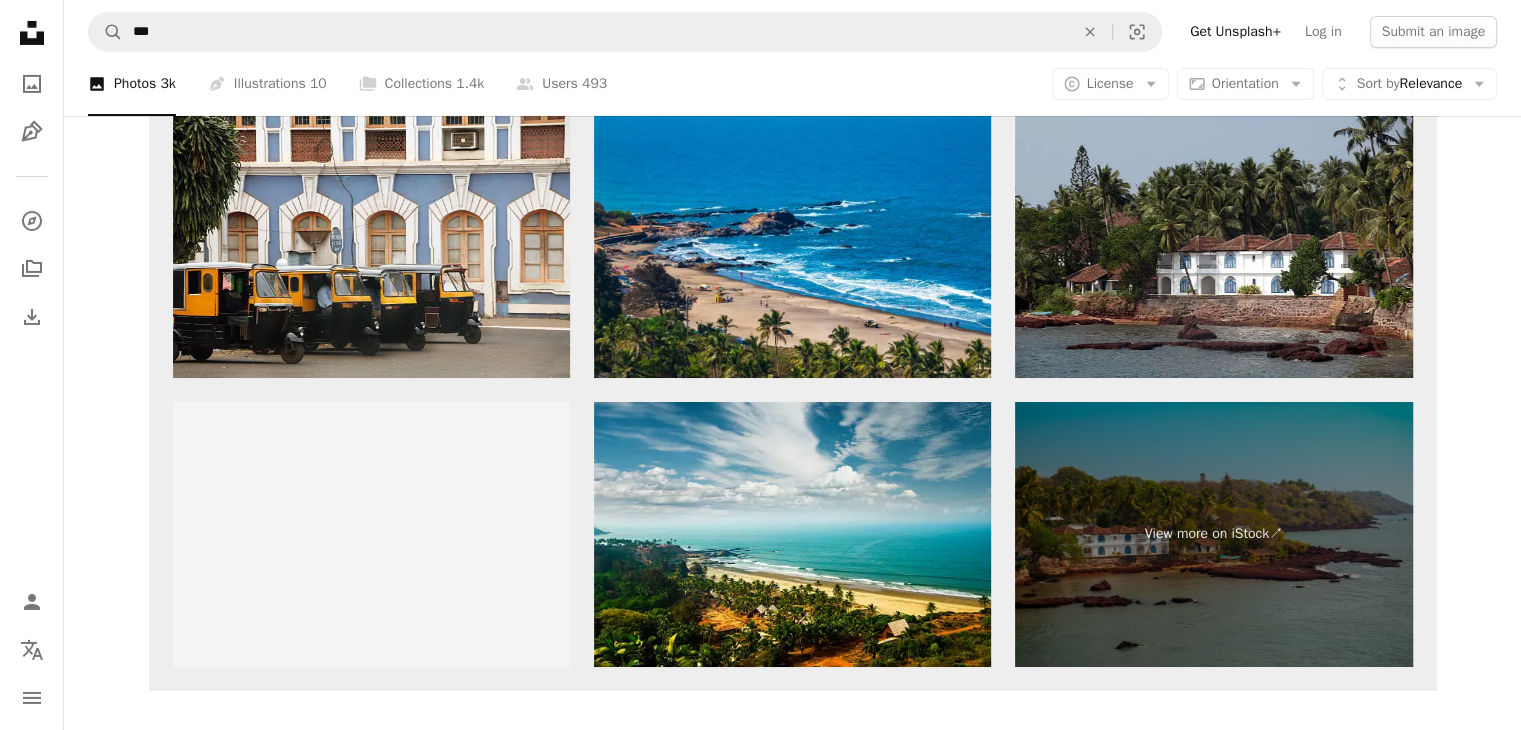 scroll, scrollTop: 22648, scrollLeft: 0, axis: vertical 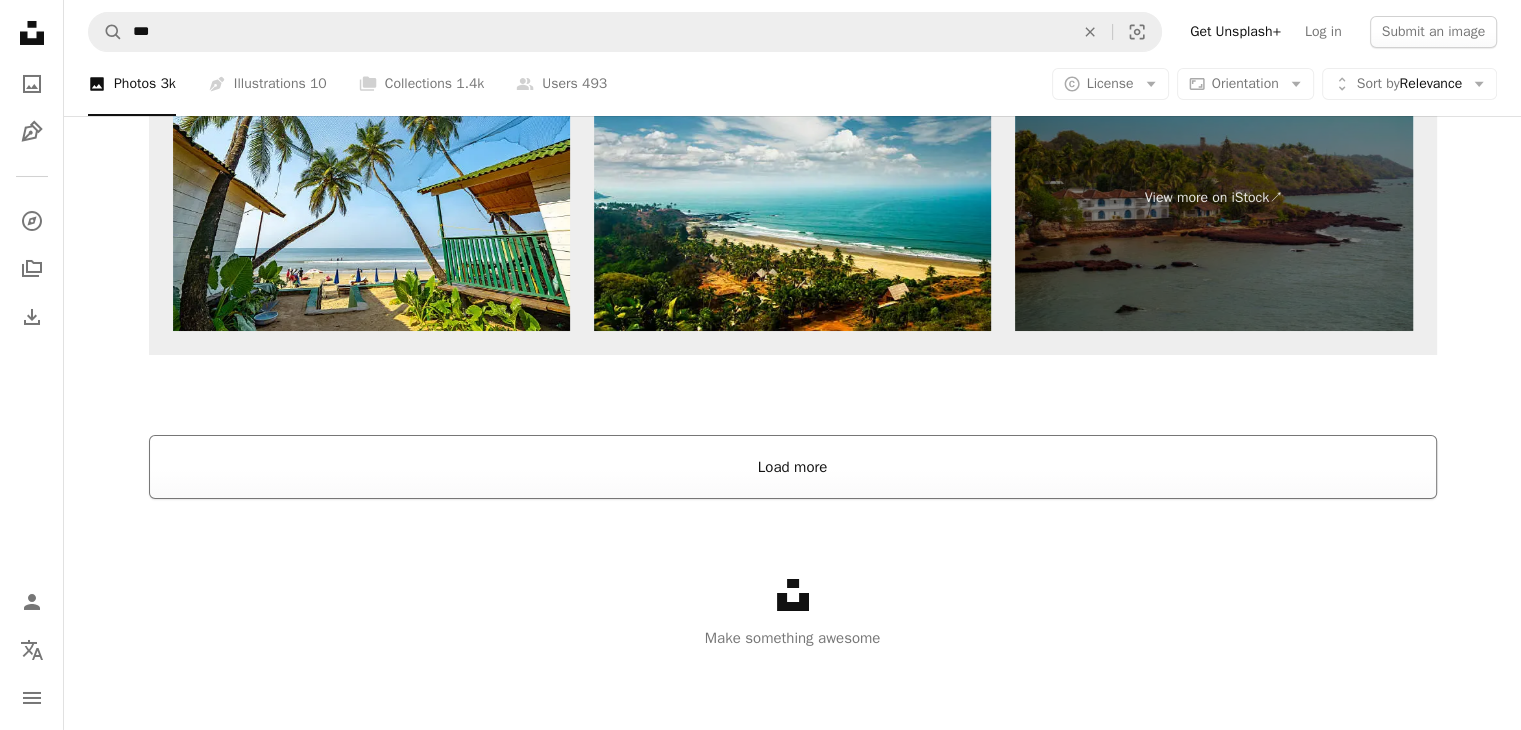 click on "Load more" at bounding box center (793, 467) 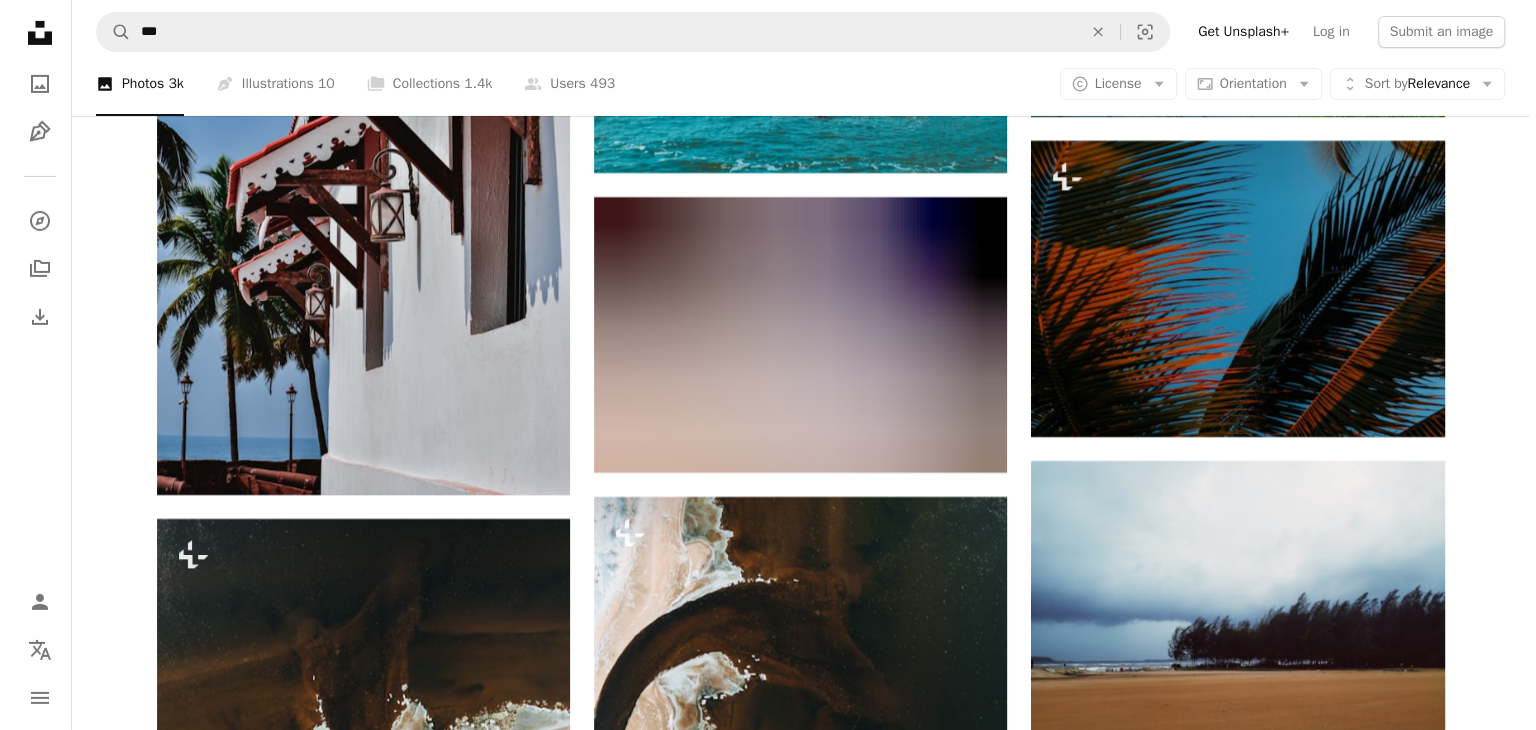 scroll, scrollTop: 29707, scrollLeft: 0, axis: vertical 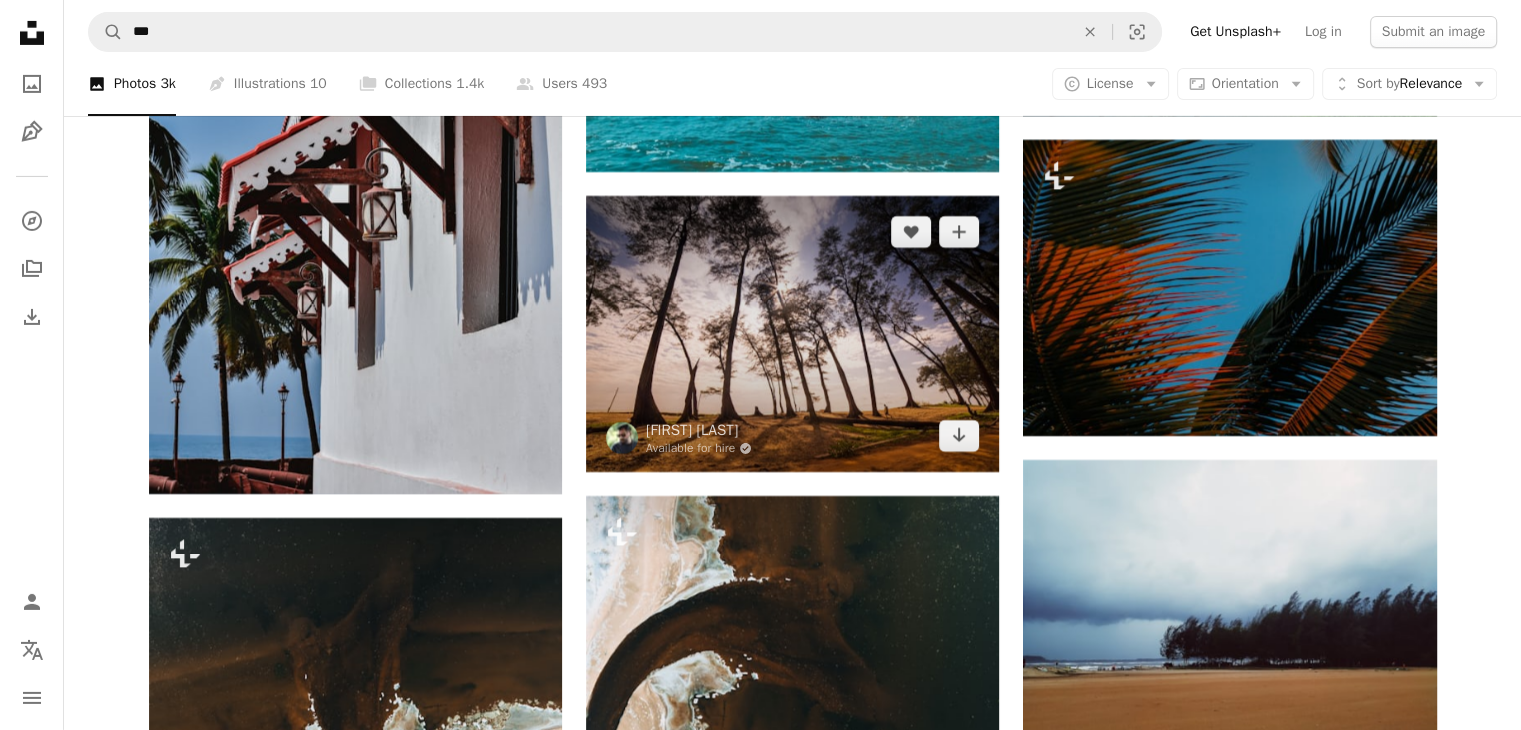 click at bounding box center [792, 334] 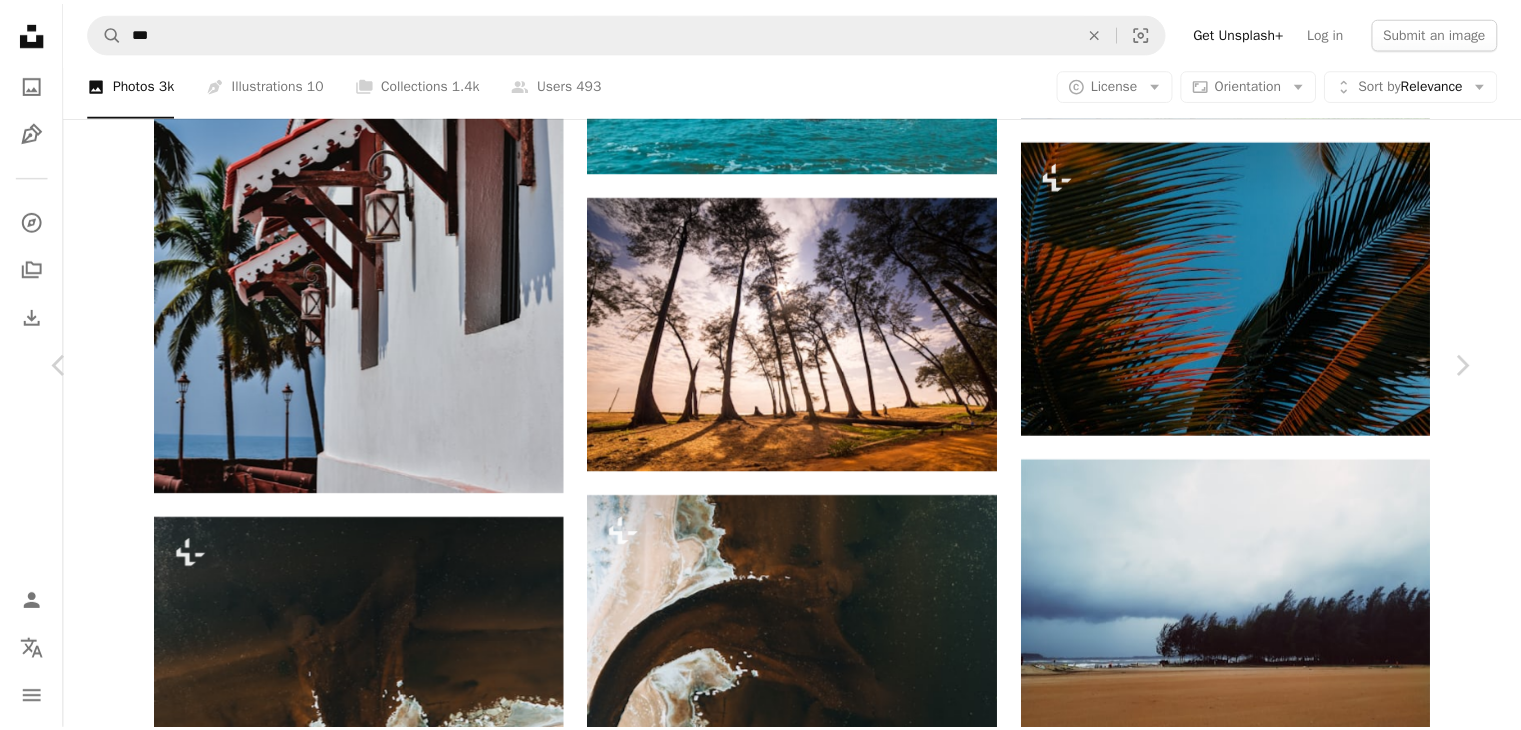 scroll, scrollTop: 156, scrollLeft: 0, axis: vertical 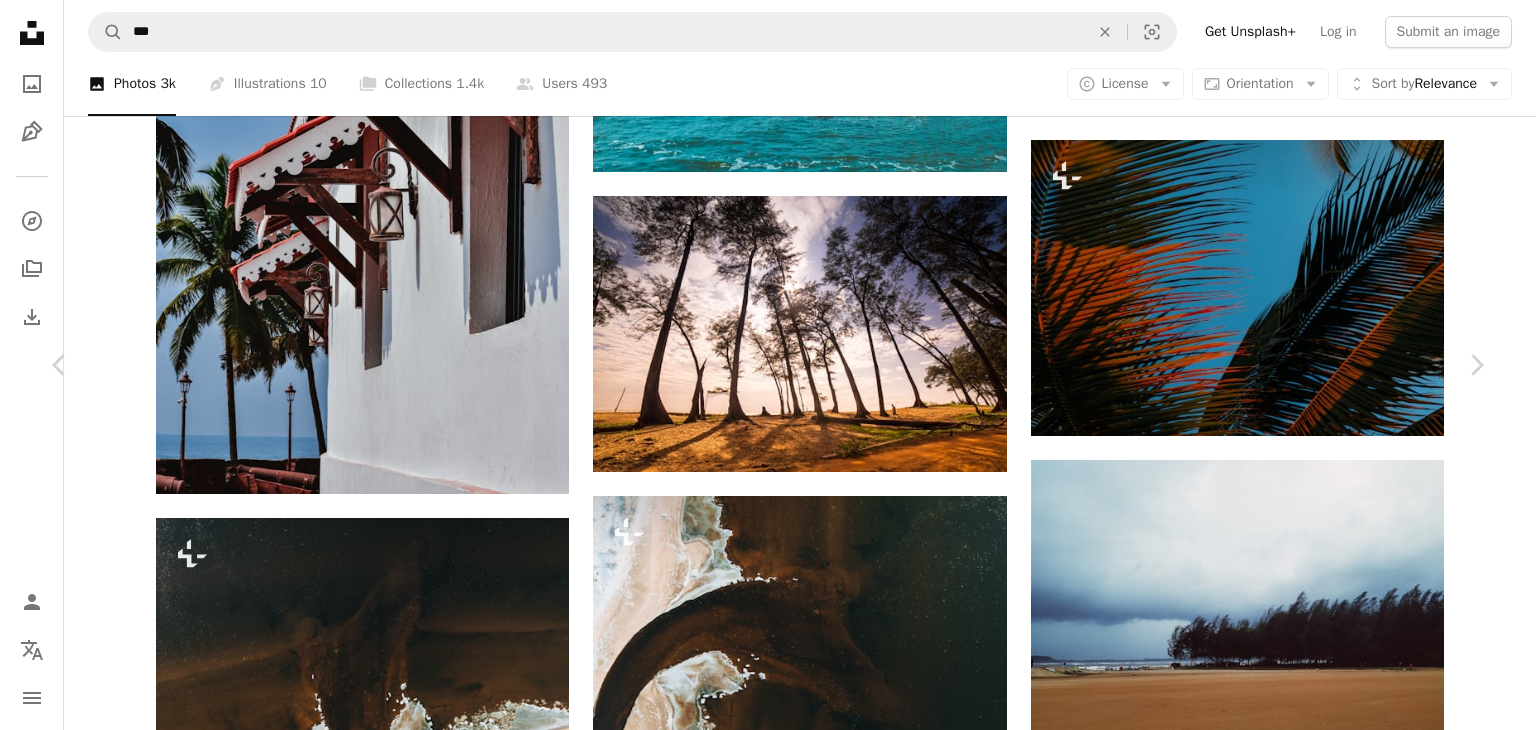 click on "An X shape" at bounding box center [20, 20] 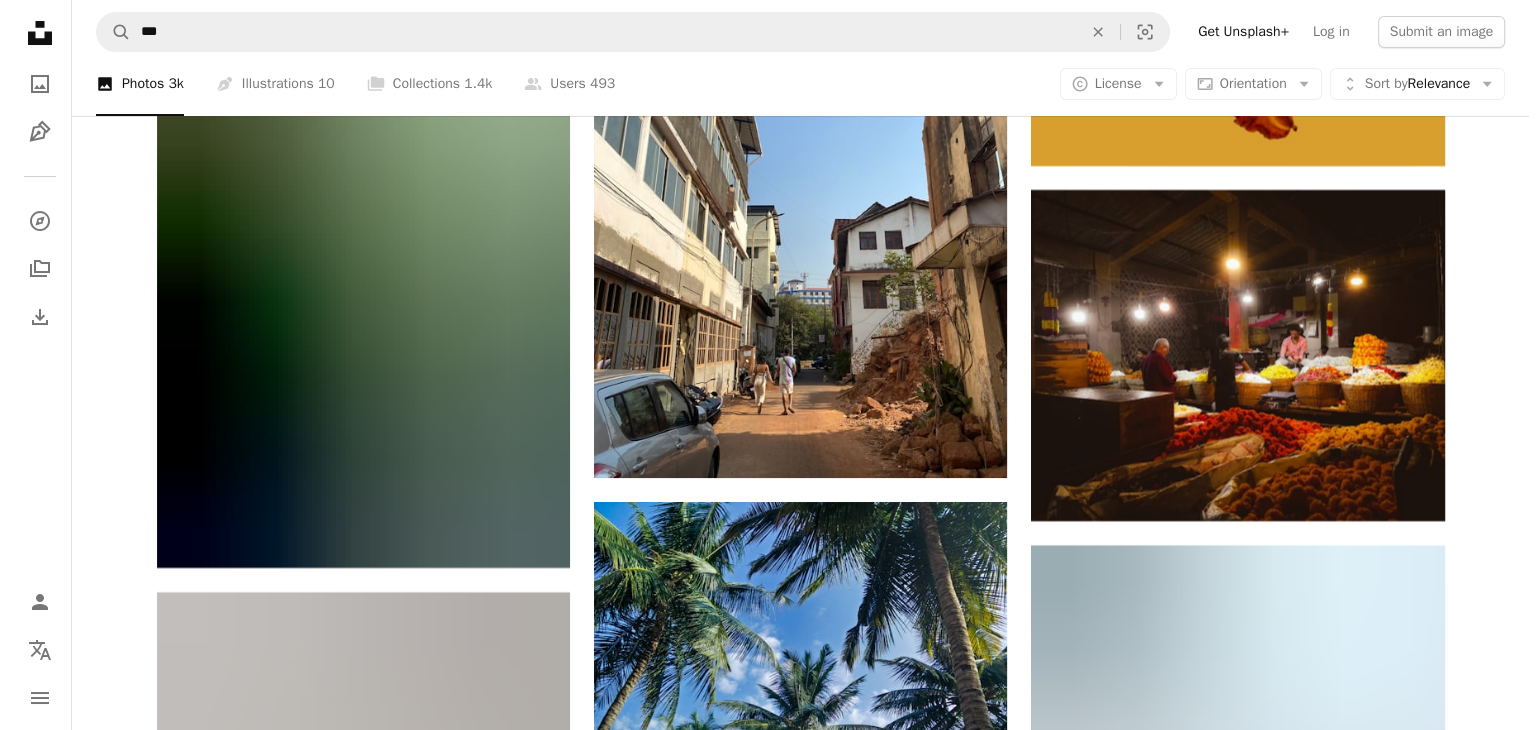 scroll, scrollTop: 30615, scrollLeft: 0, axis: vertical 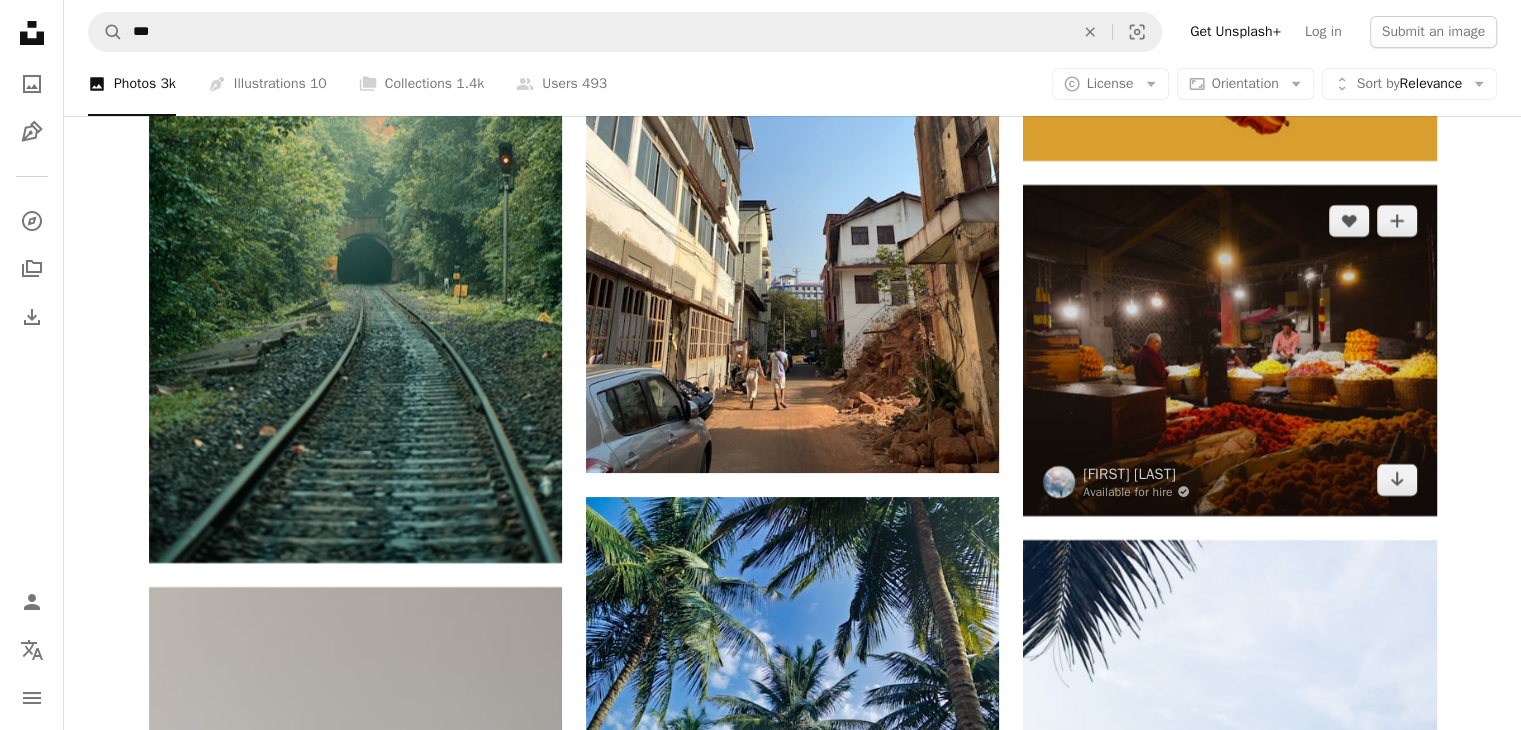 click at bounding box center (1229, 350) 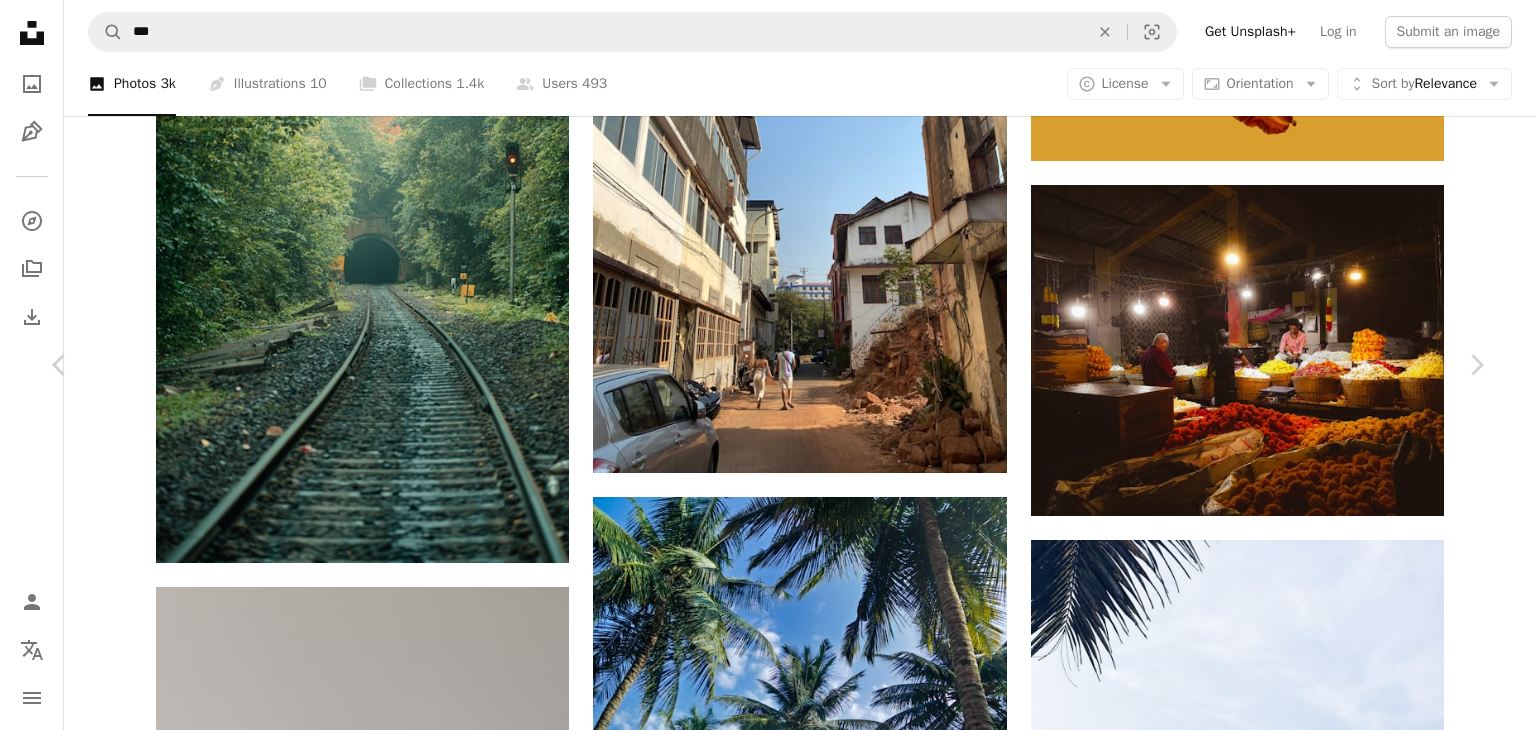 scroll, scrollTop: 0, scrollLeft: 0, axis: both 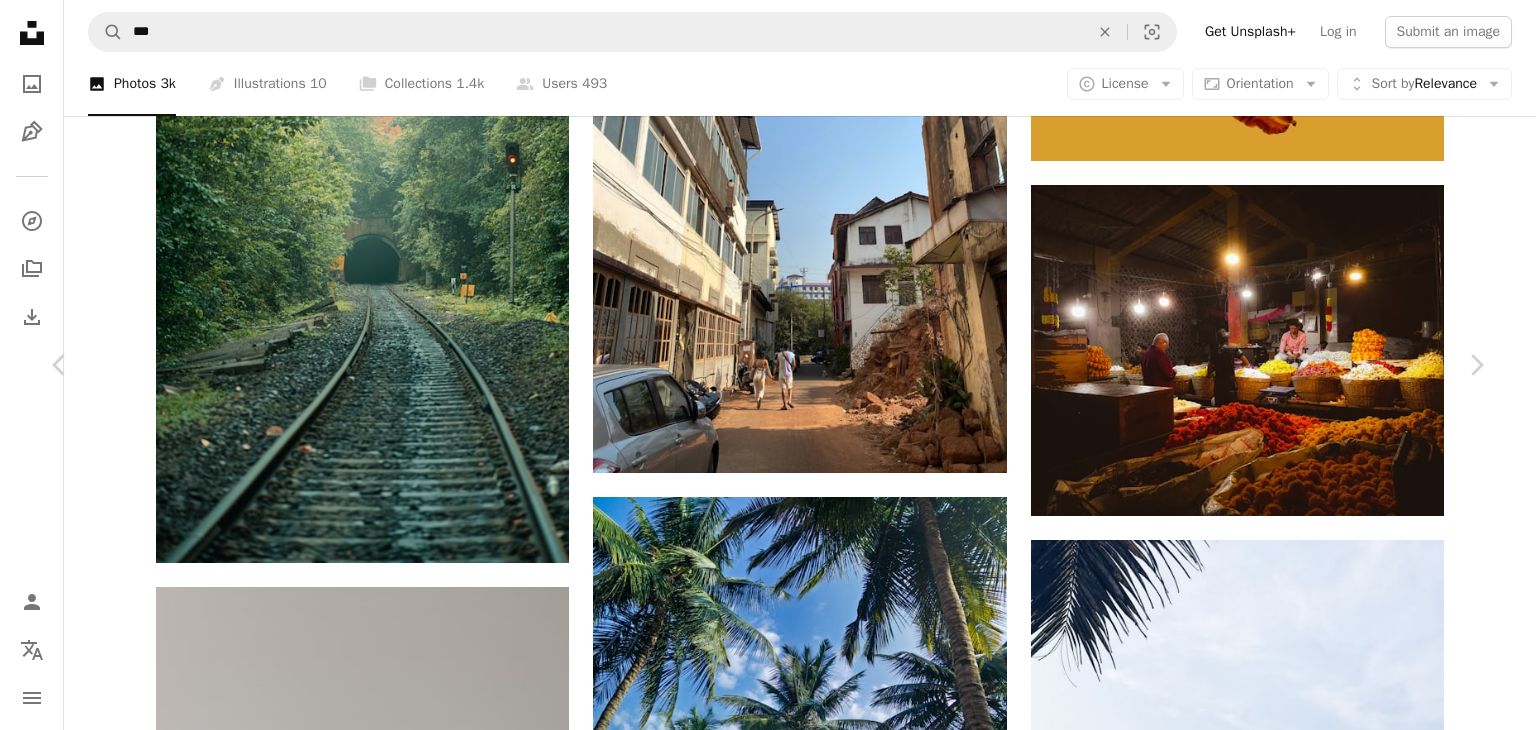 click at bounding box center (761, 3219) 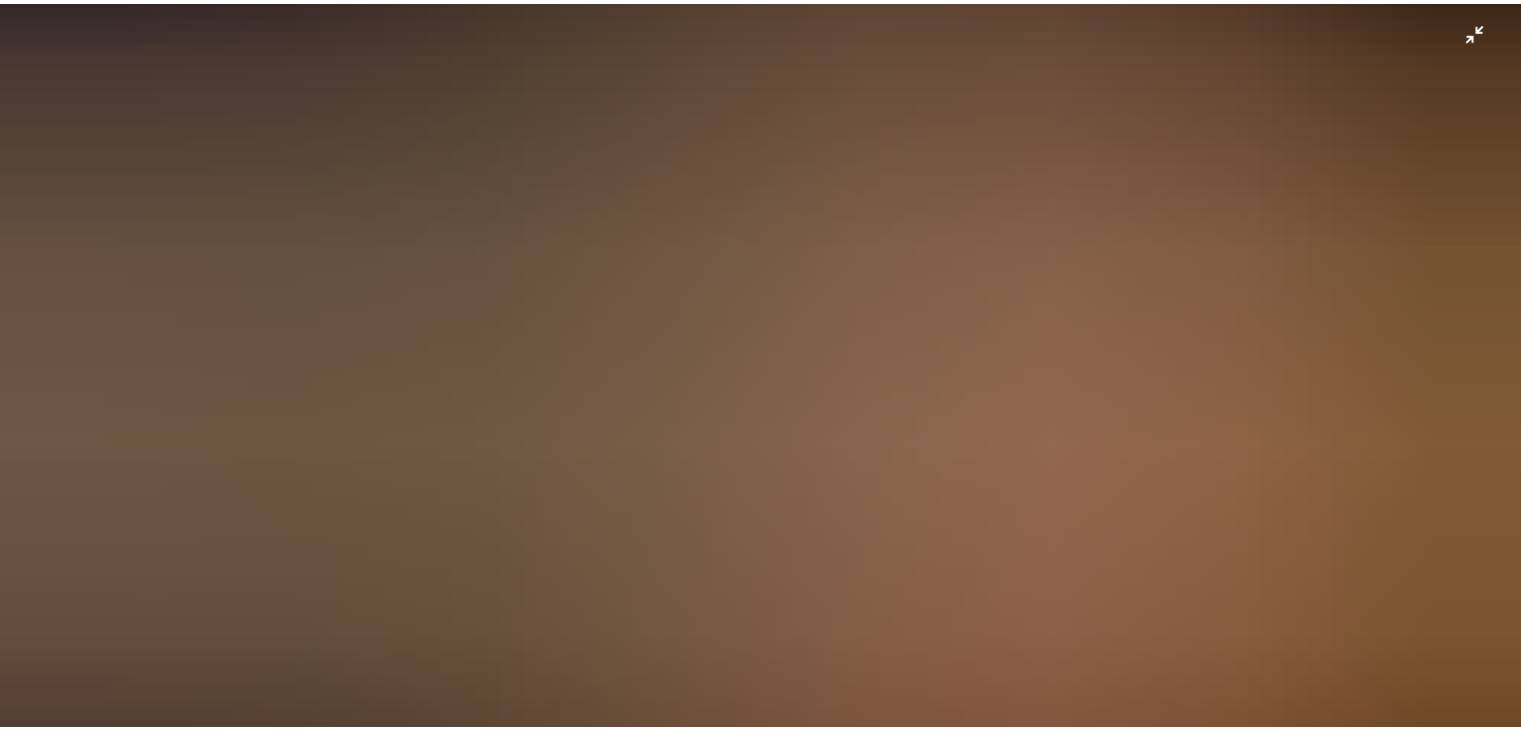 scroll, scrollTop: 472, scrollLeft: 0, axis: vertical 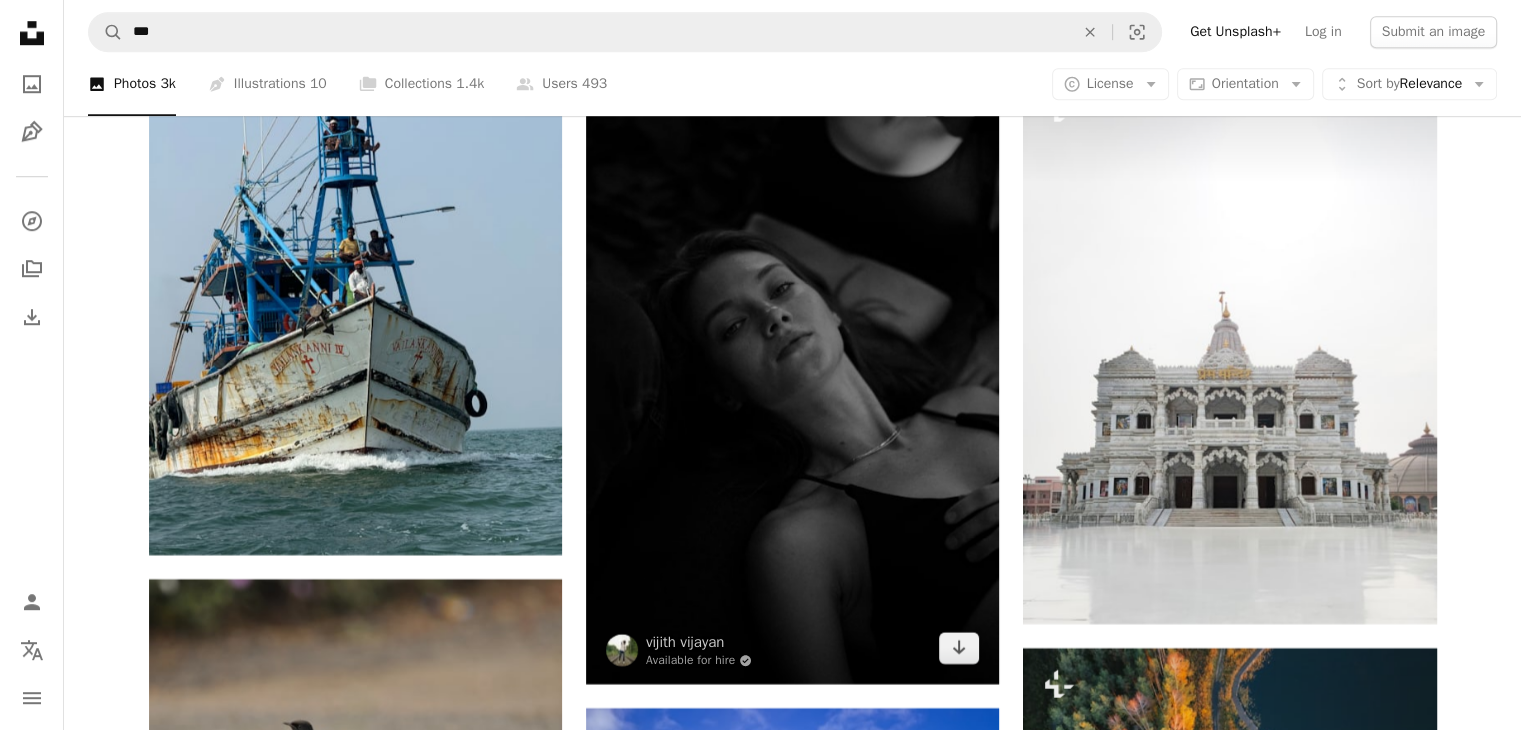 click at bounding box center [792, 374] 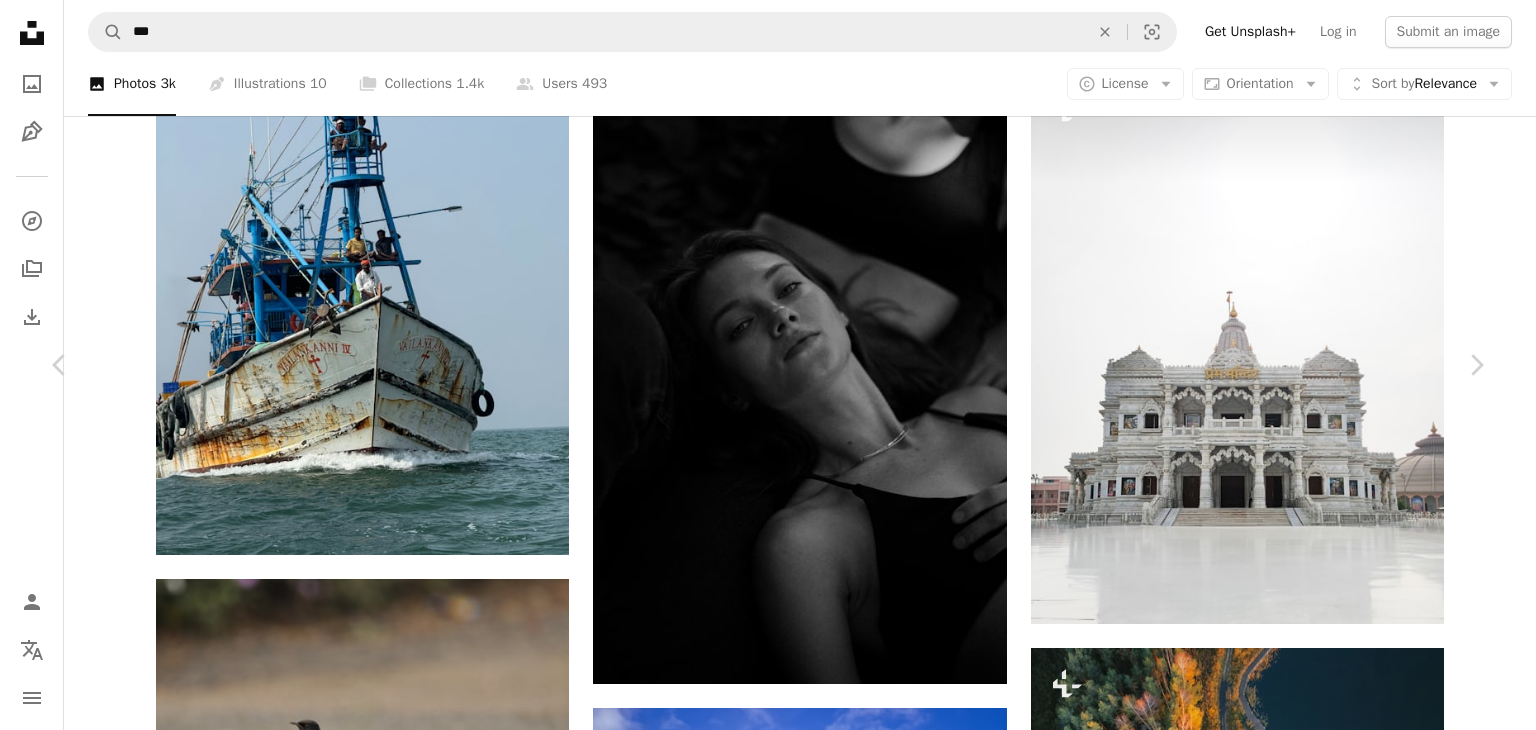 click at bounding box center (760, 4703) 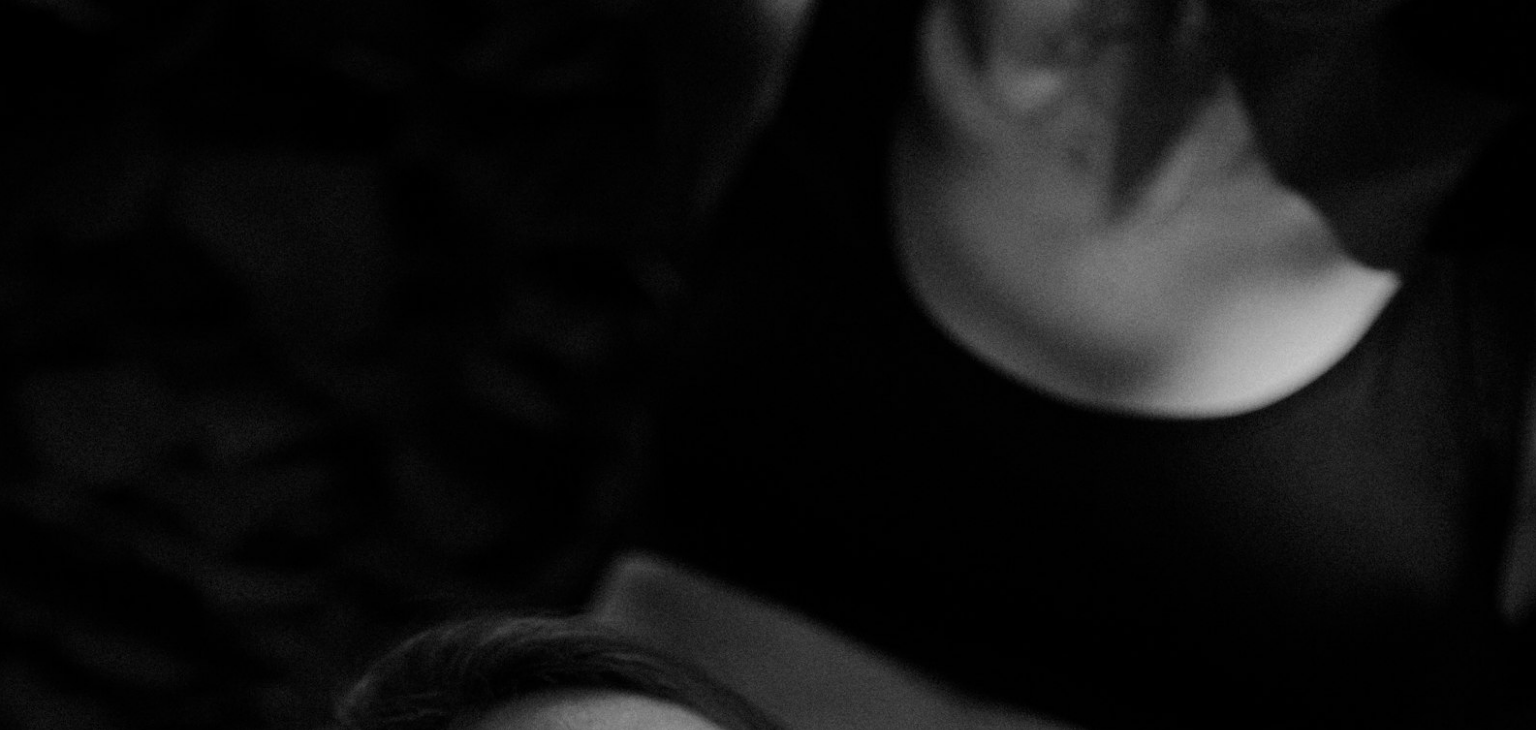 scroll, scrollTop: 766, scrollLeft: 0, axis: vertical 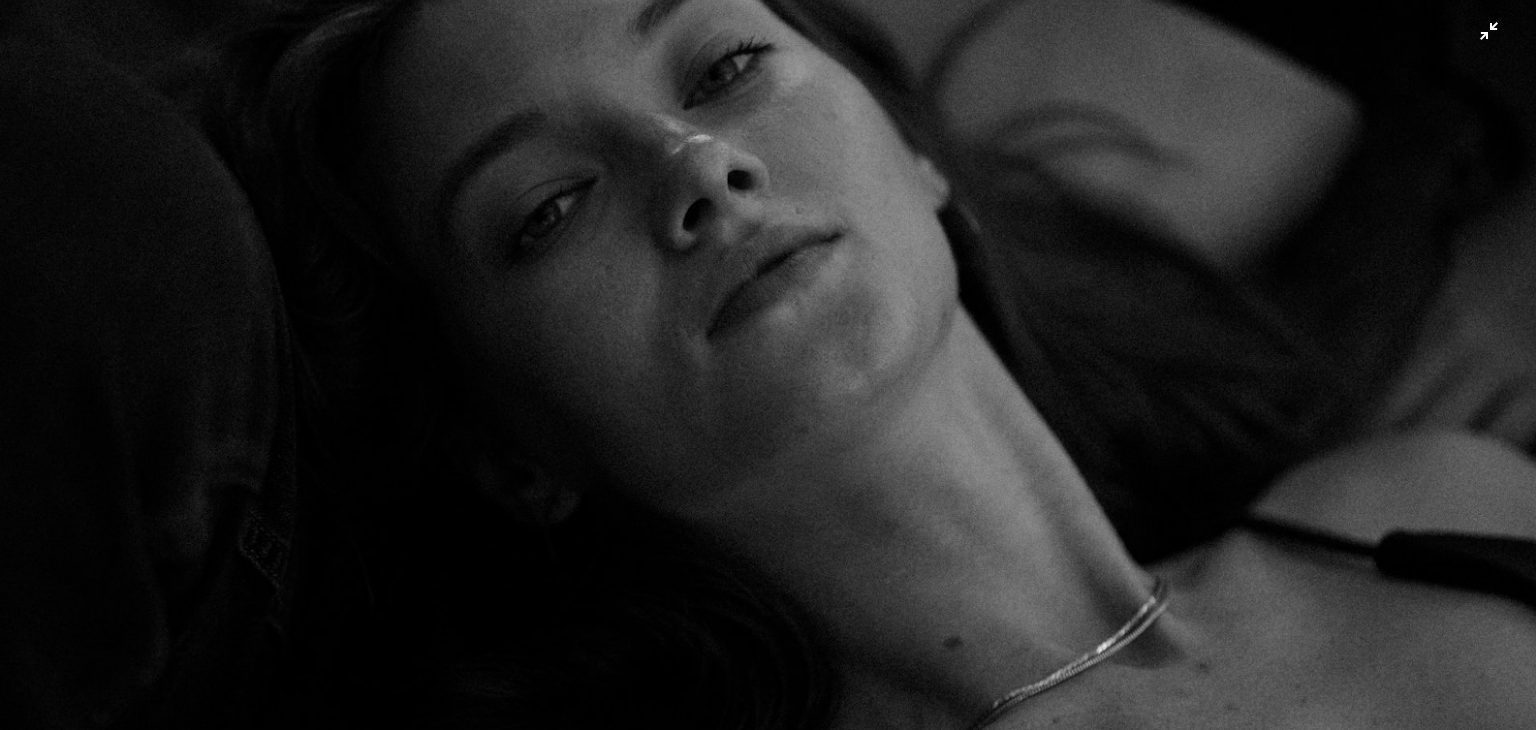 click at bounding box center (768, 386) 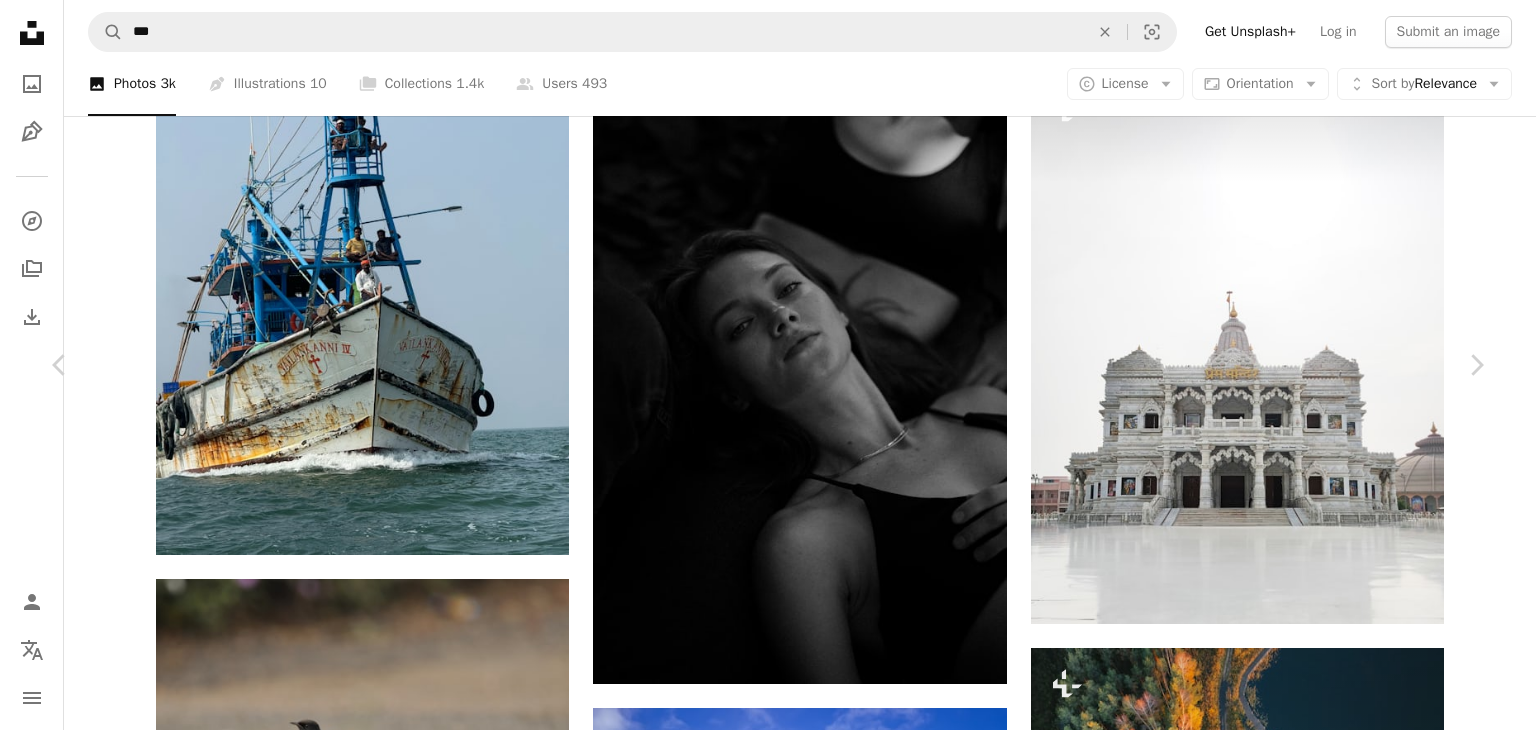 click at bounding box center (760, 4703) 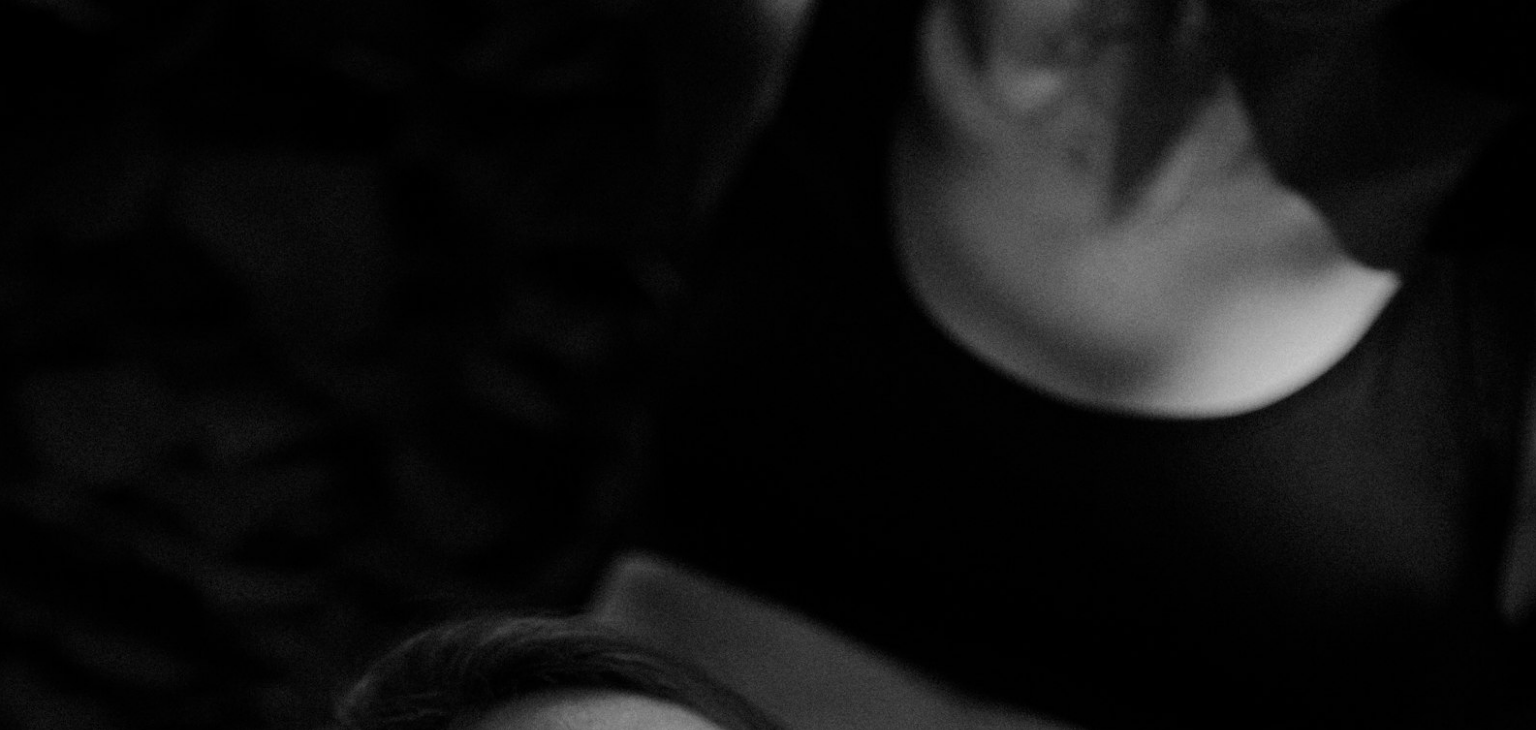 scroll, scrollTop: 765, scrollLeft: 0, axis: vertical 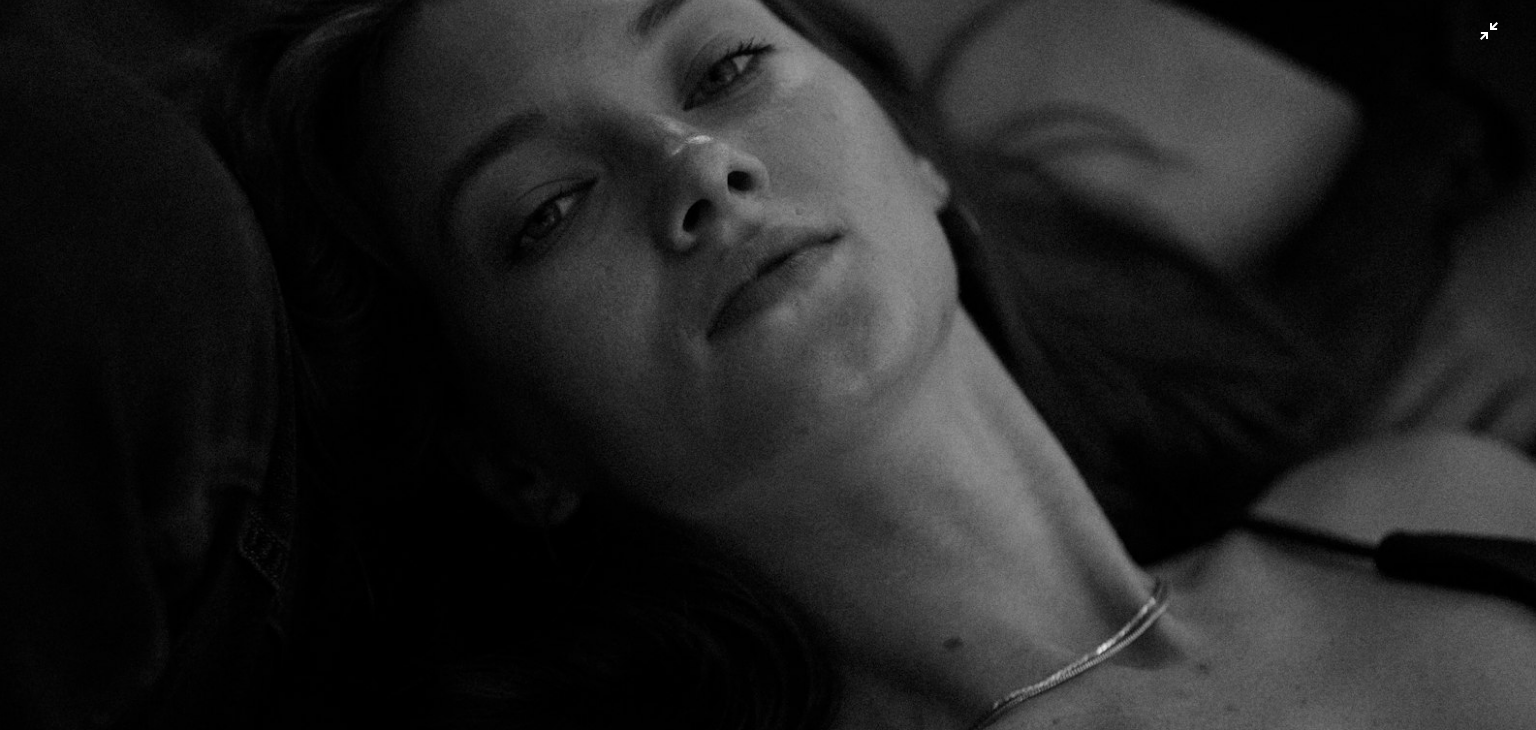 click at bounding box center [768, 387] 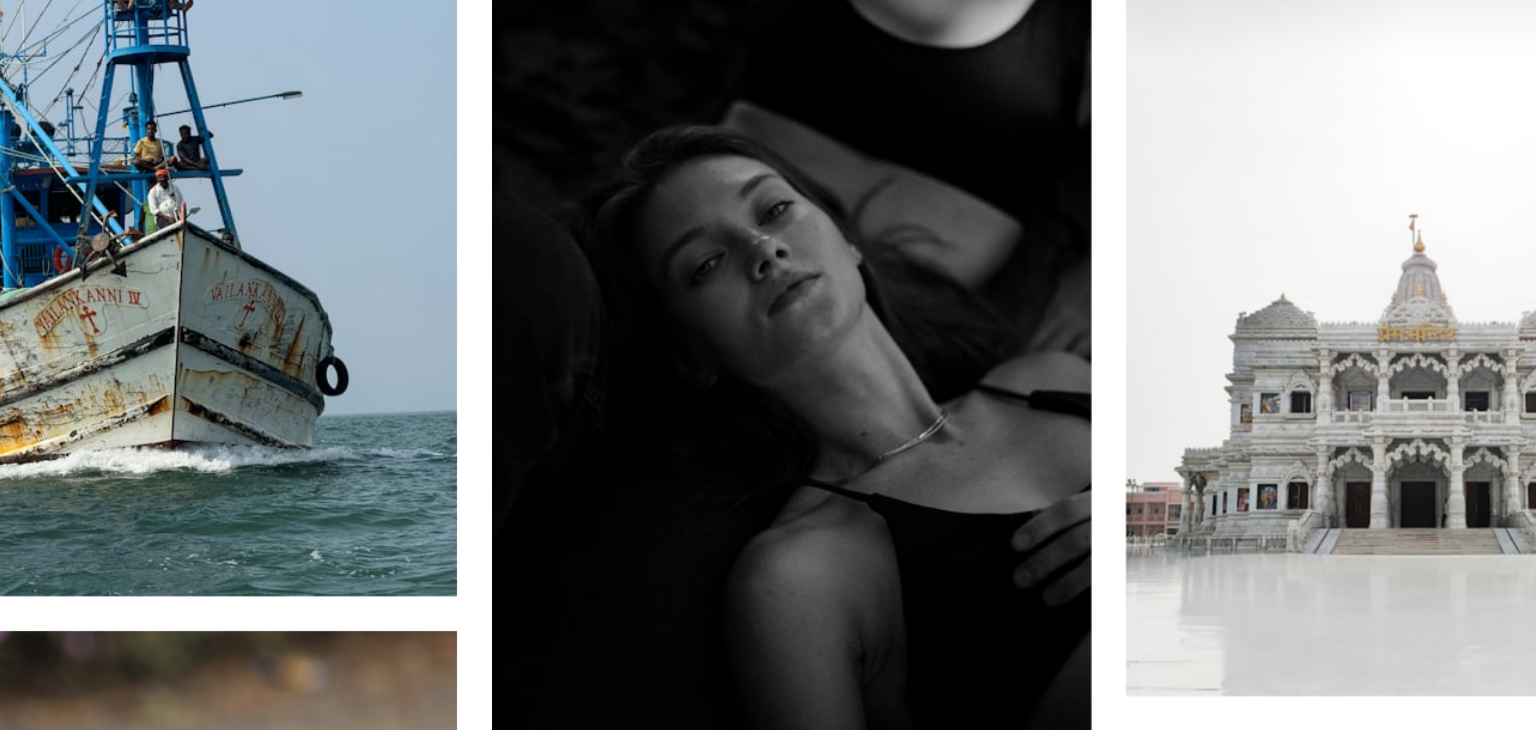 scroll, scrollTop: 31957, scrollLeft: 0, axis: vertical 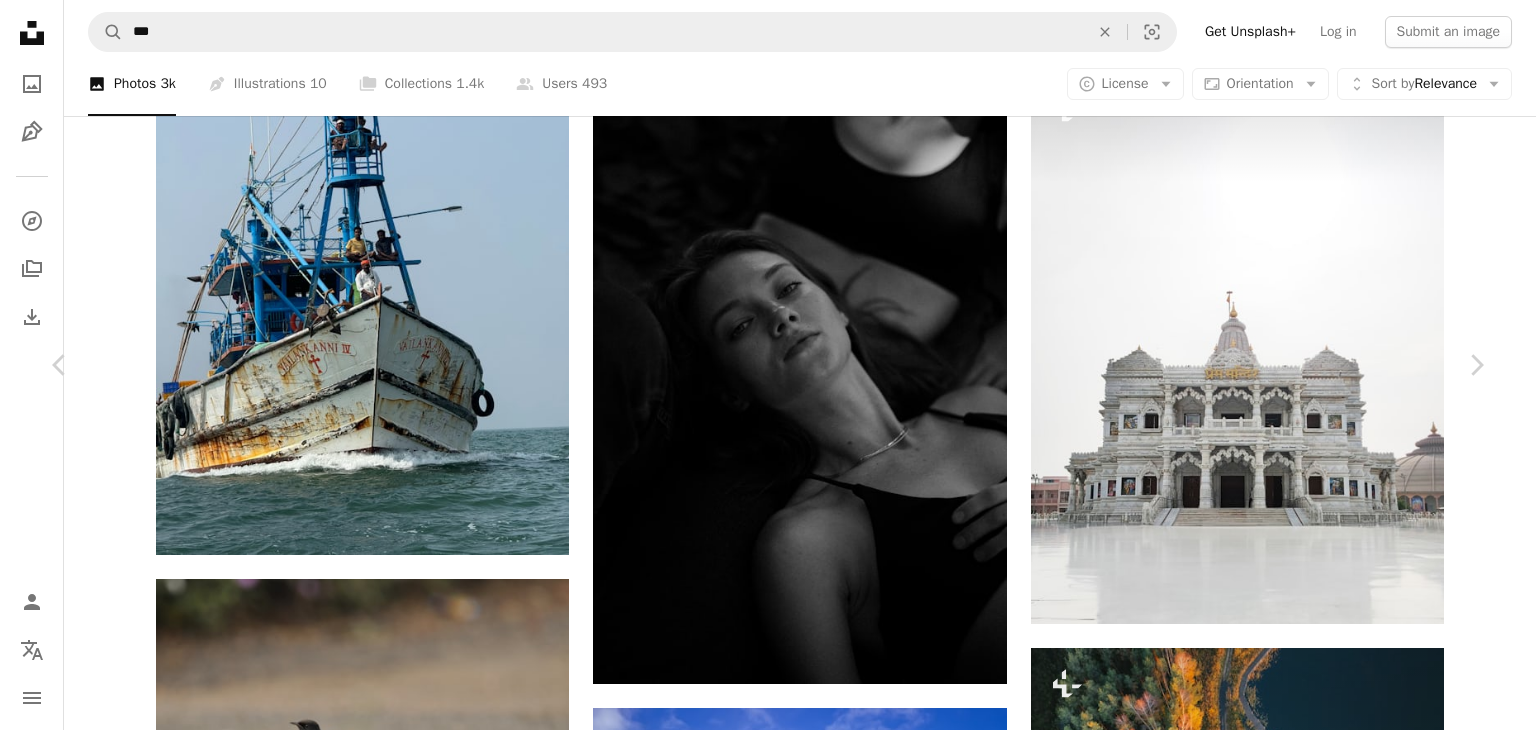 click on "vijith vijayan" at bounding box center (237, 4348) 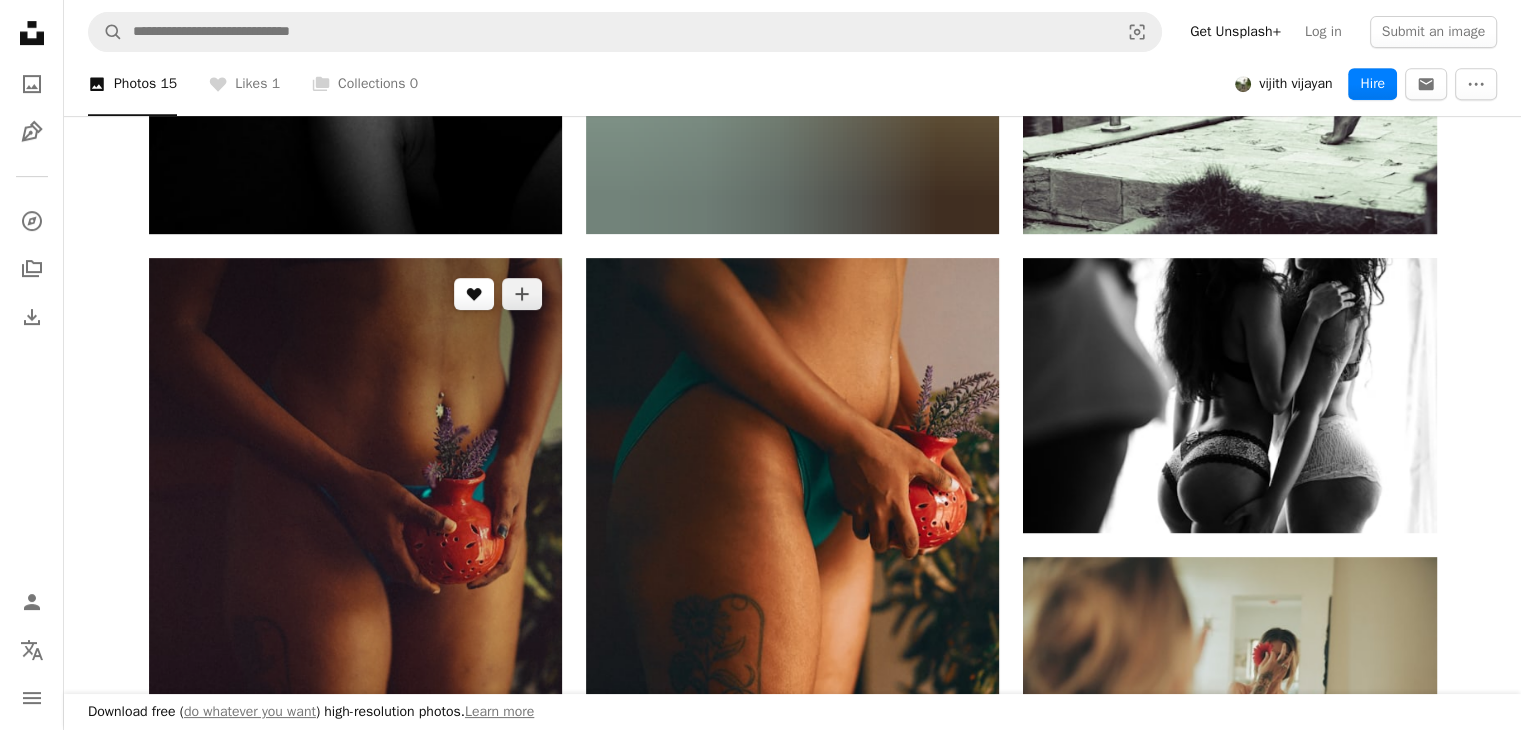 scroll, scrollTop: 880, scrollLeft: 0, axis: vertical 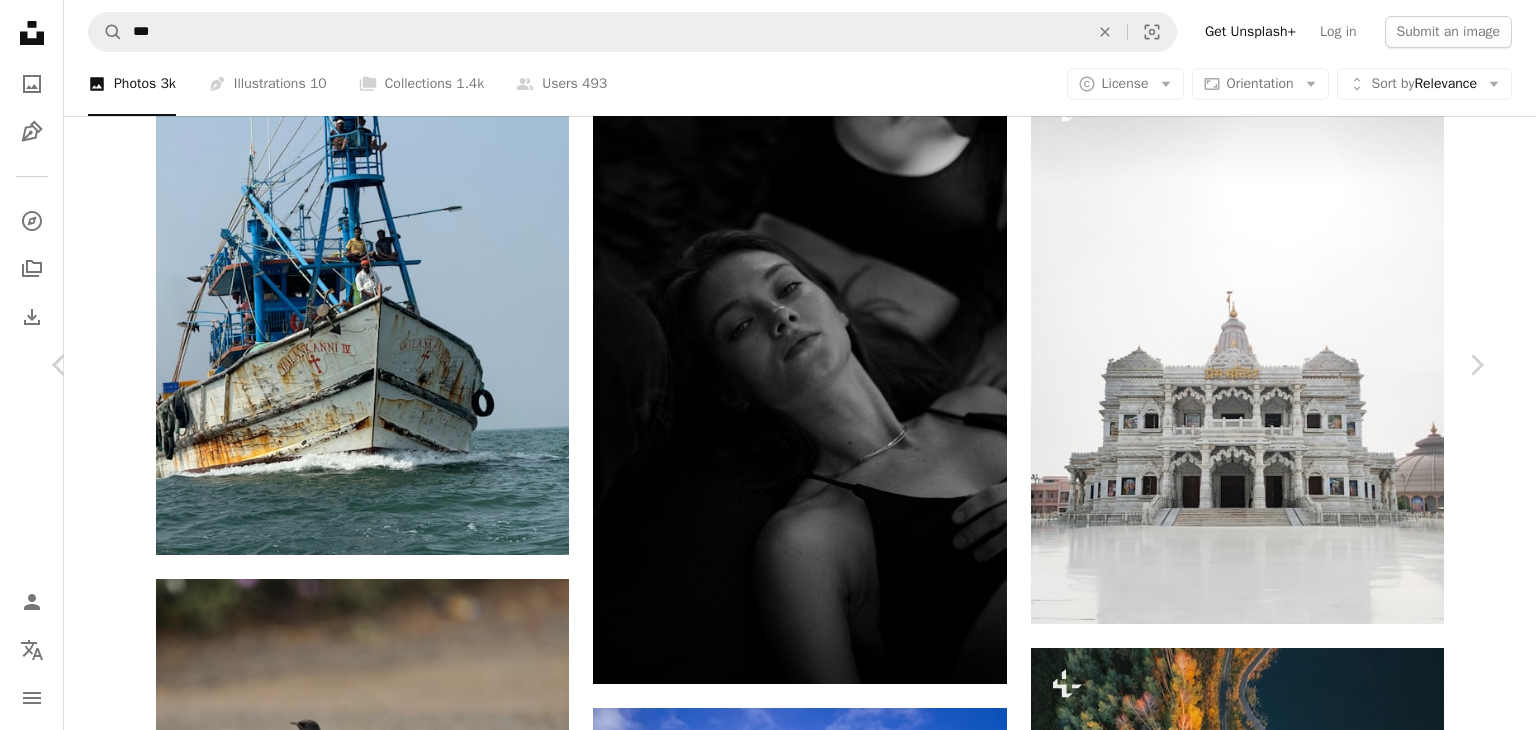click on "An X shape" at bounding box center (20, 20) 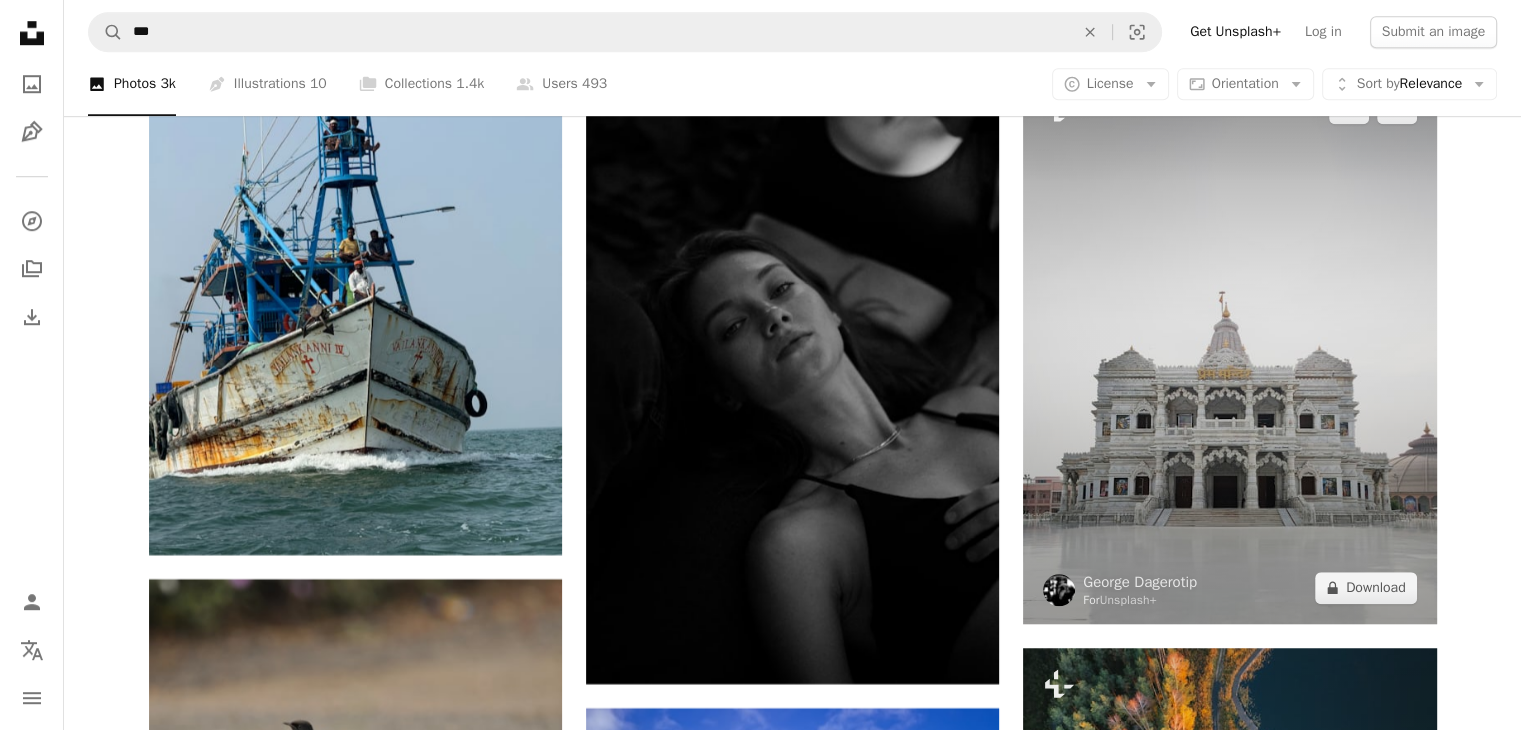click at bounding box center (1229, 347) 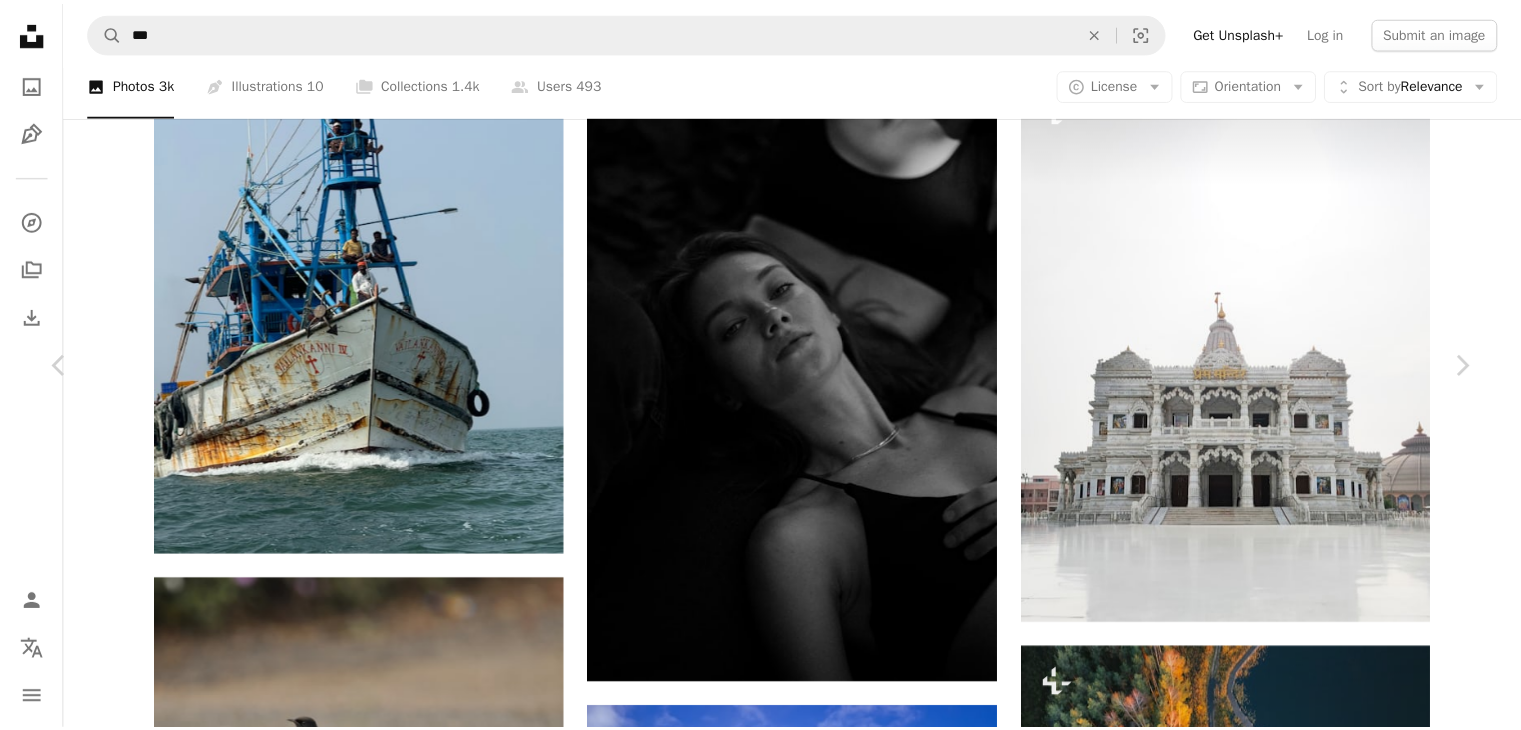 scroll, scrollTop: 0, scrollLeft: 0, axis: both 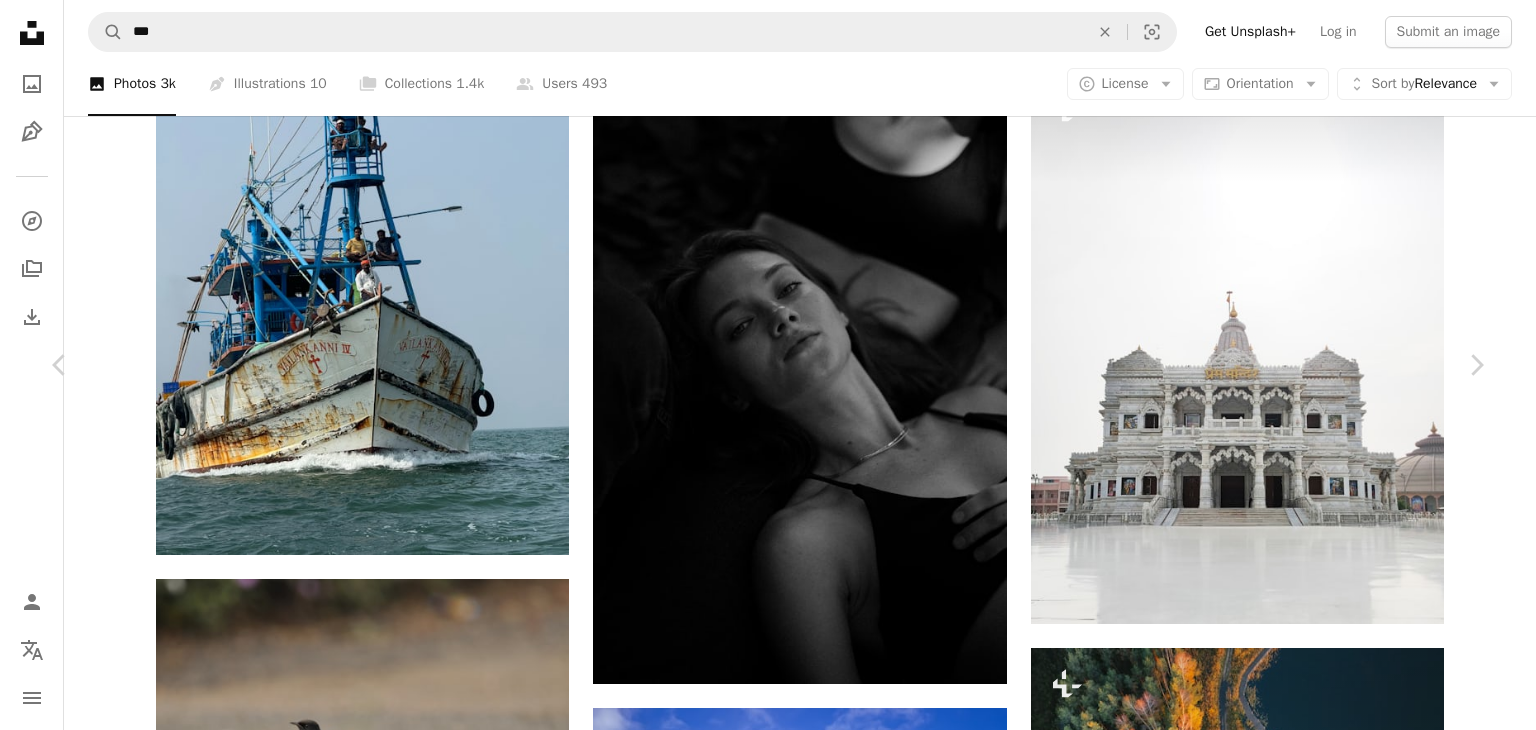 click on "An X shape" at bounding box center [20, 20] 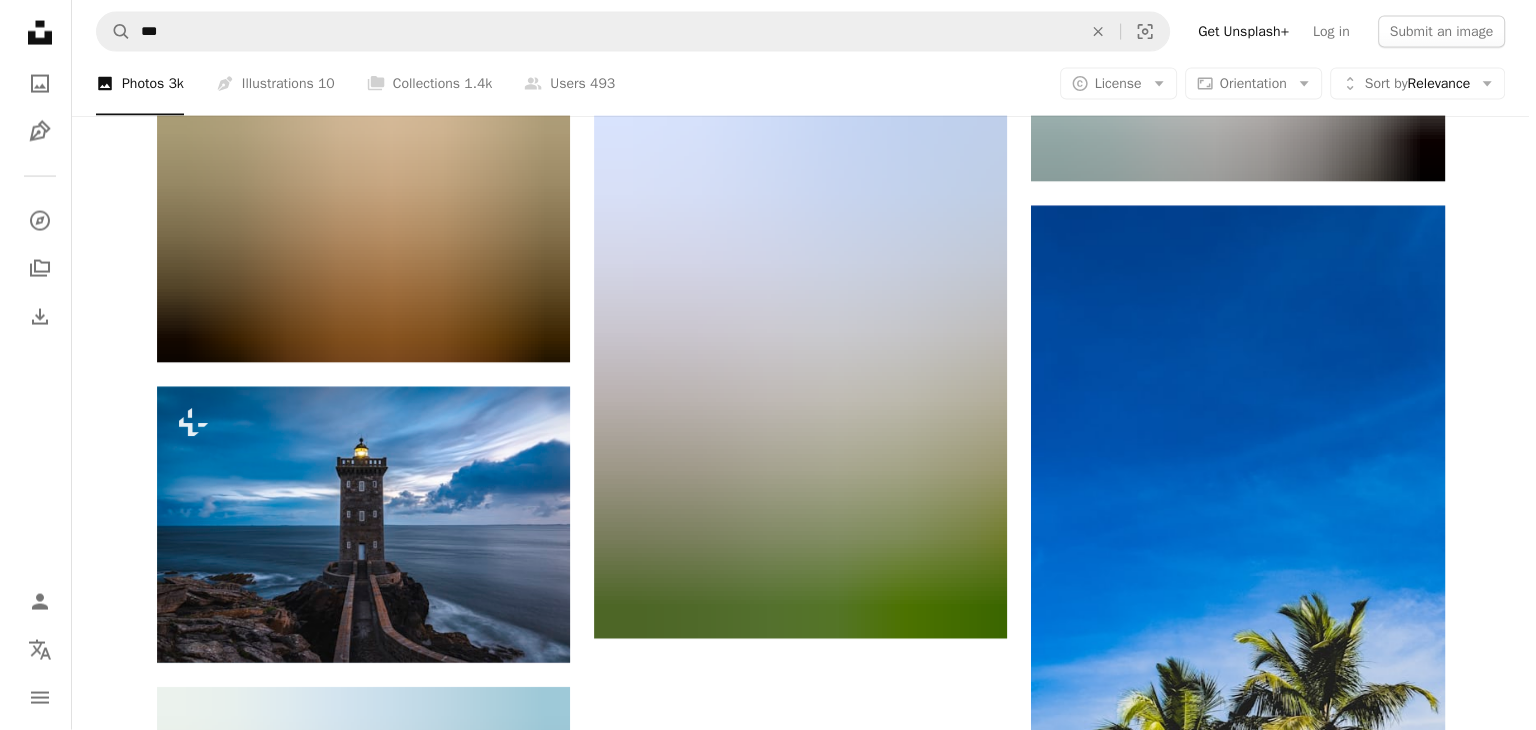scroll, scrollTop: 34696, scrollLeft: 0, axis: vertical 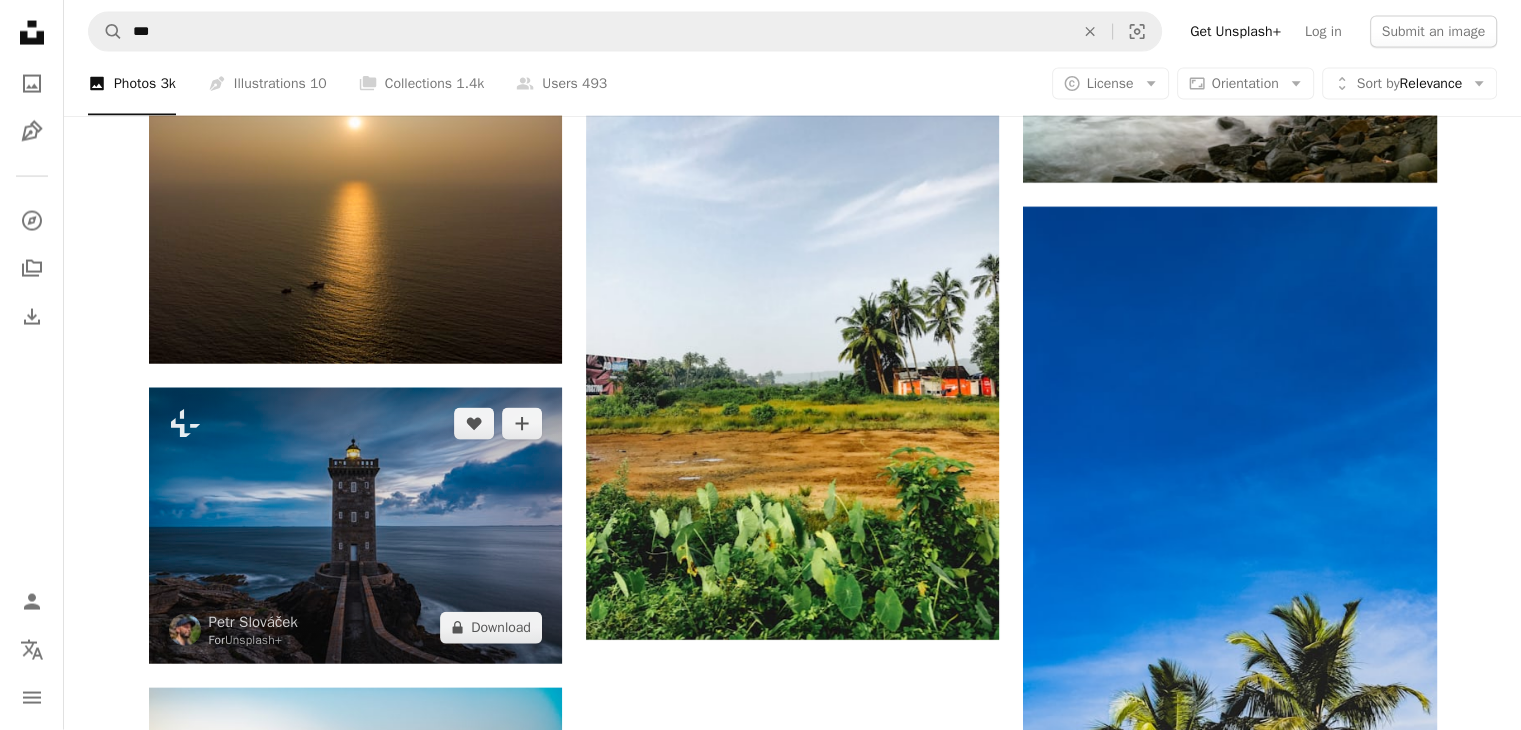 click at bounding box center [355, 525] 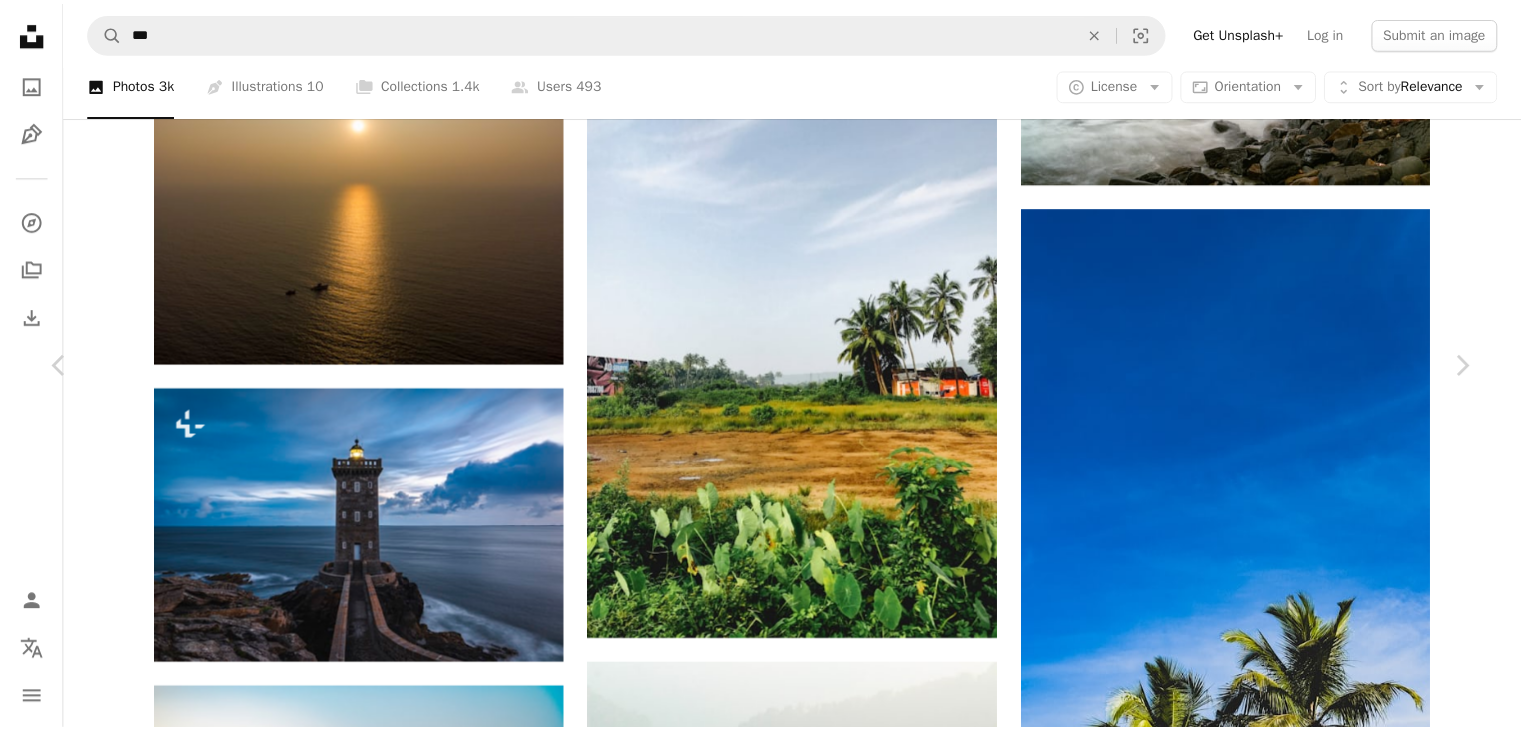 scroll, scrollTop: 267, scrollLeft: 0, axis: vertical 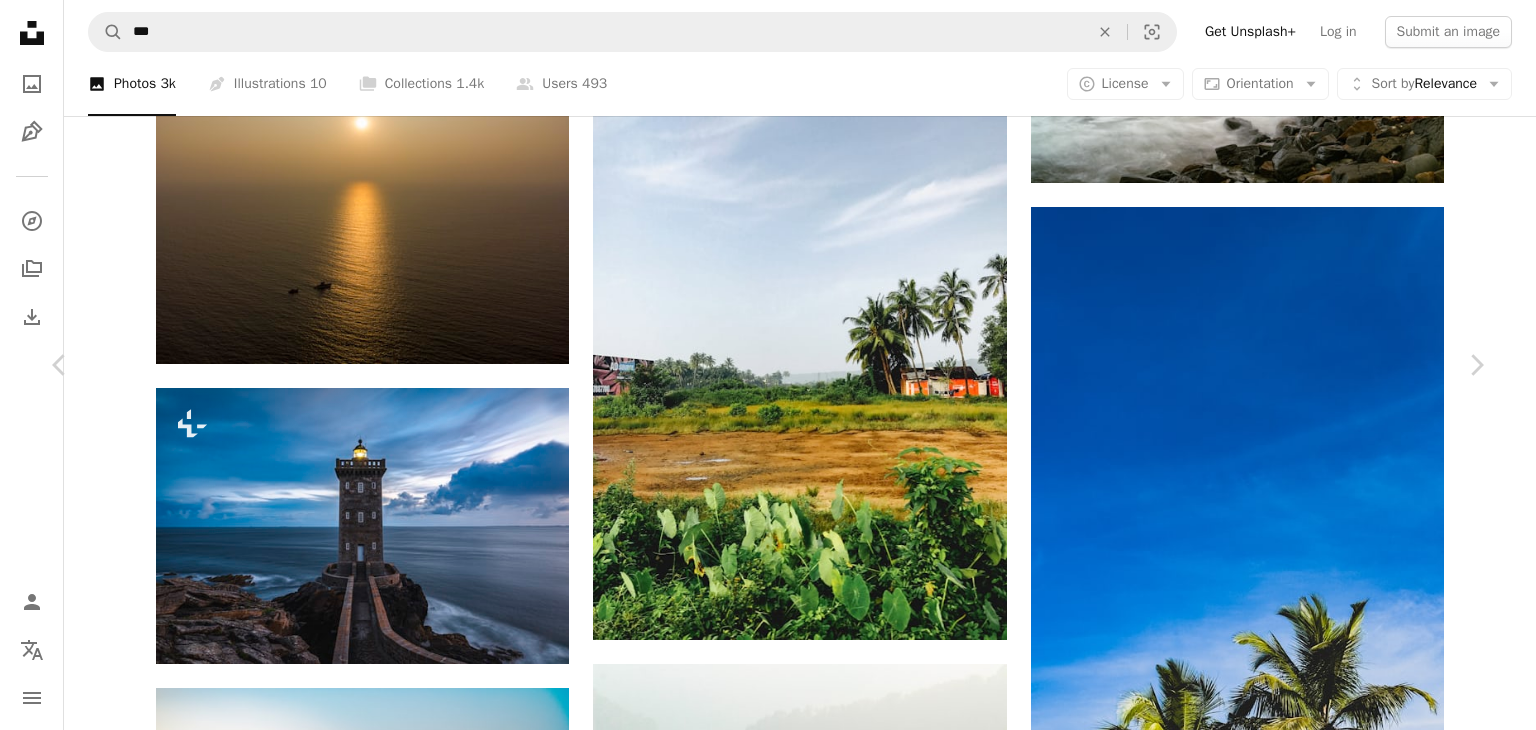 click on "An X shape" at bounding box center (20, 20) 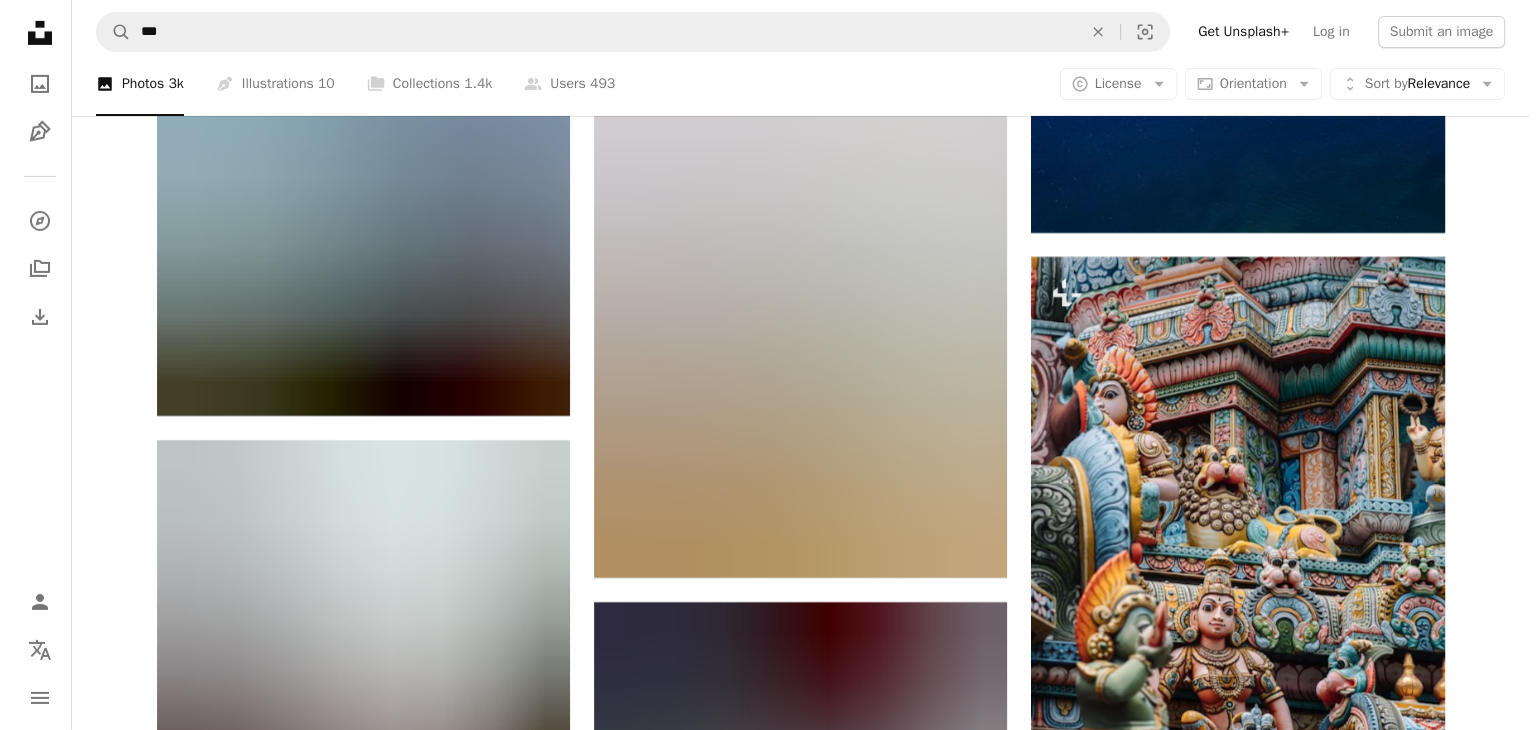scroll, scrollTop: 37662, scrollLeft: 0, axis: vertical 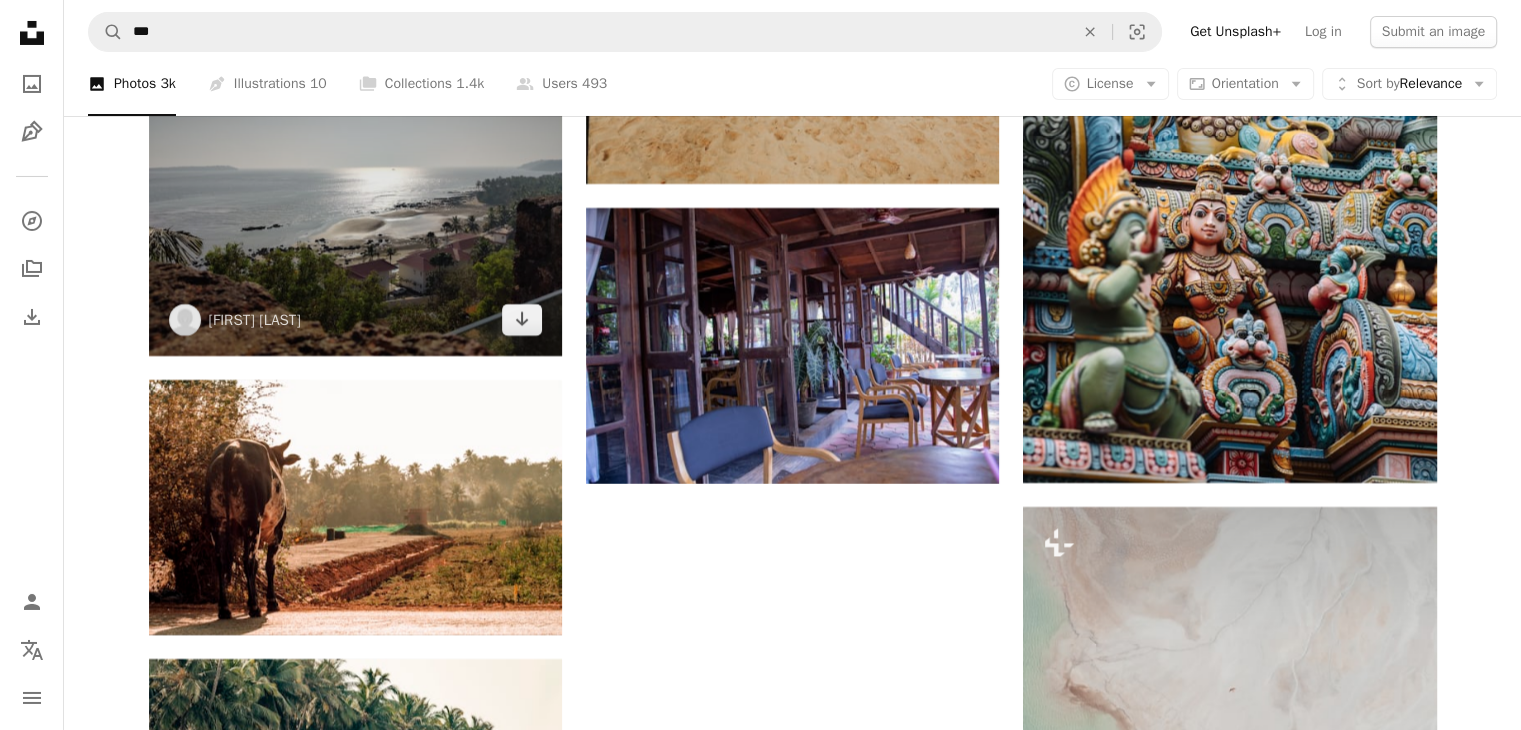 click at bounding box center (355, 201) 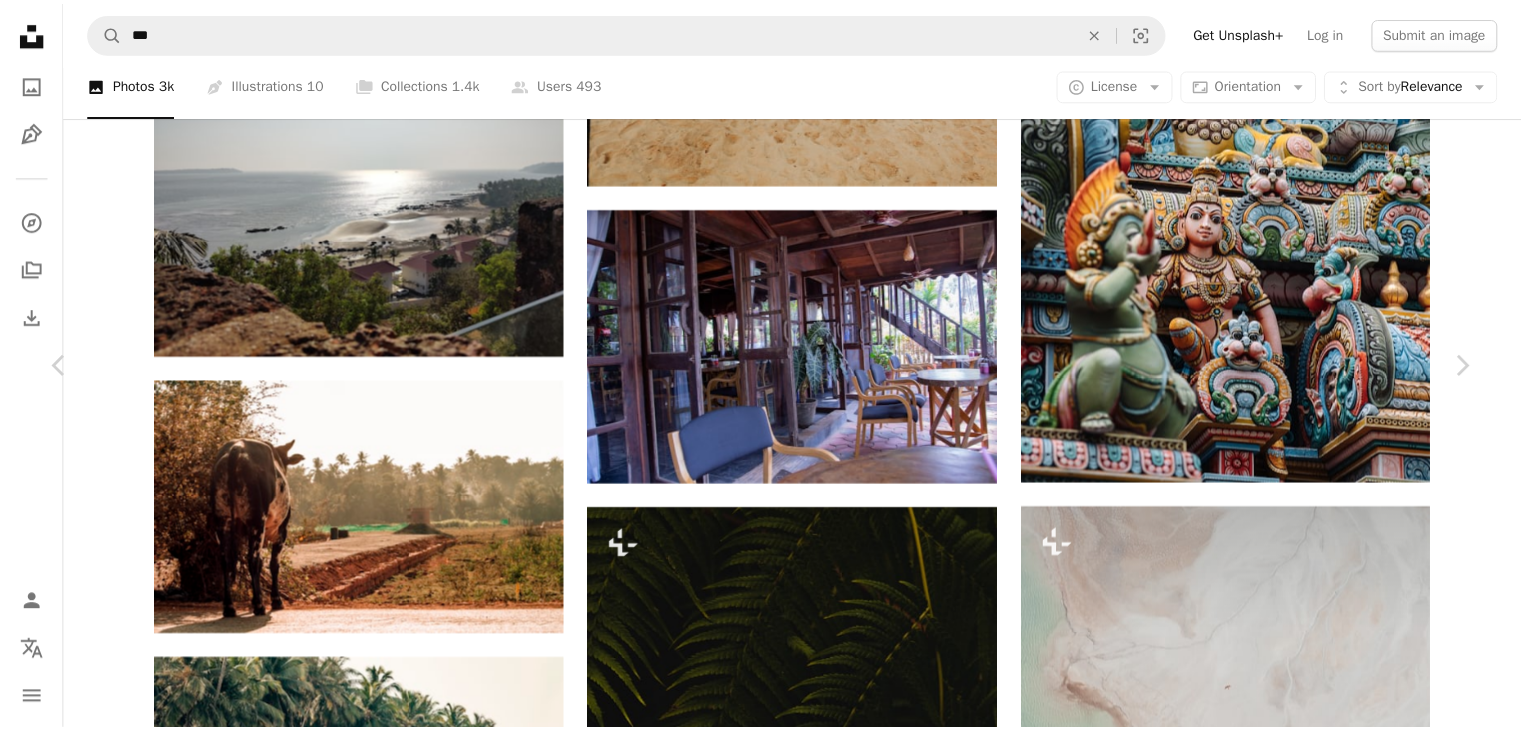 scroll, scrollTop: 20, scrollLeft: 0, axis: vertical 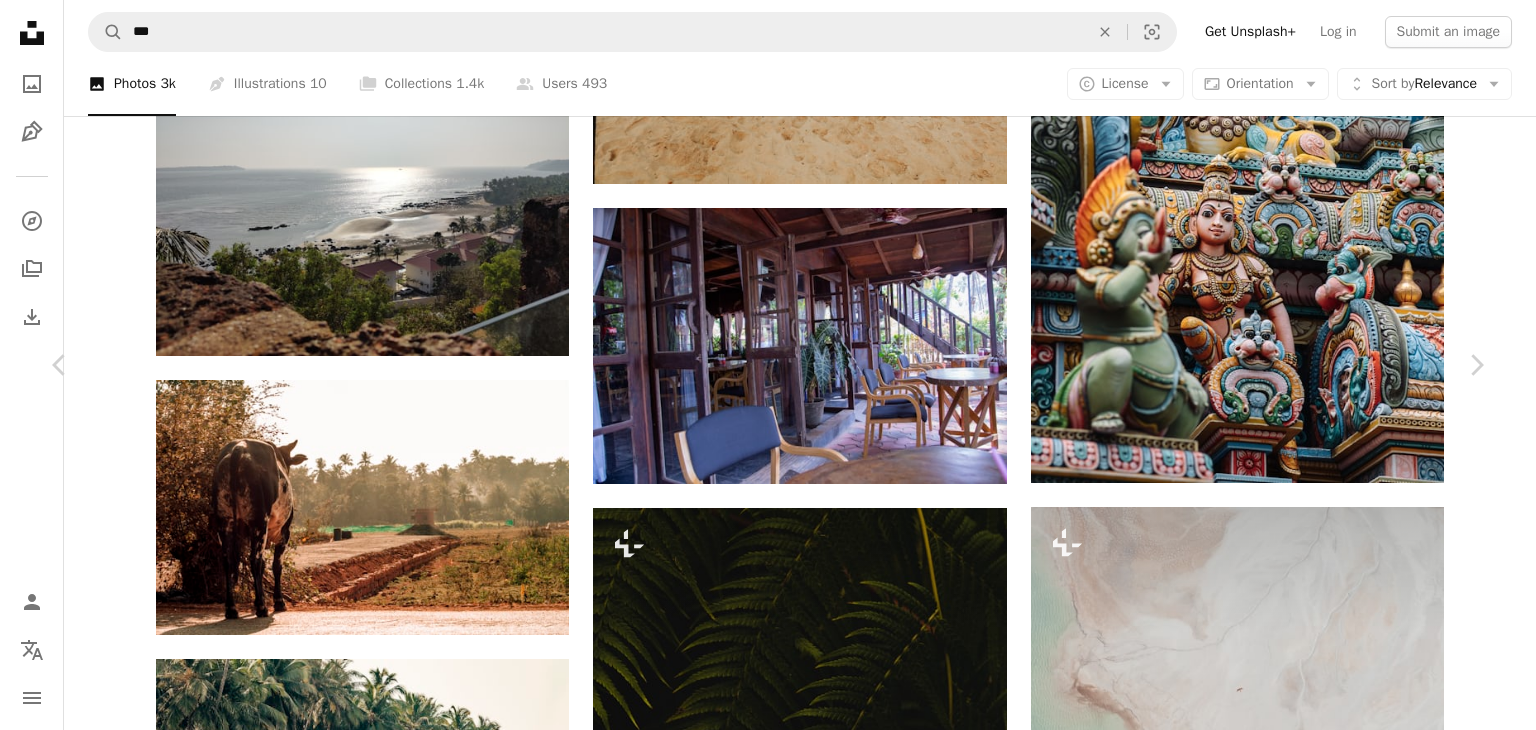 click on "Download free" at bounding box center (1287, 6282) 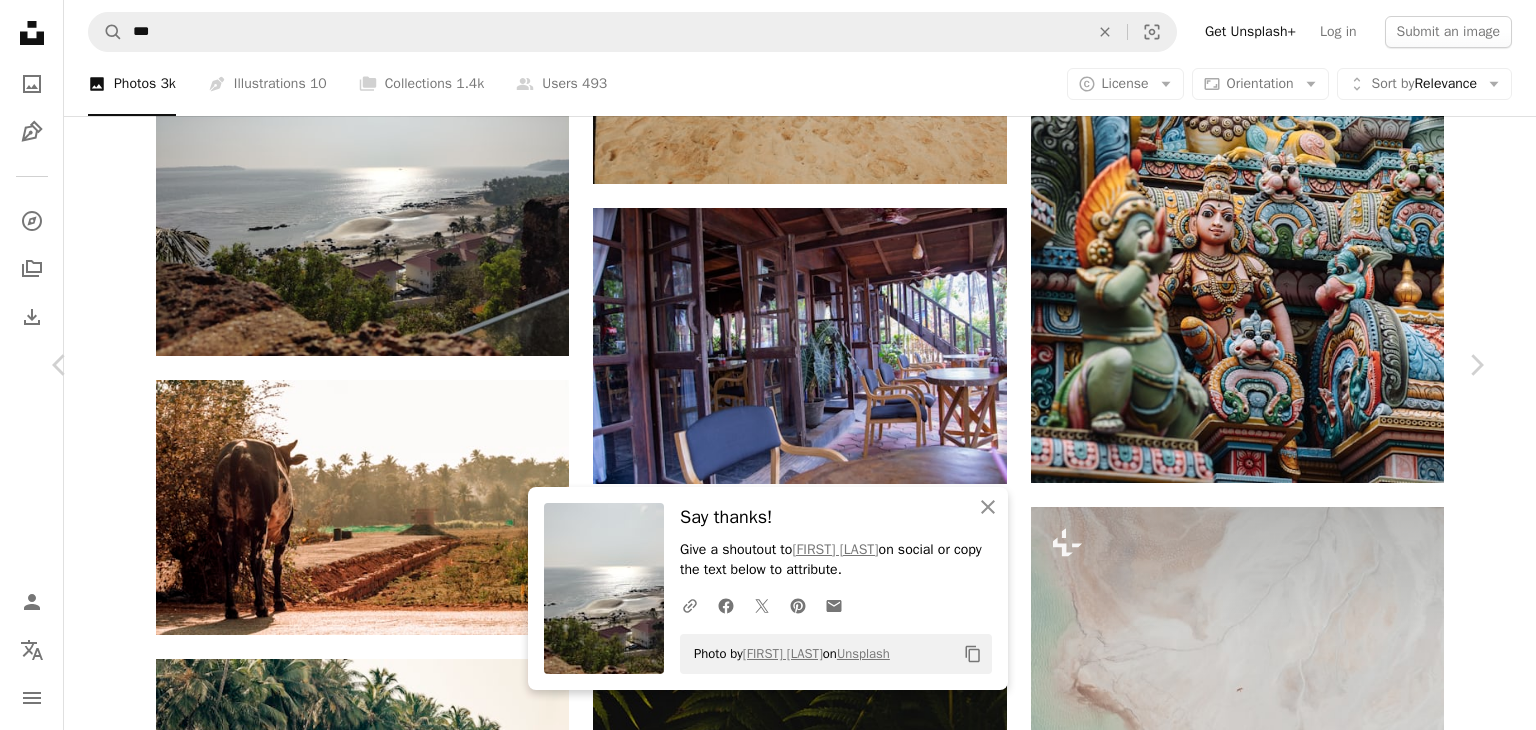 click on "An X shape" at bounding box center (20, 20) 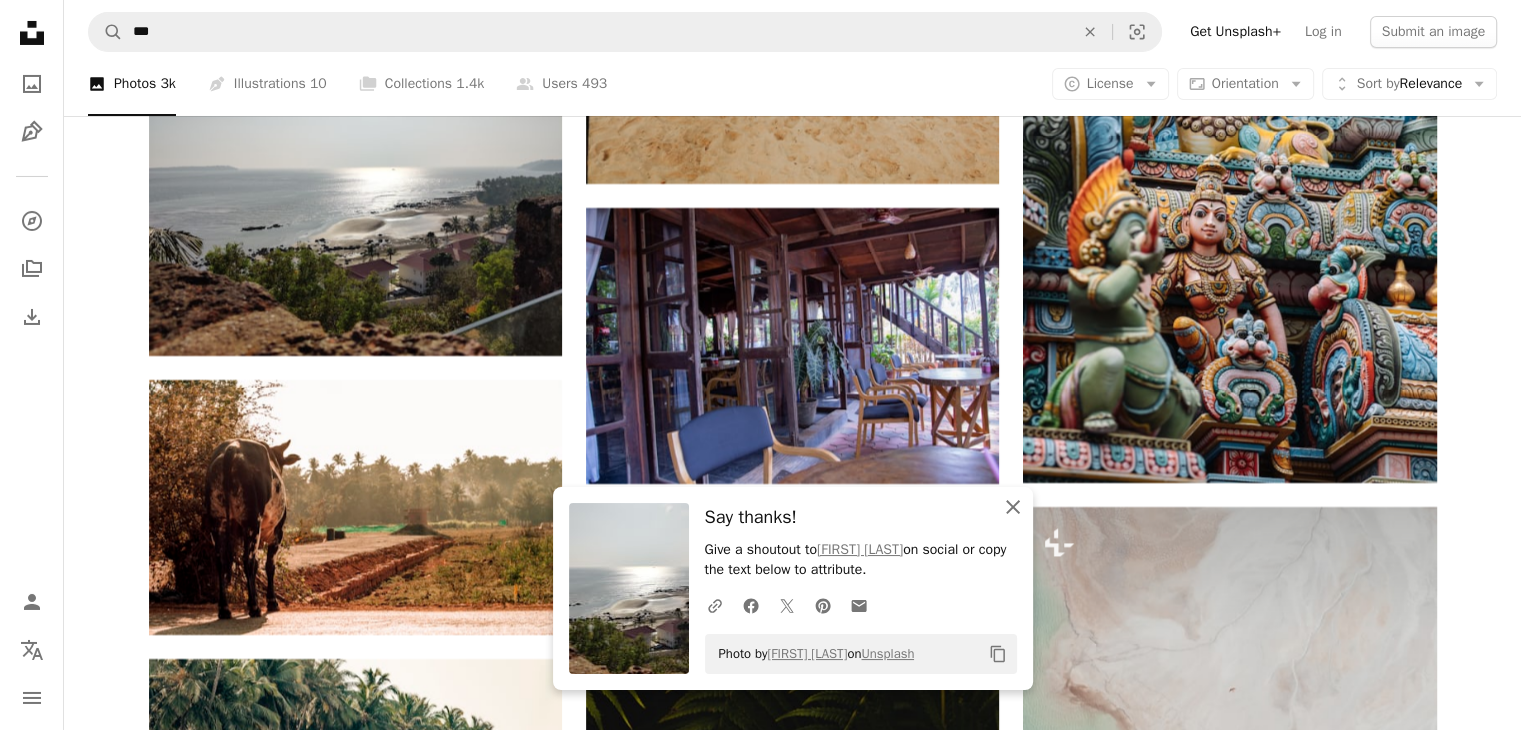 click 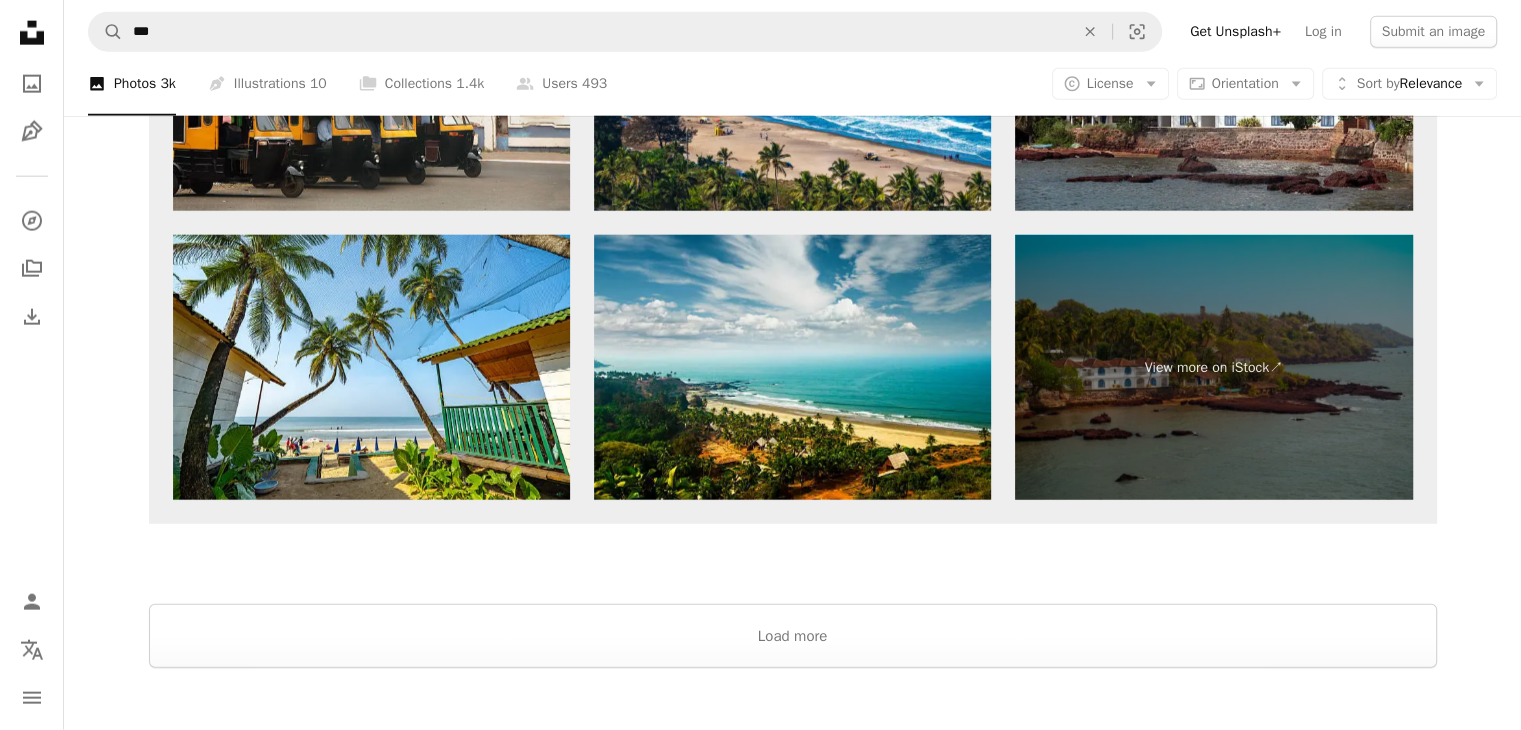 scroll, scrollTop: 43183, scrollLeft: 0, axis: vertical 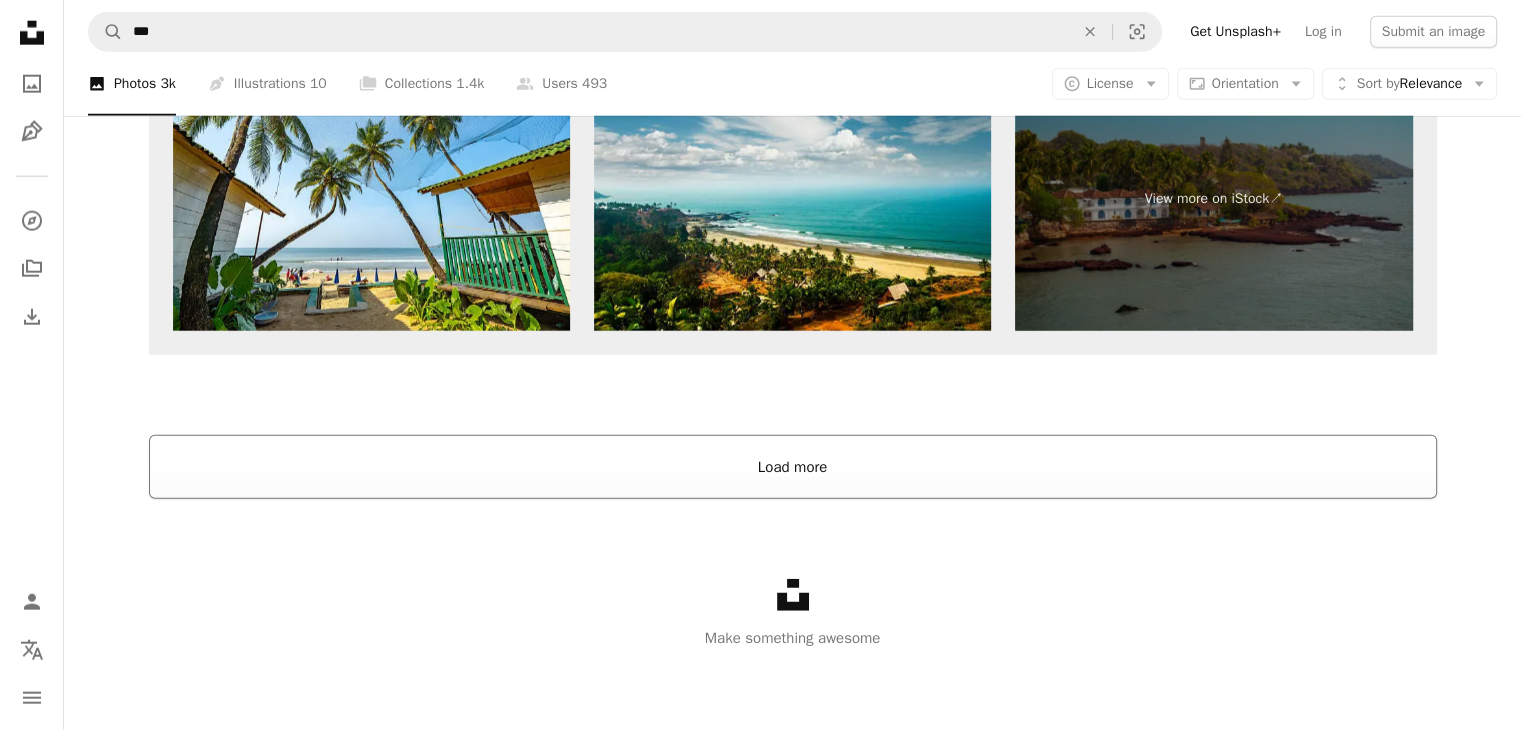 click on "Load more" at bounding box center (793, 467) 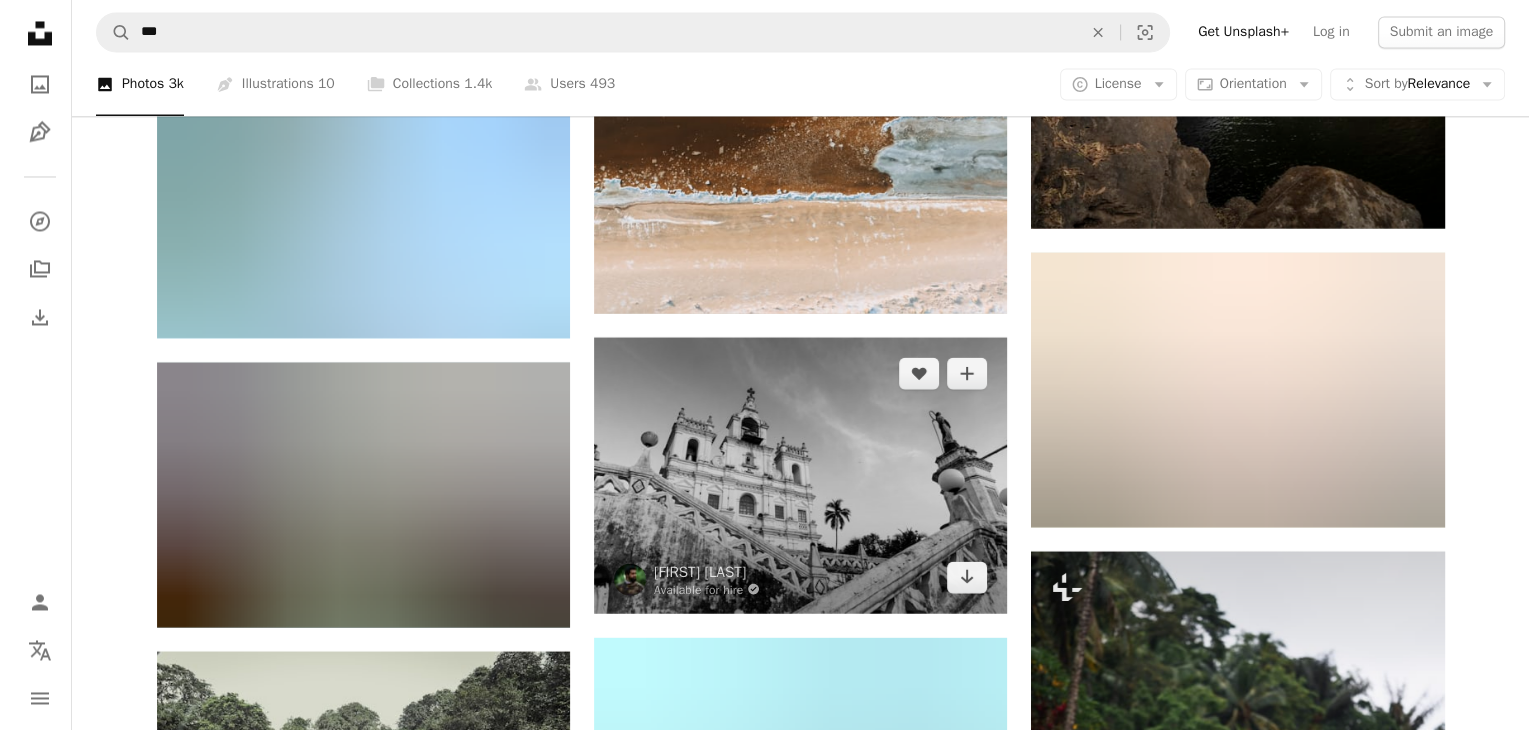 scroll, scrollTop: 49272, scrollLeft: 0, axis: vertical 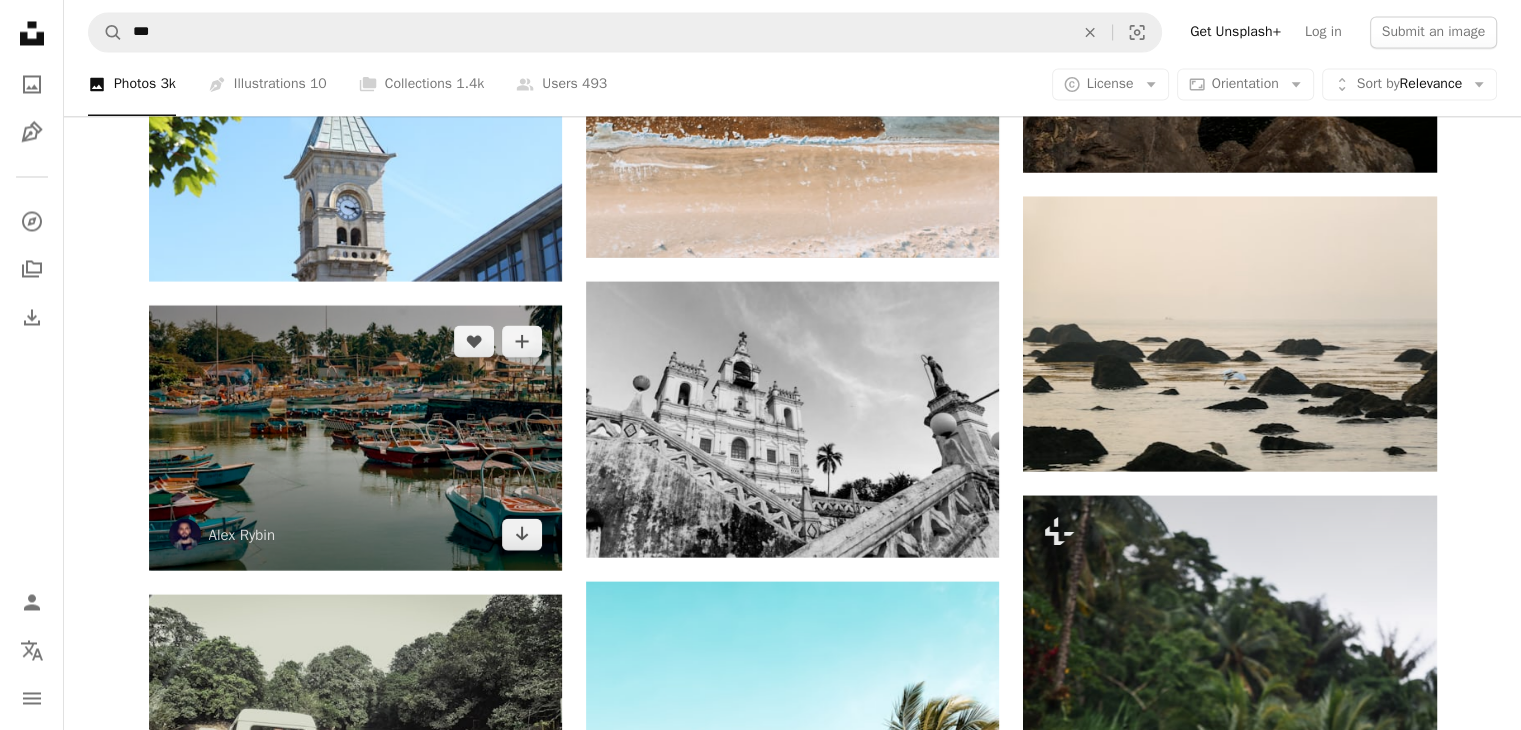 click at bounding box center [355, 437] 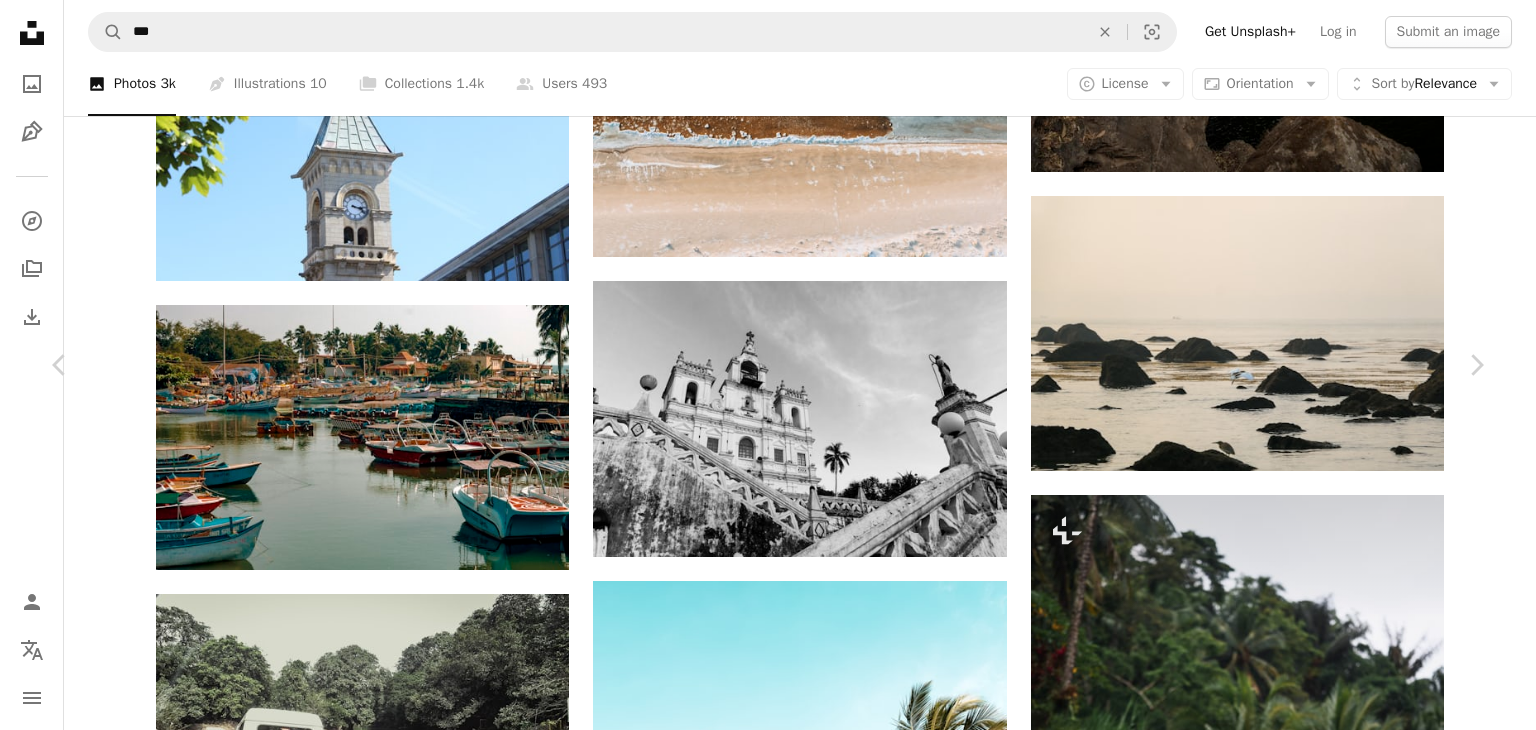 click at bounding box center (760, 6060) 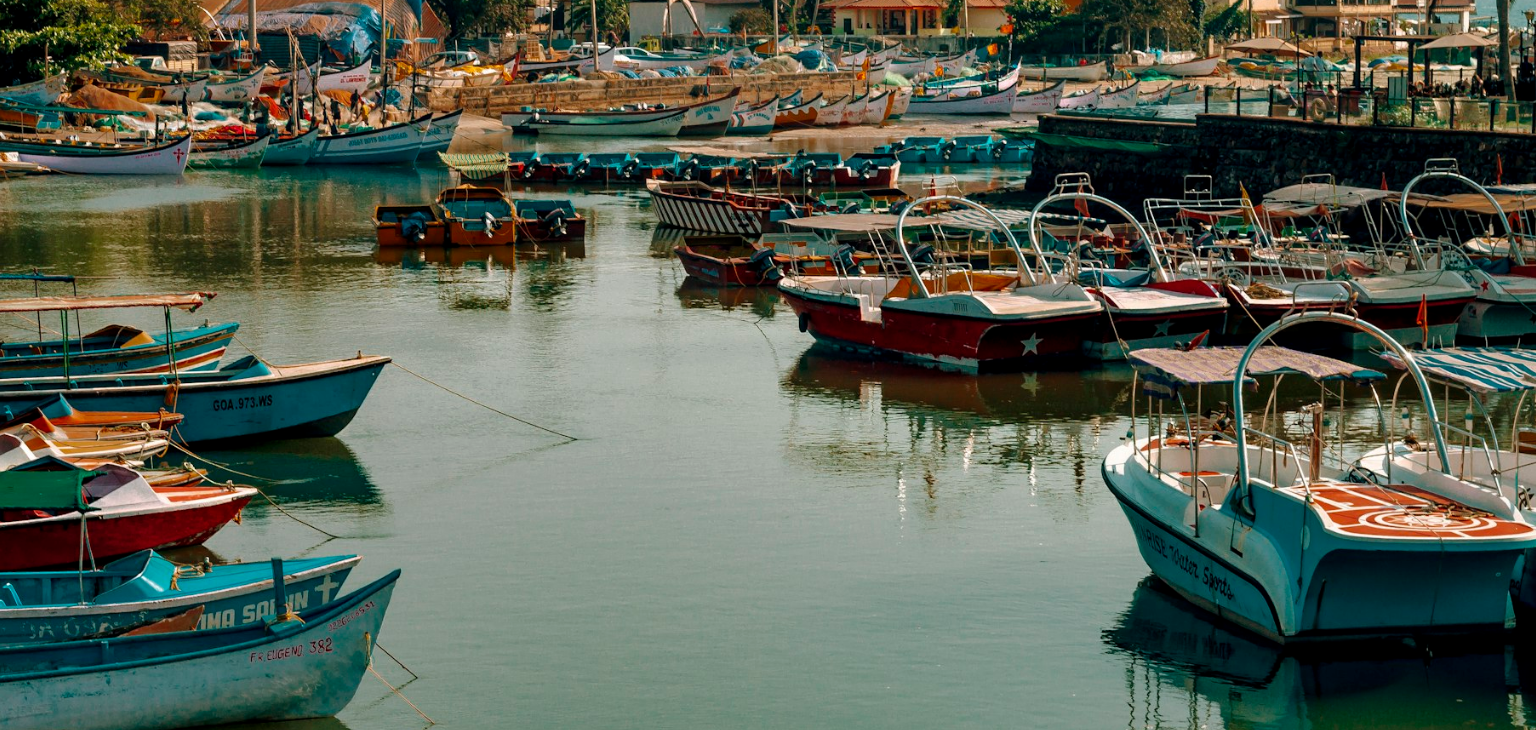 scroll, scrollTop: 229, scrollLeft: 0, axis: vertical 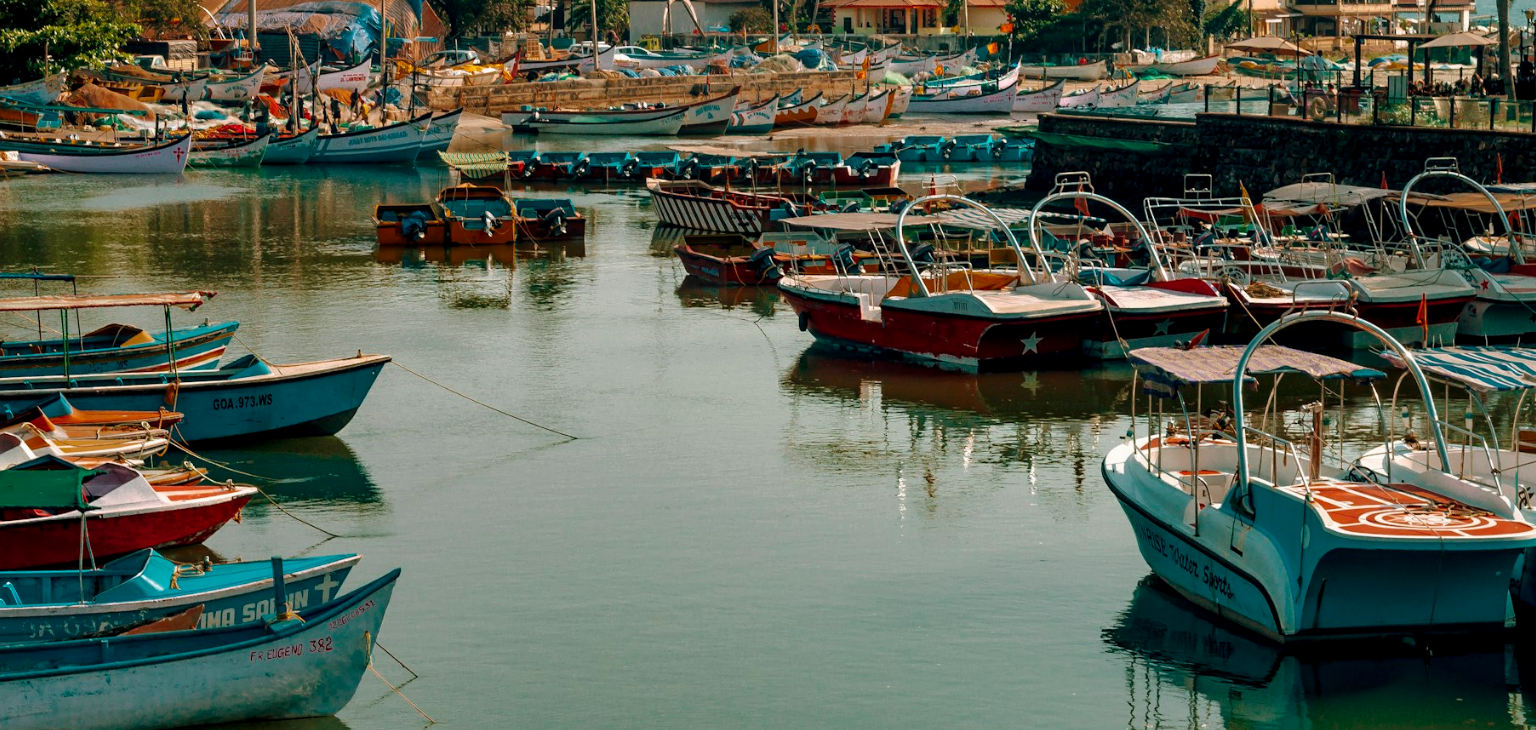 click at bounding box center (768, 262) 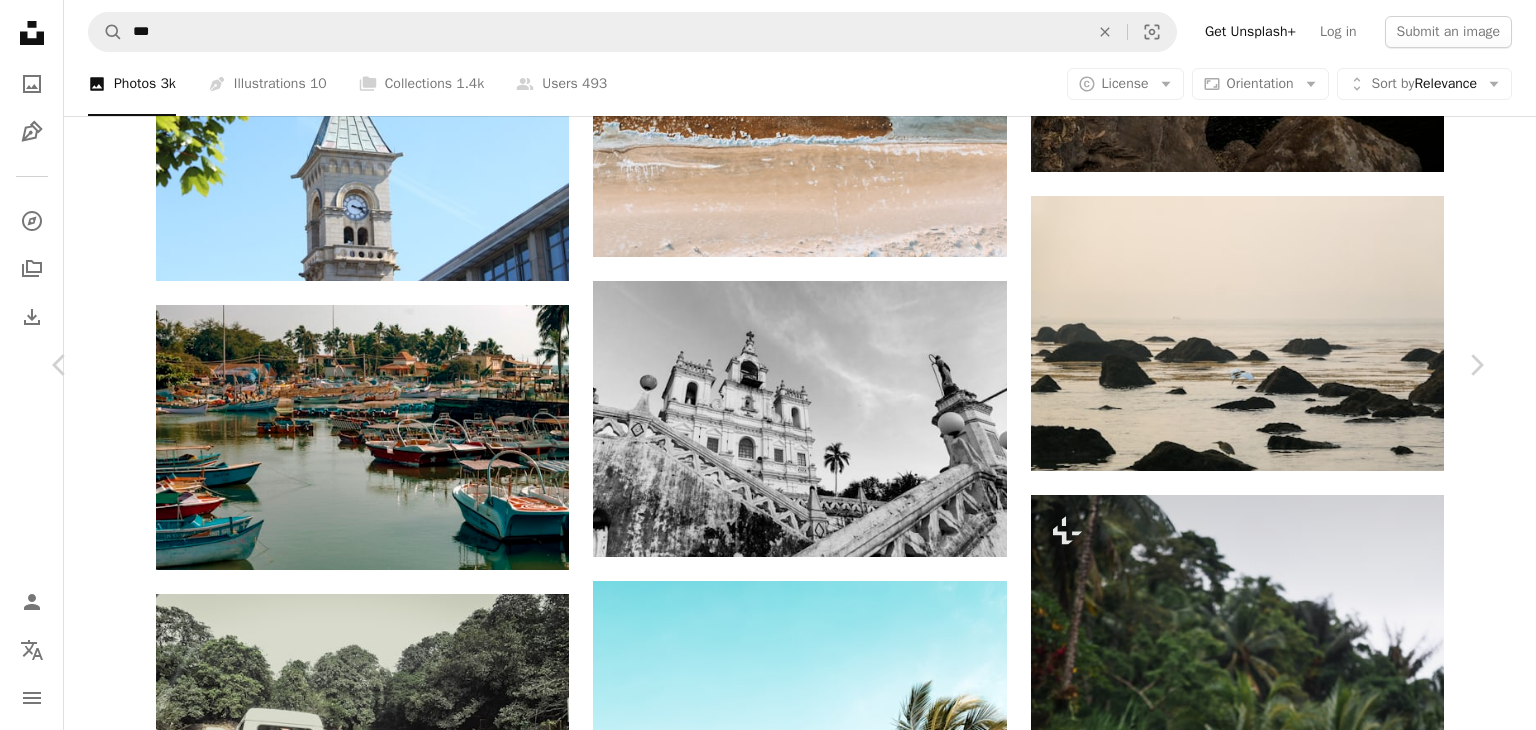 scroll, scrollTop: 4, scrollLeft: 0, axis: vertical 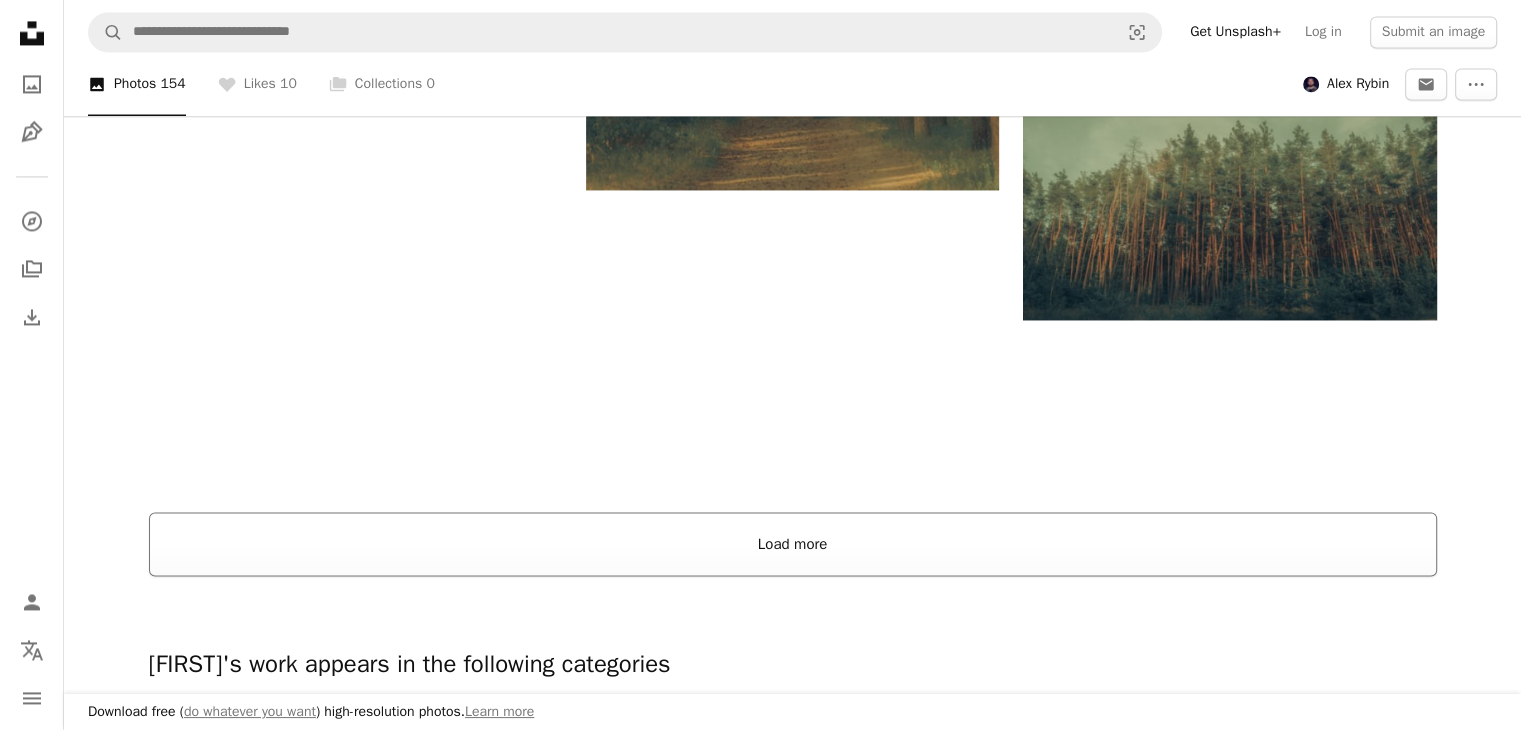 click on "Load more" at bounding box center (793, 544) 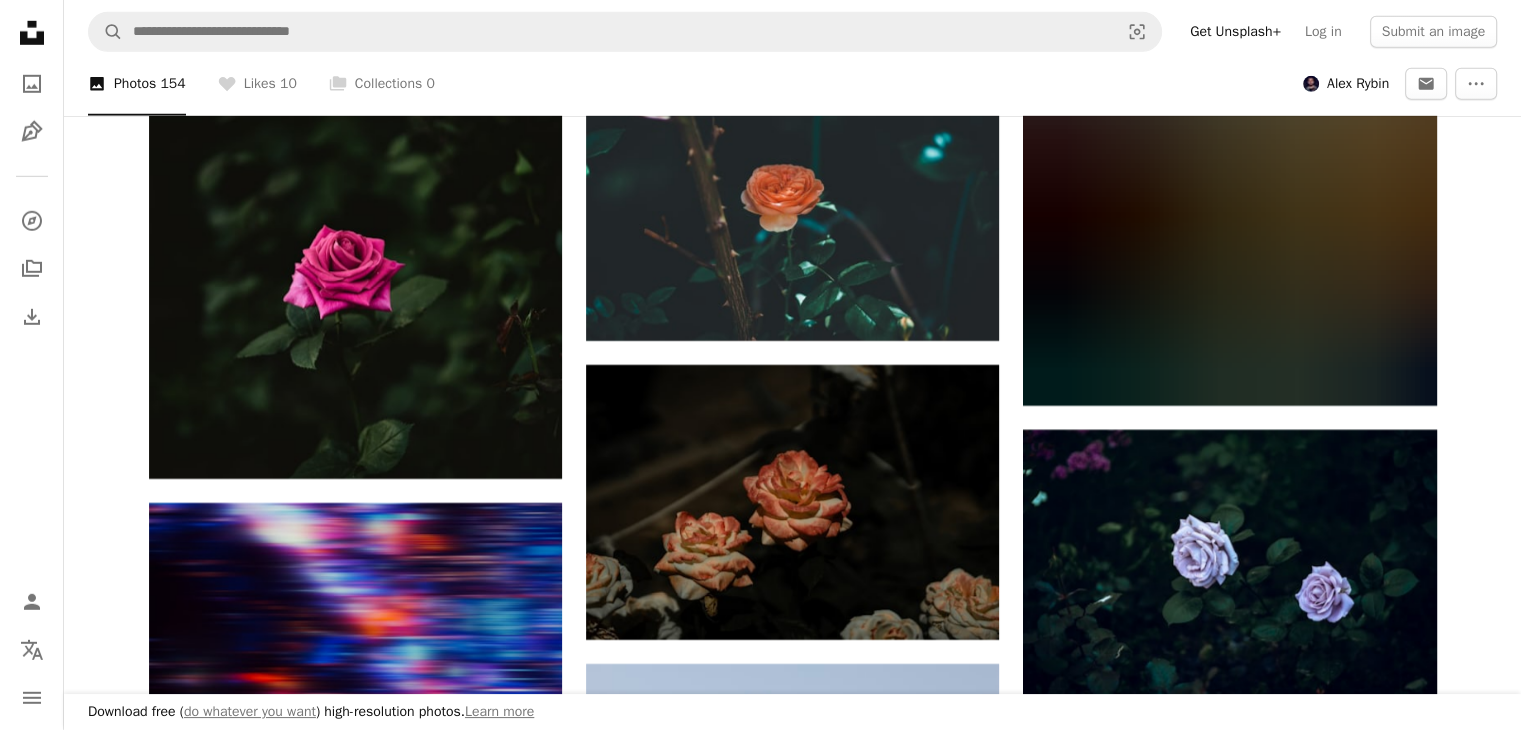 scroll, scrollTop: 13808, scrollLeft: 0, axis: vertical 